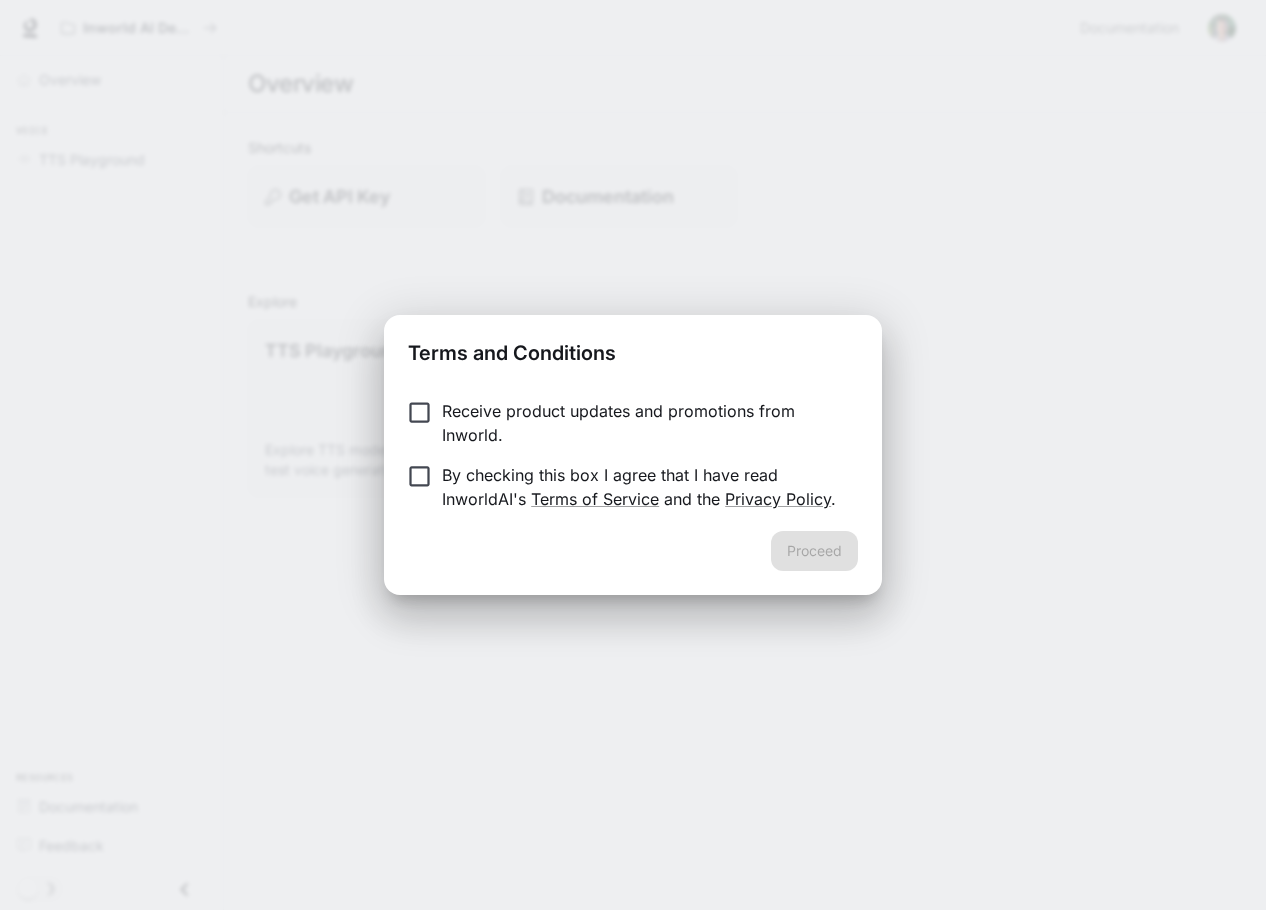 scroll, scrollTop: 0, scrollLeft: 0, axis: both 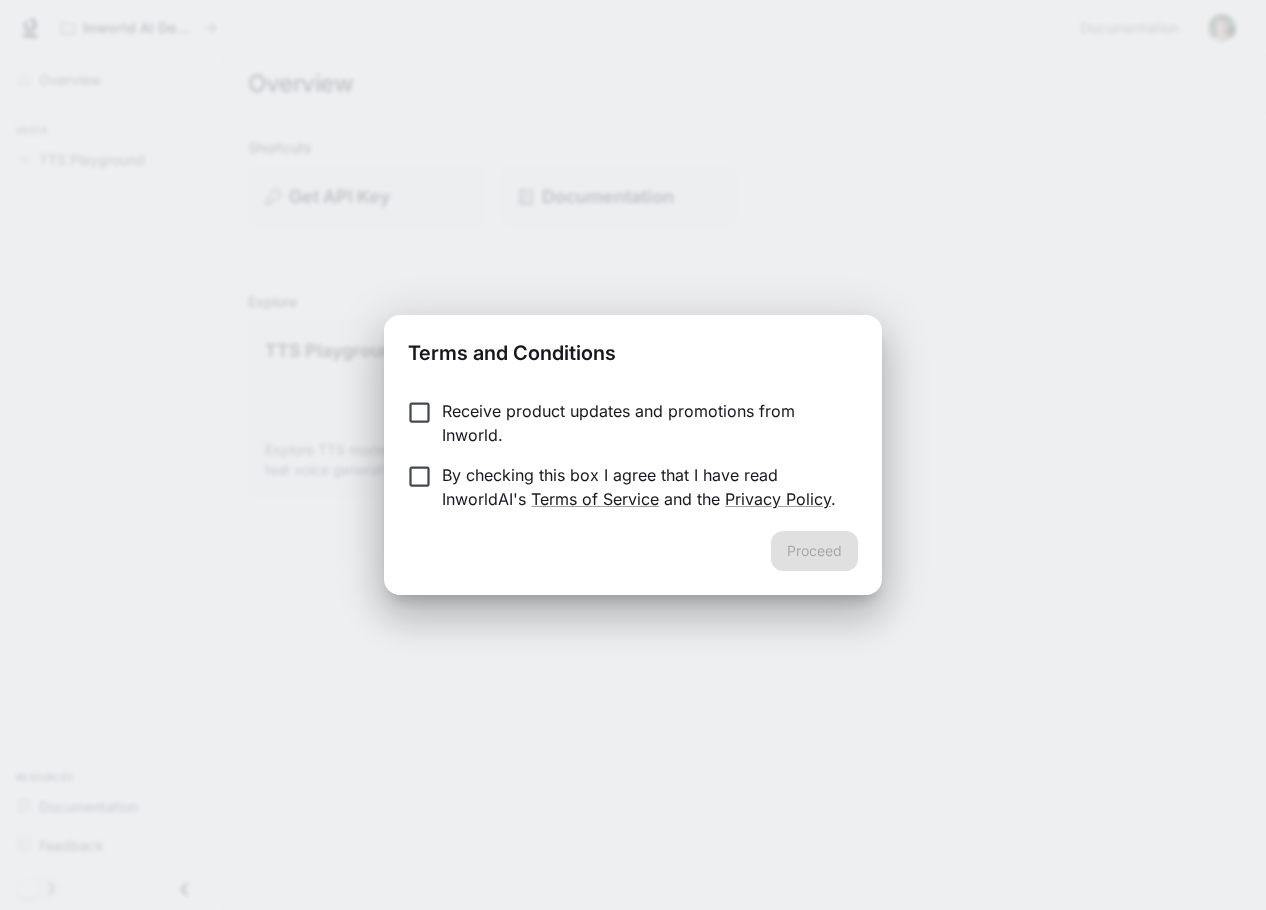 click on "By checking this box I agree that I have read InworldAI's   Terms of Service   and the   Privacy Policy ." at bounding box center [642, 487] 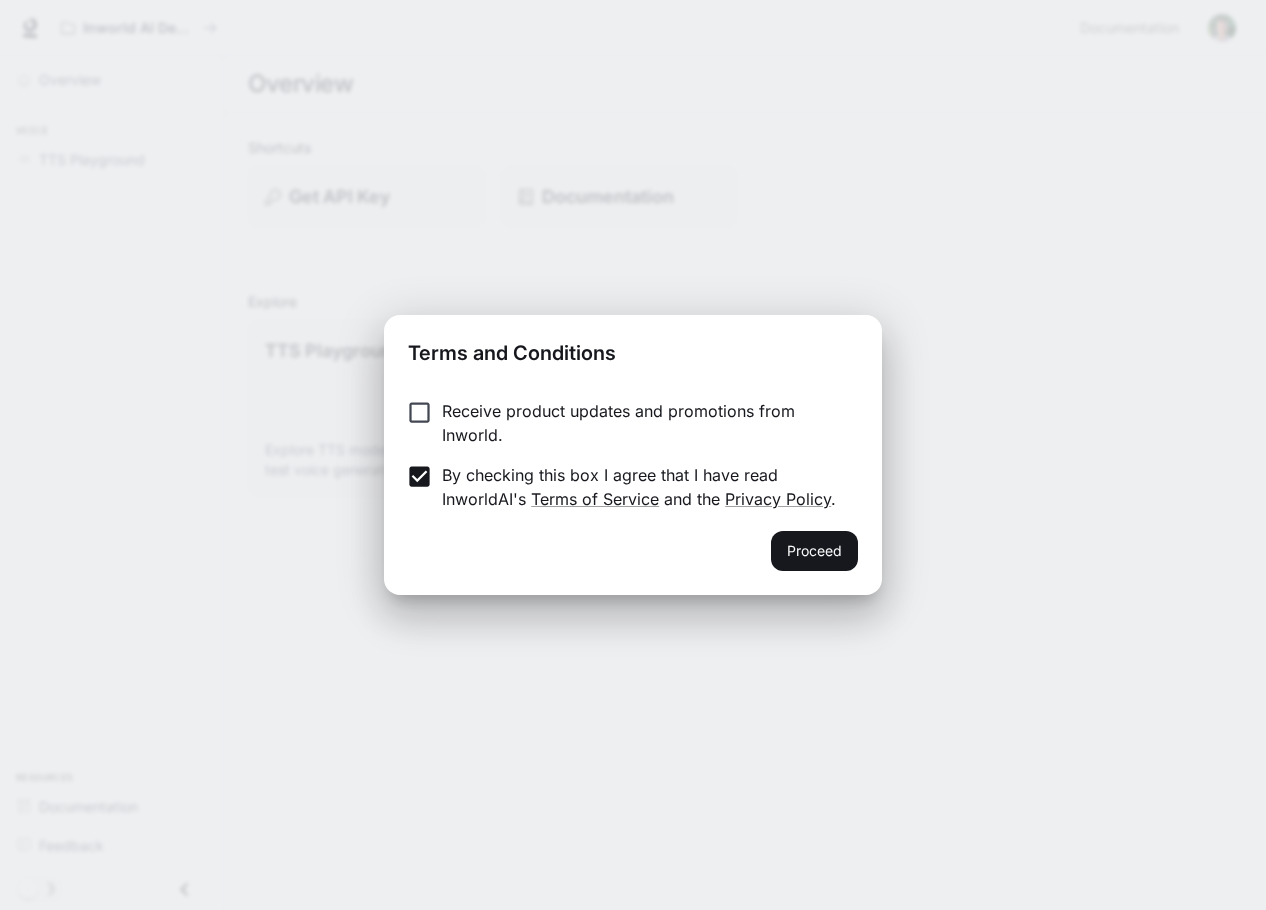 click on "Proceed" at bounding box center [814, 551] 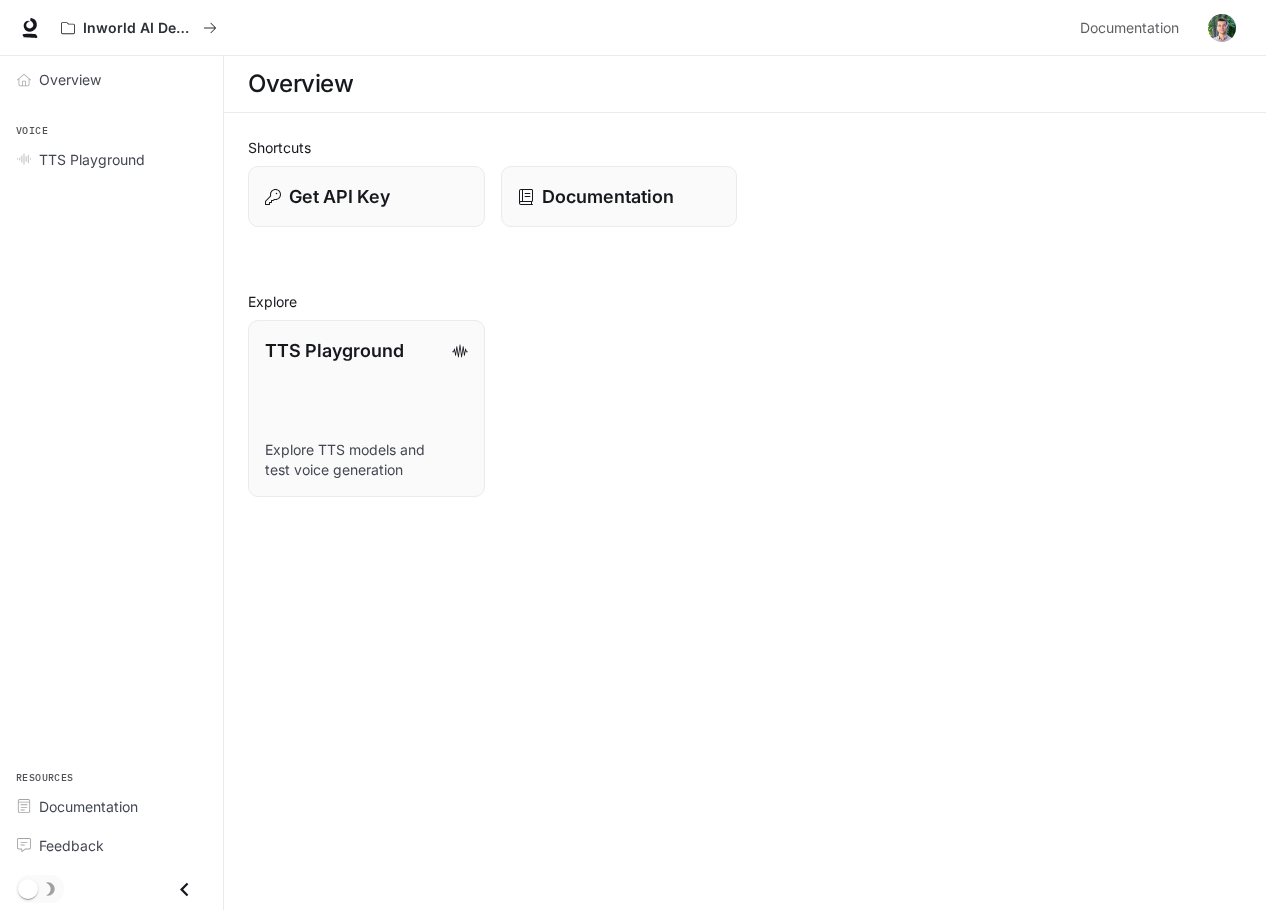 click on "TTS Playground Explore TTS models and test voice generation" at bounding box center [737, 188] 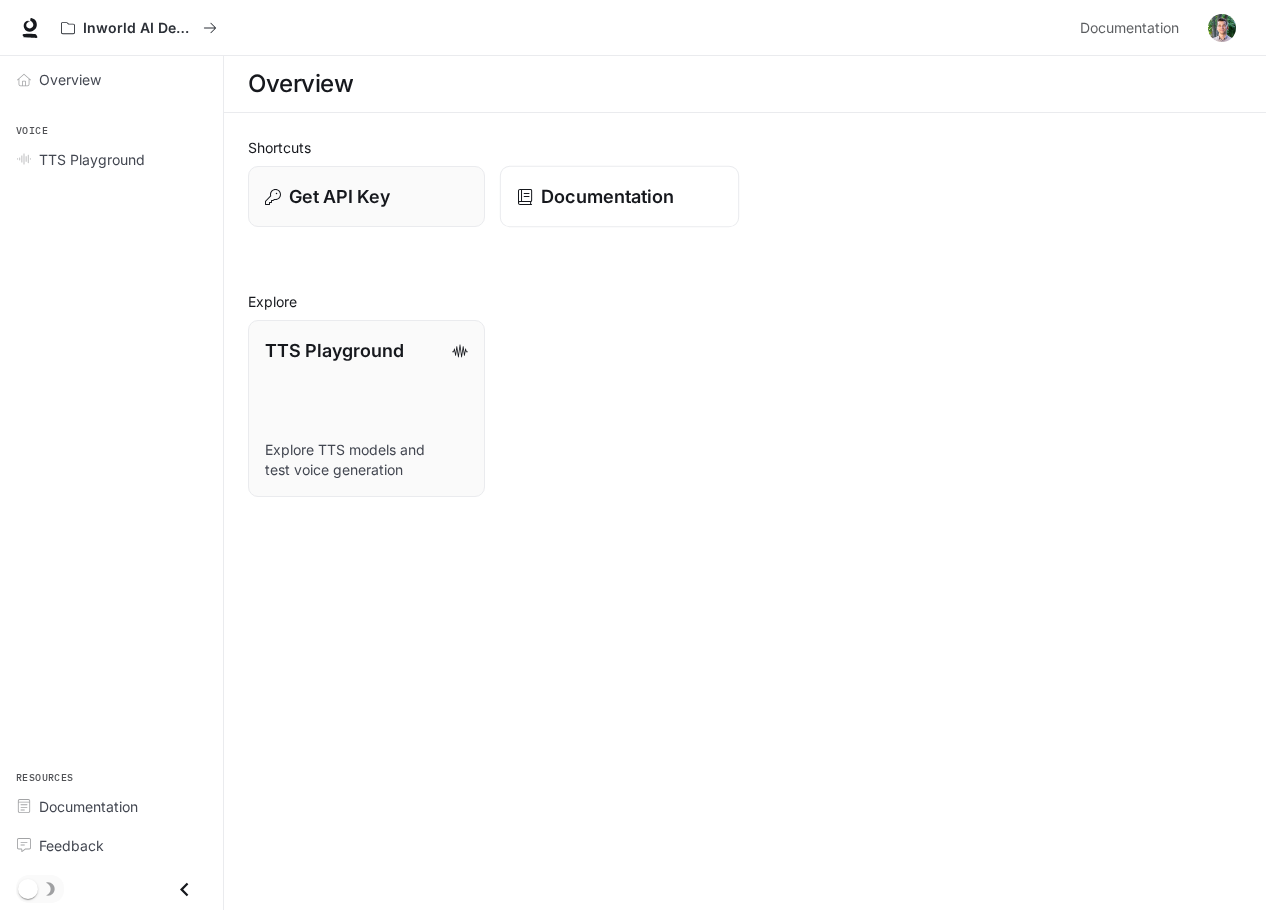 click on "Documentation" at bounding box center (618, 197) 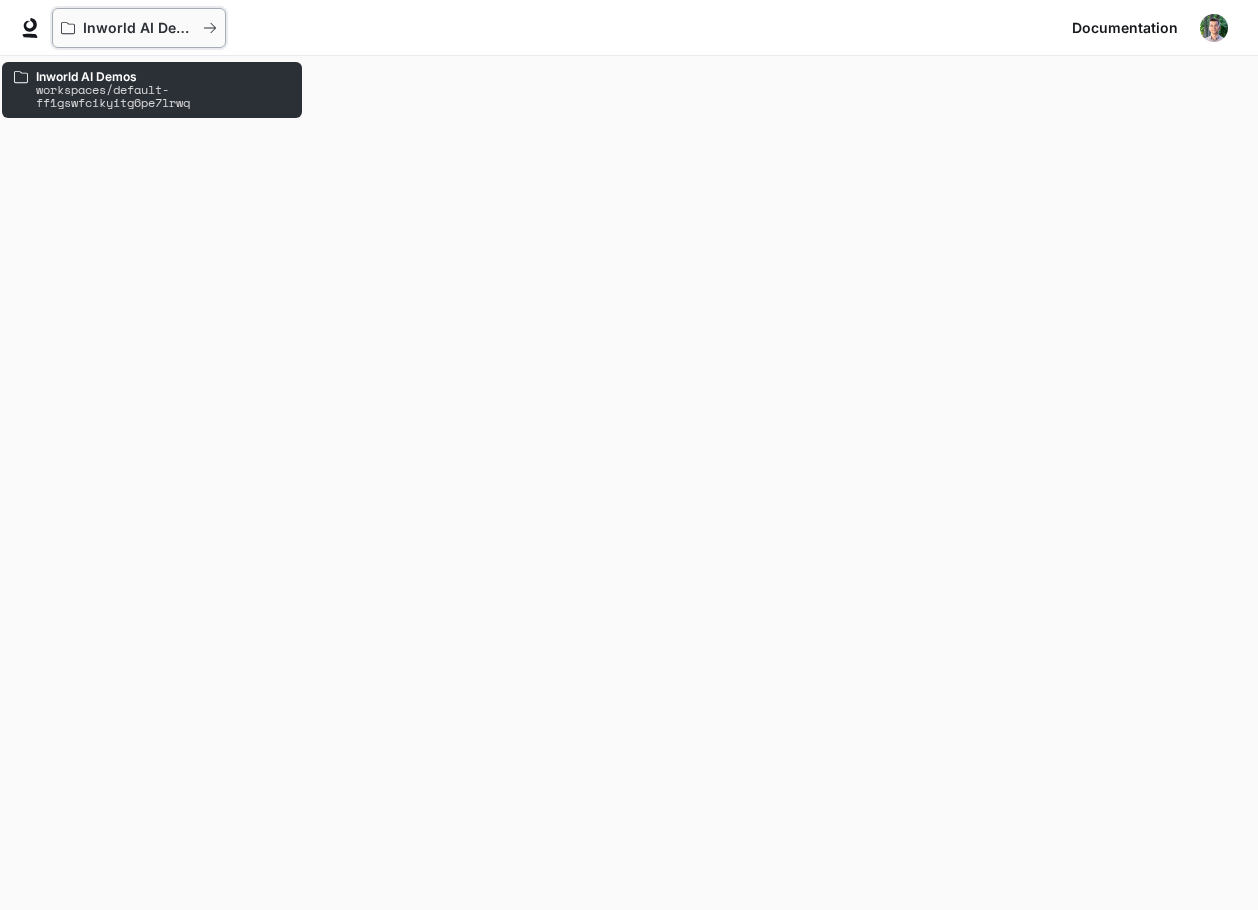 click on "Inworld AI Demos" at bounding box center (132, 28) 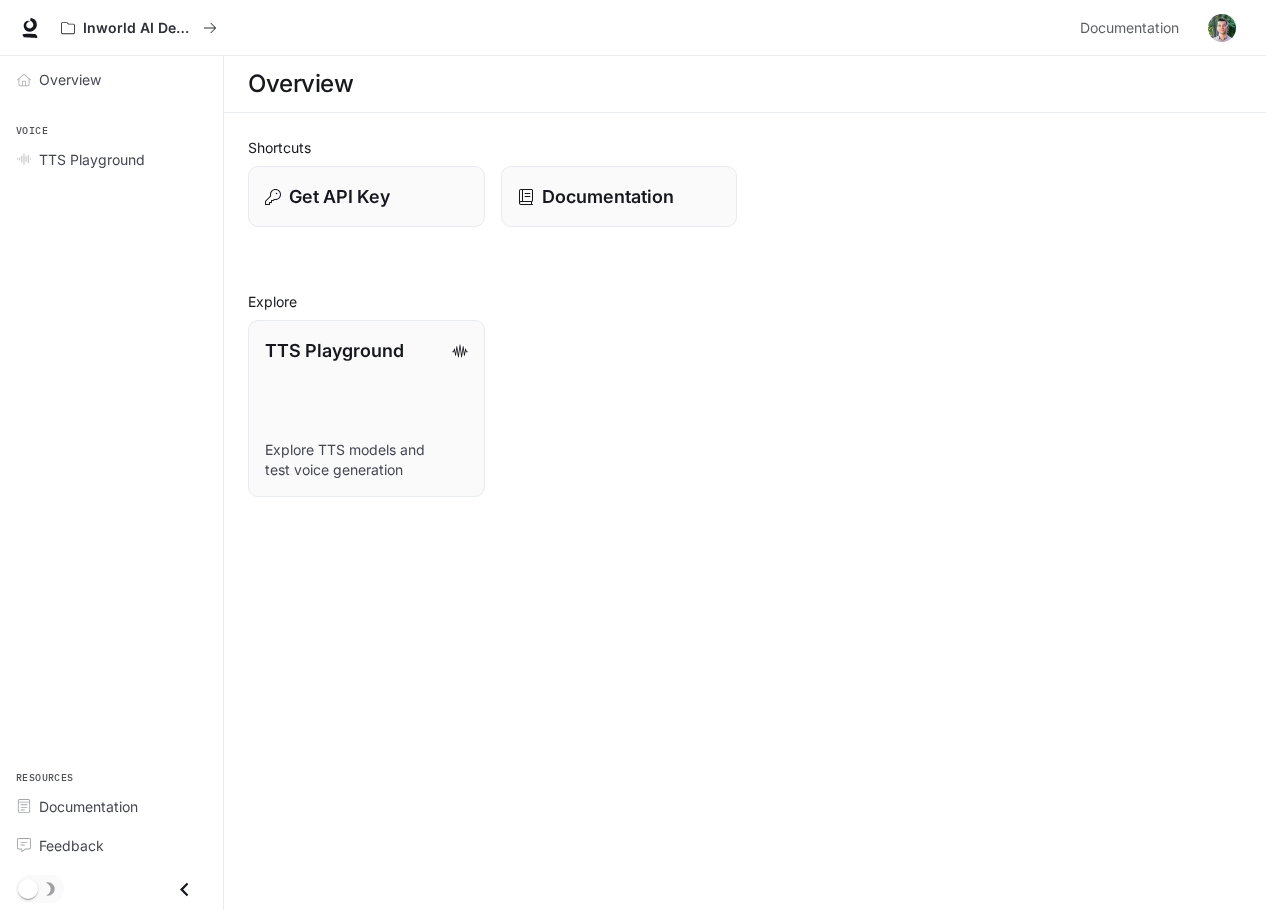 click at bounding box center [1222, 28] 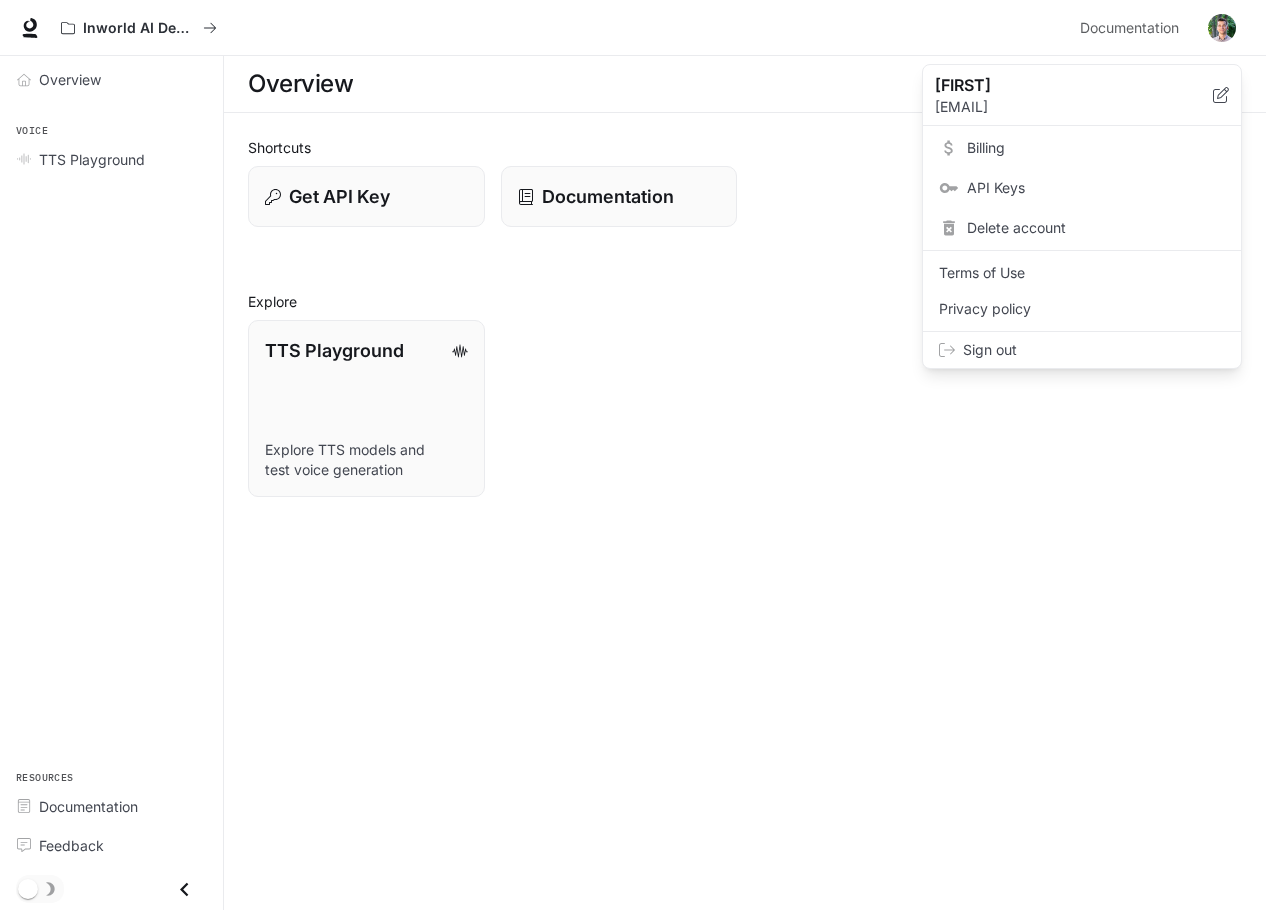 click at bounding box center (633, 455) 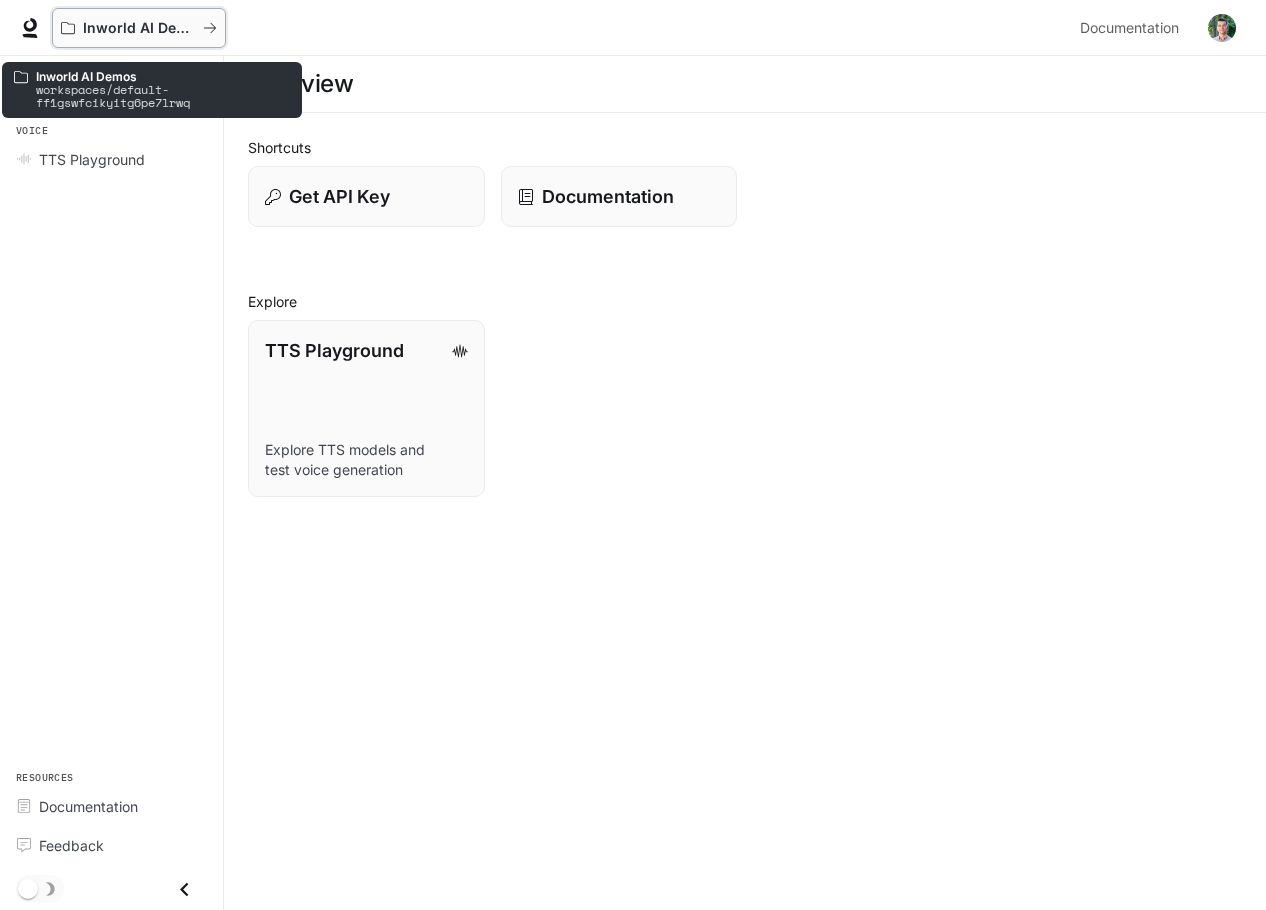 click on "Inworld AI Demos" at bounding box center [139, 28] 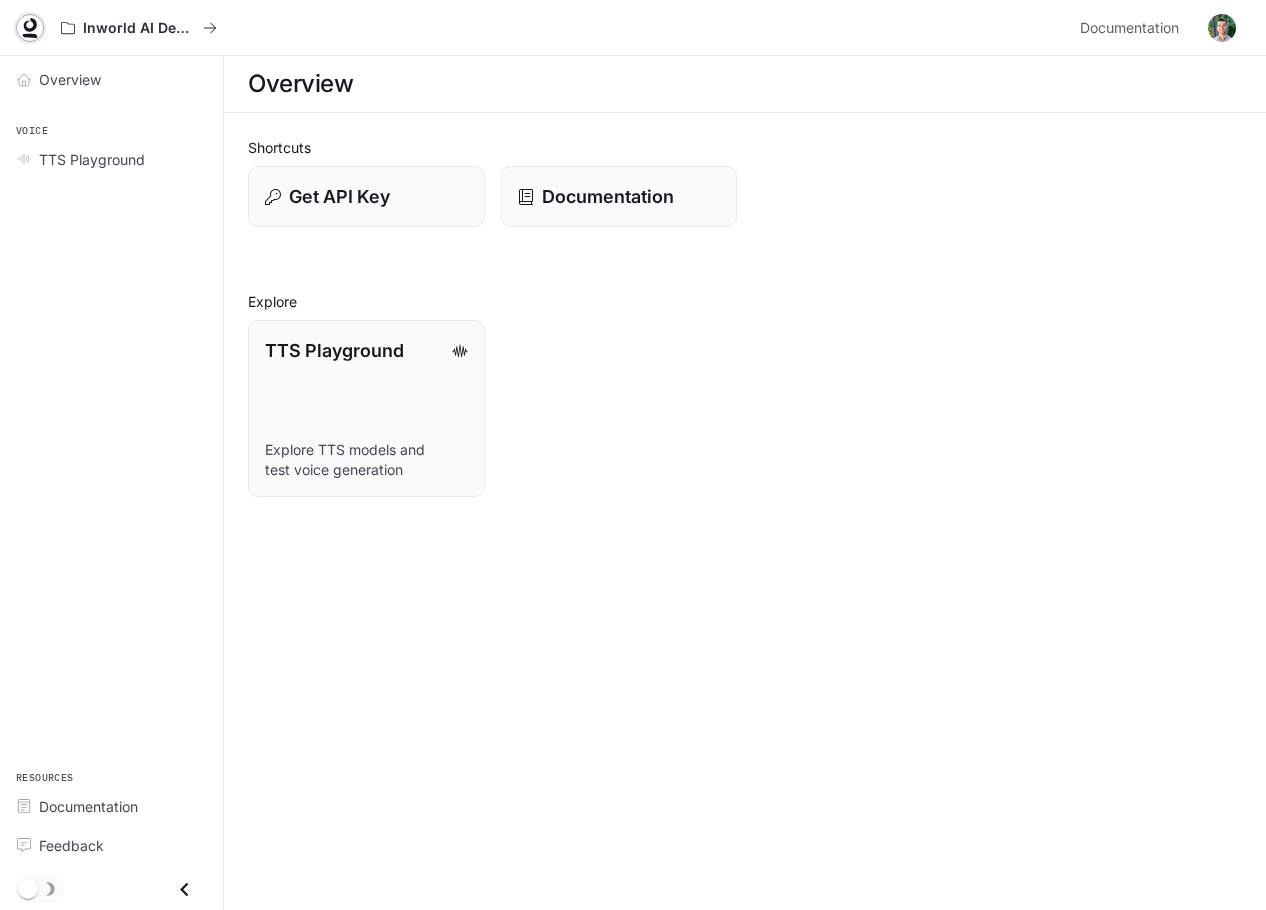 click at bounding box center [30, 28] 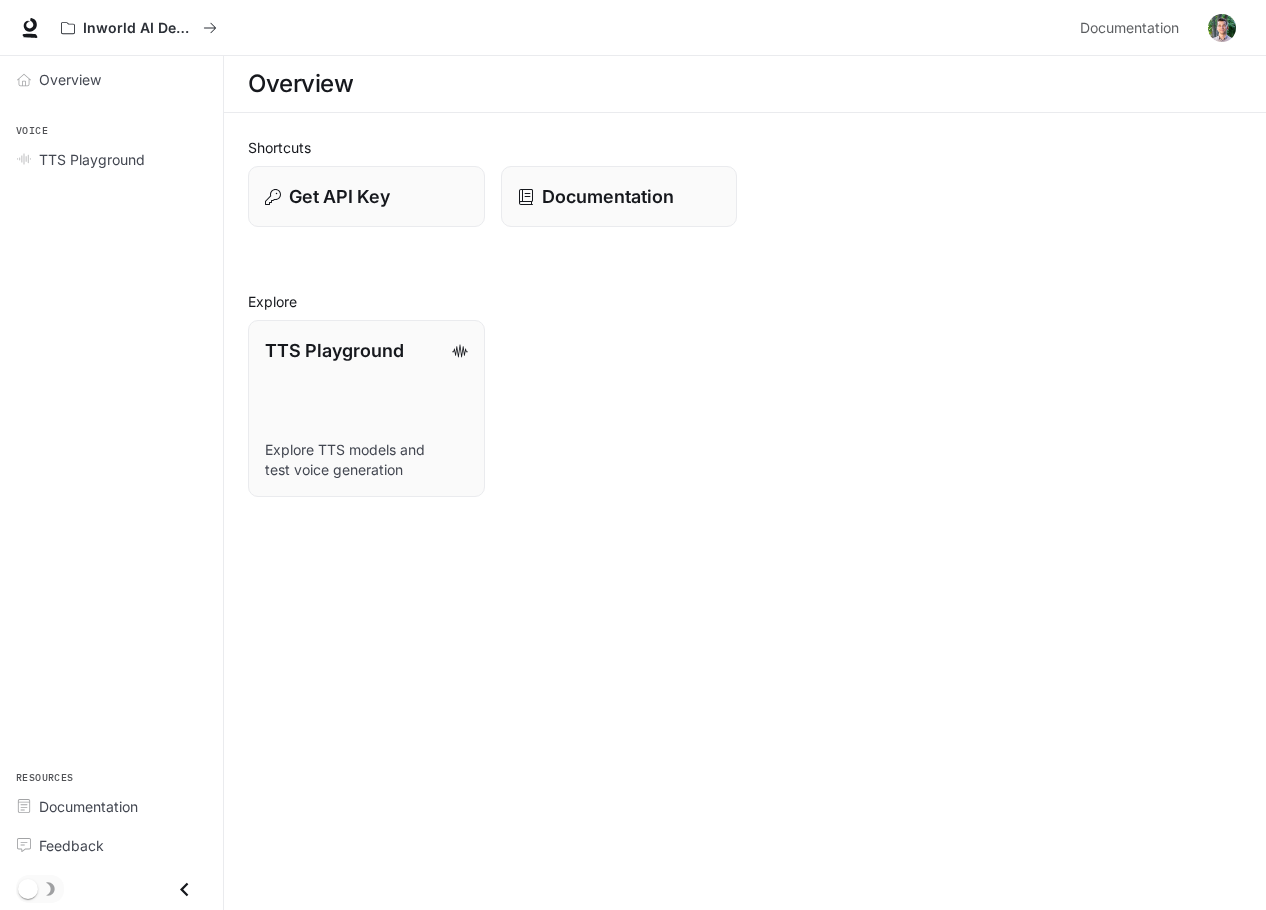 scroll, scrollTop: 0, scrollLeft: 0, axis: both 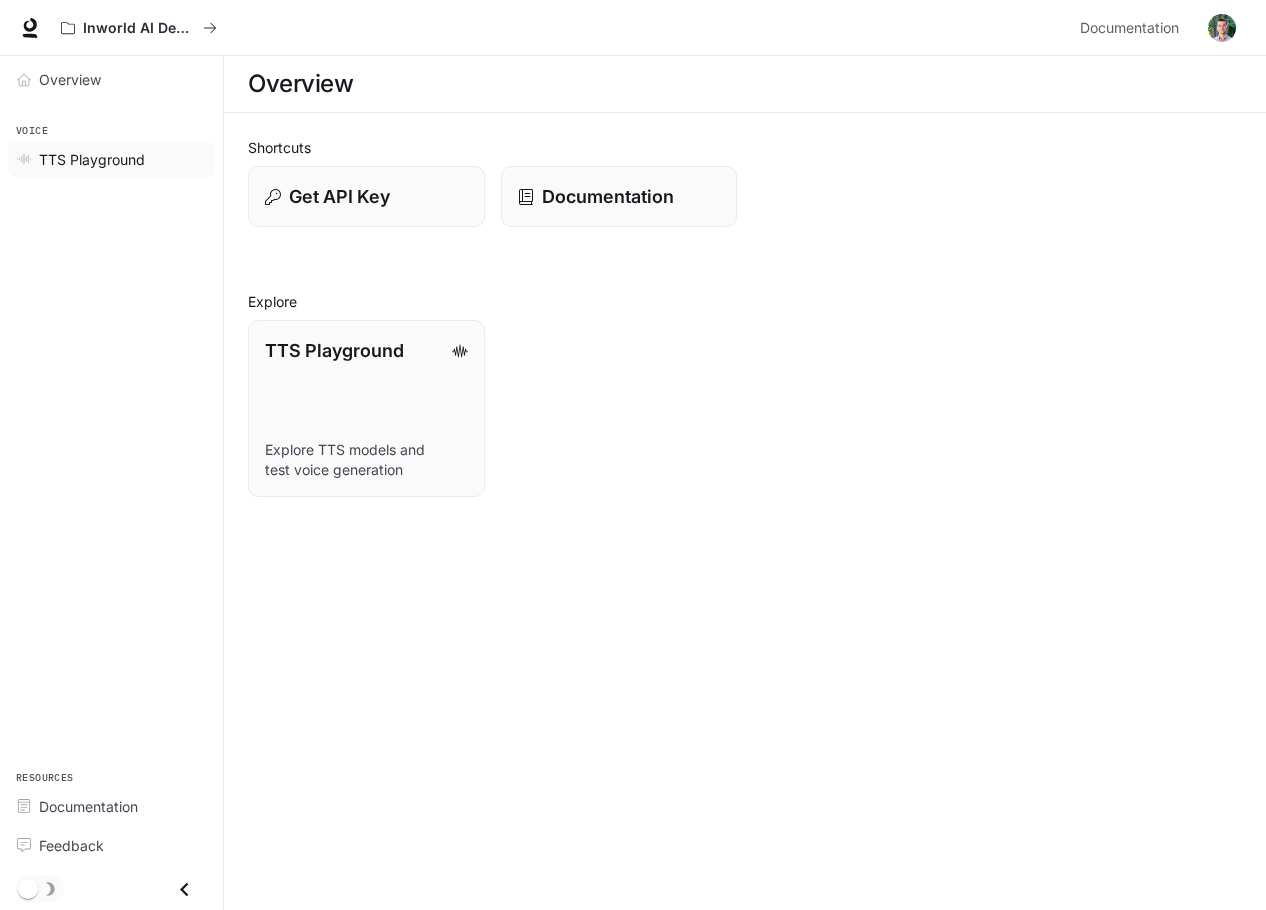 click on "TTS Playground" at bounding box center [92, 159] 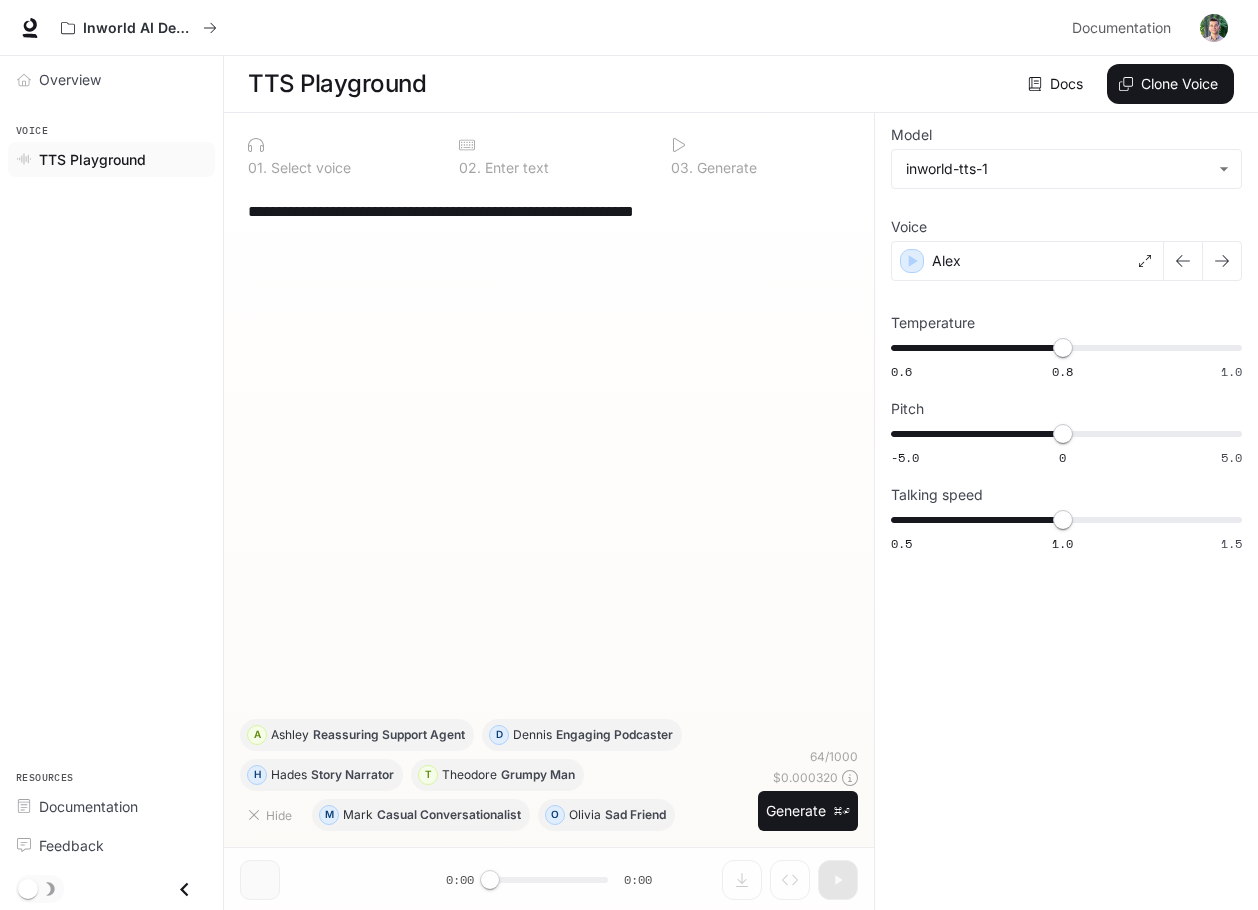click on "**********" at bounding box center (549, 453) 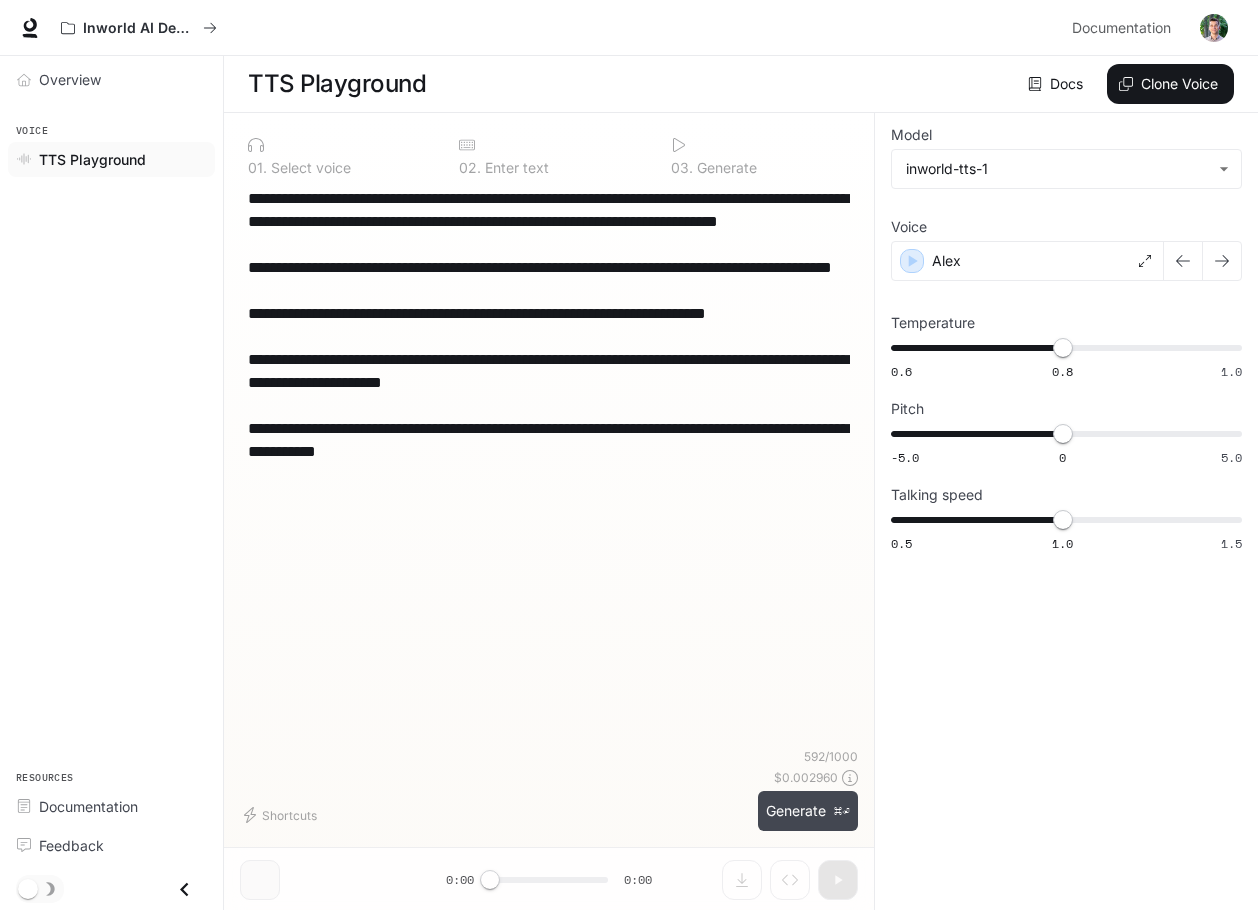 click on "Generate ⌘⏎" at bounding box center (808, 811) 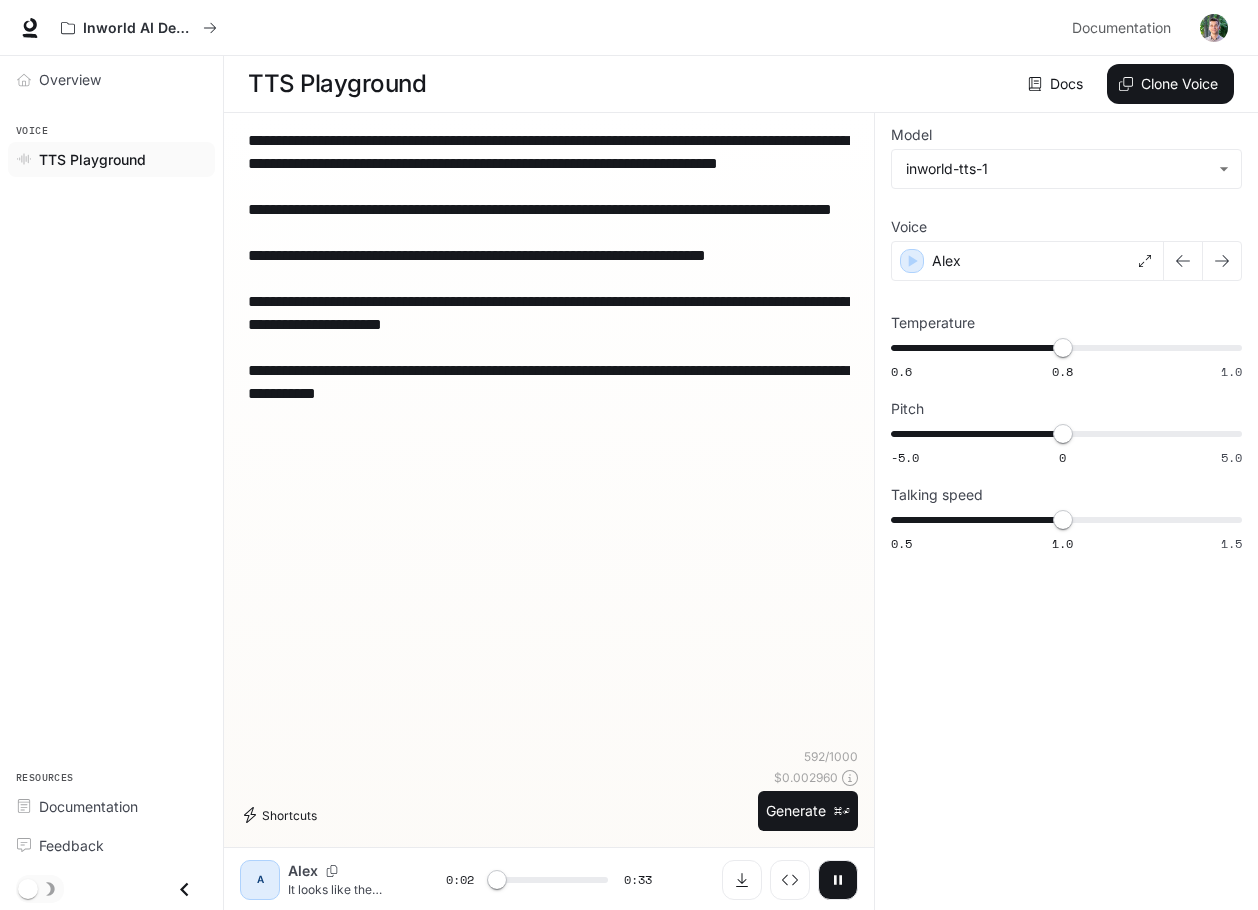 click on "Shortcuts" at bounding box center [282, 815] 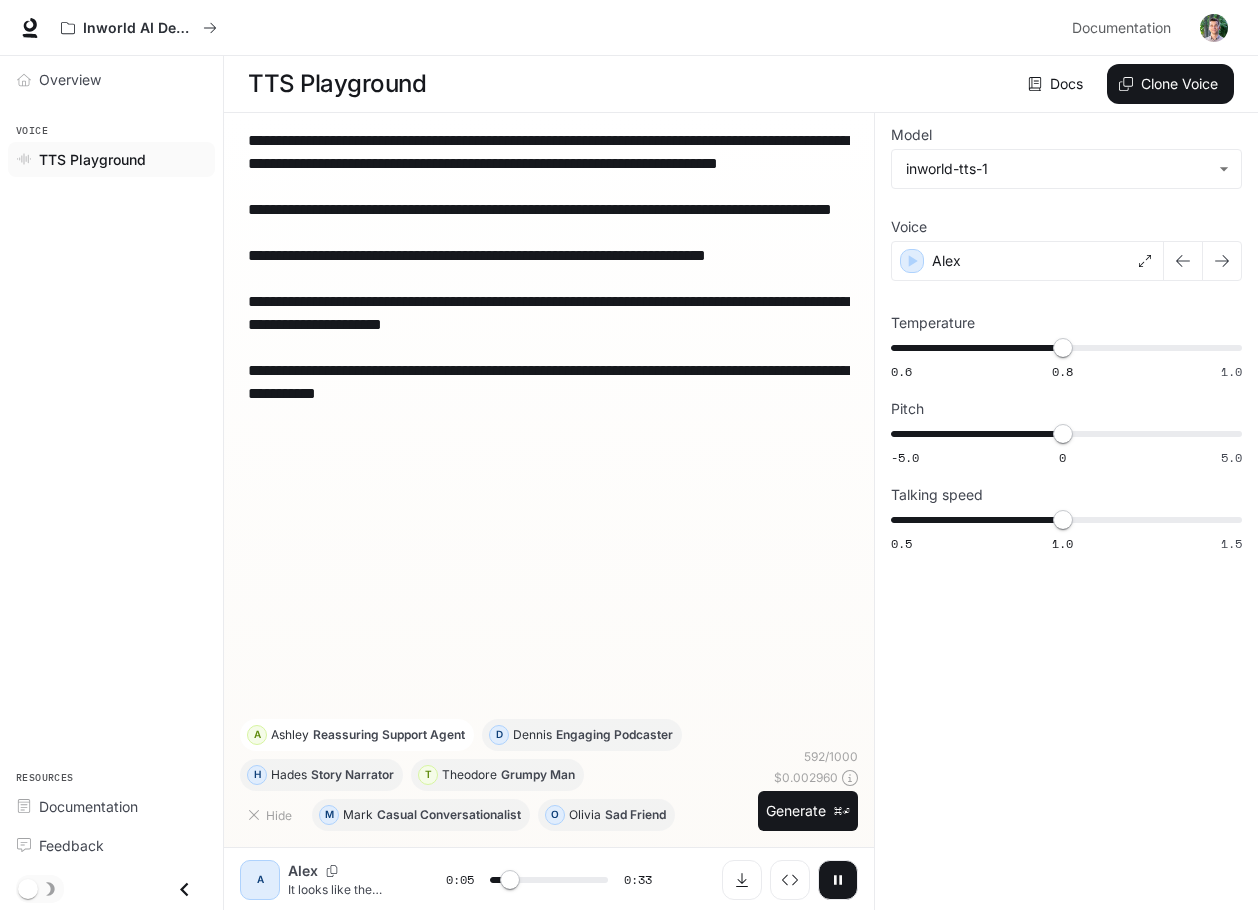 click on "Reassuring Support Agent" at bounding box center (449, 815) 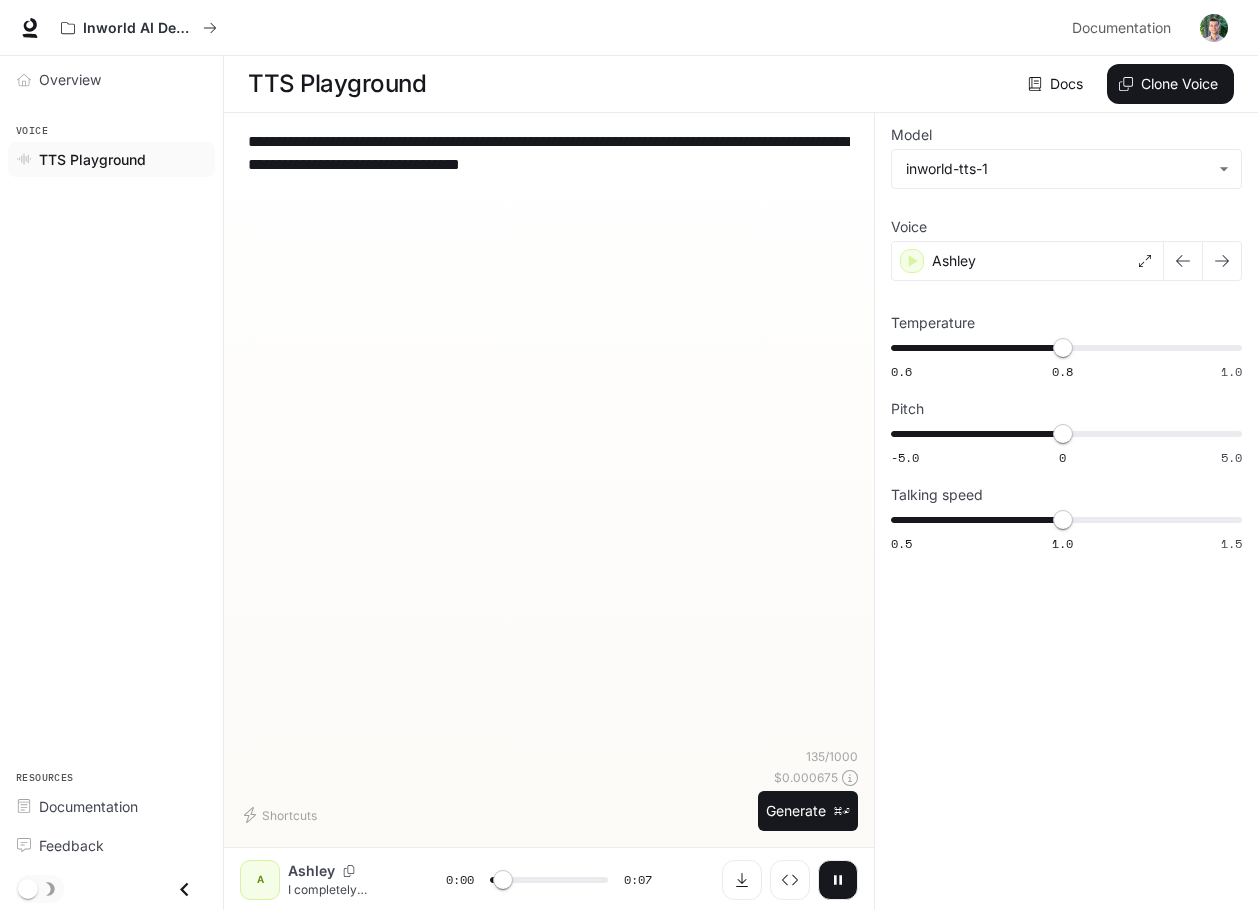 click on "**********" at bounding box center (549, 438) 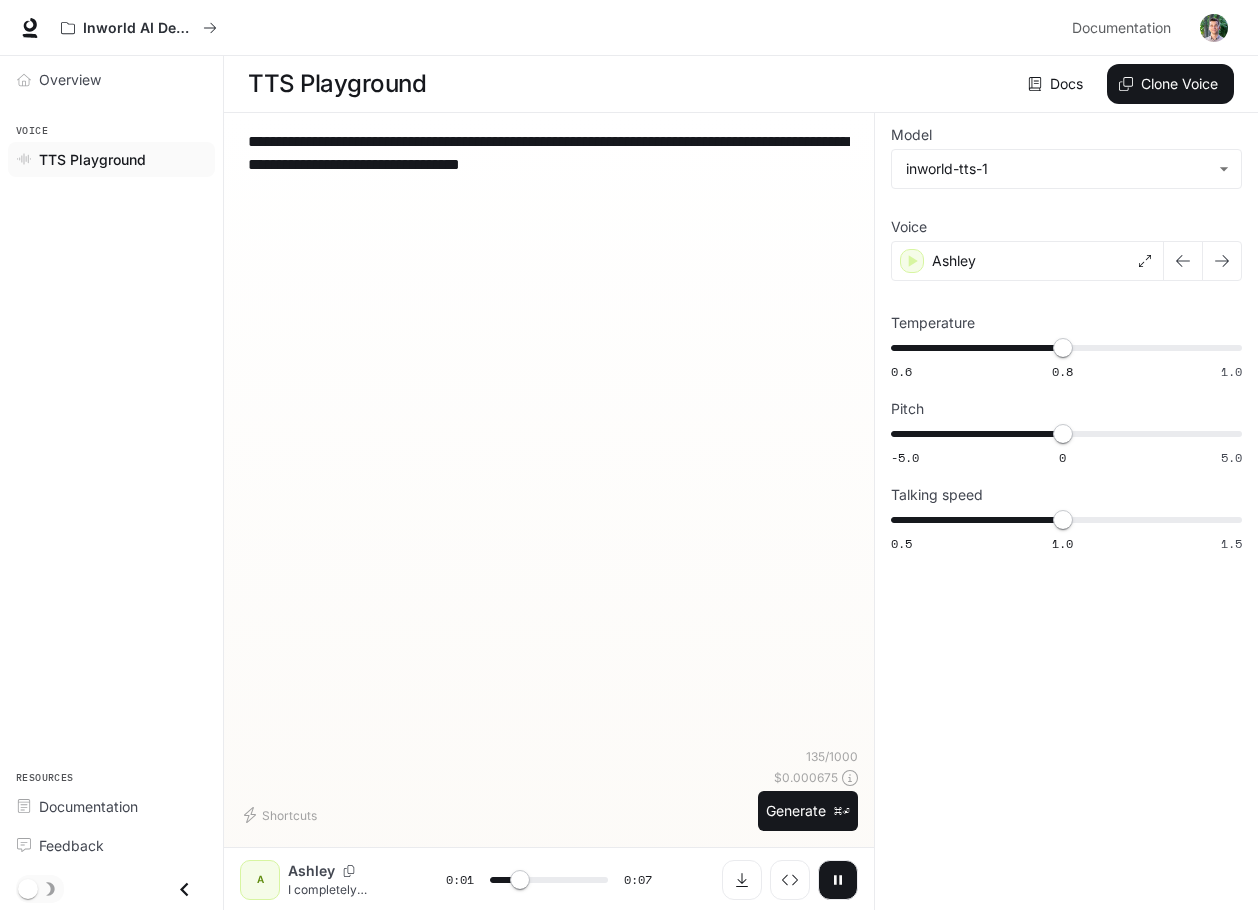 click on "**********" at bounding box center (549, 153) 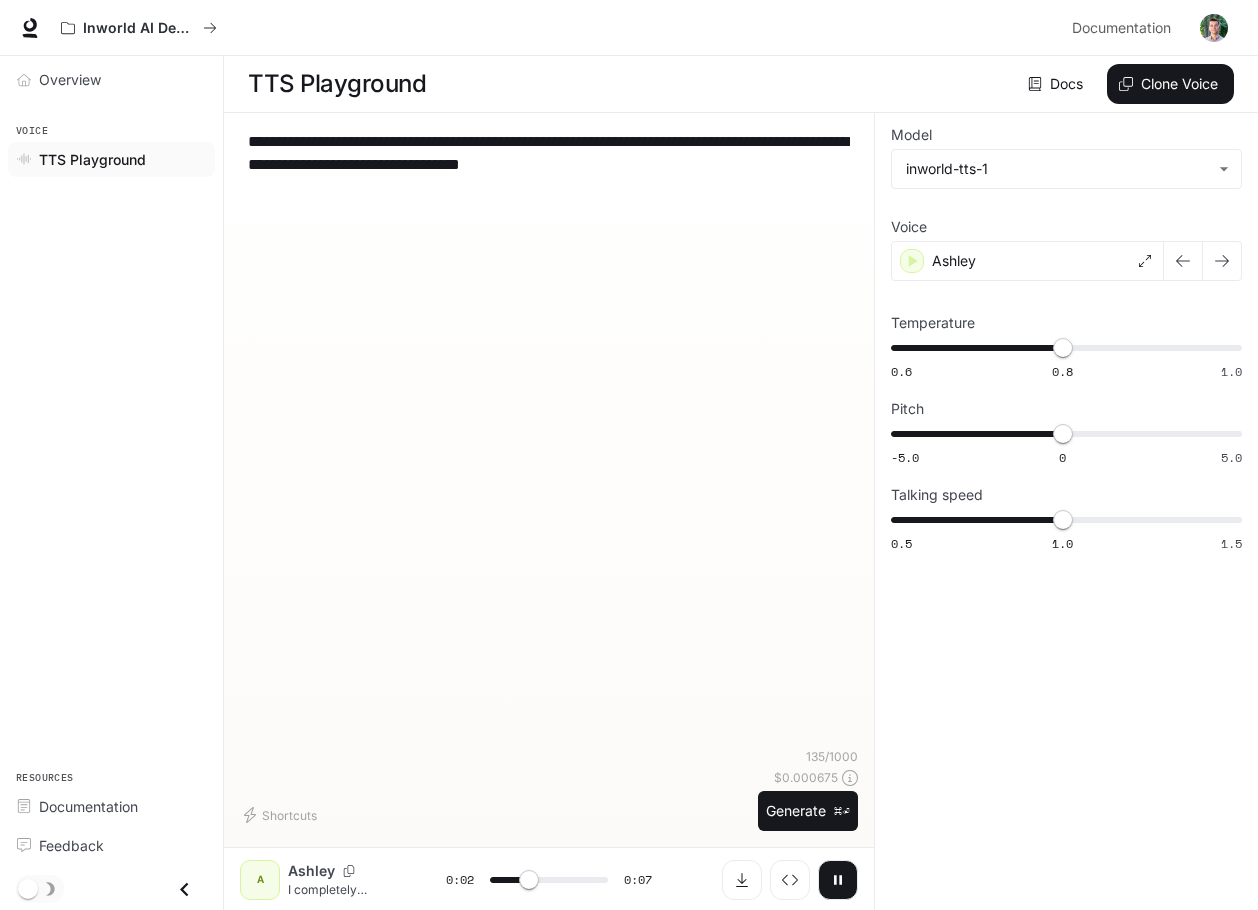 paste on "**********" 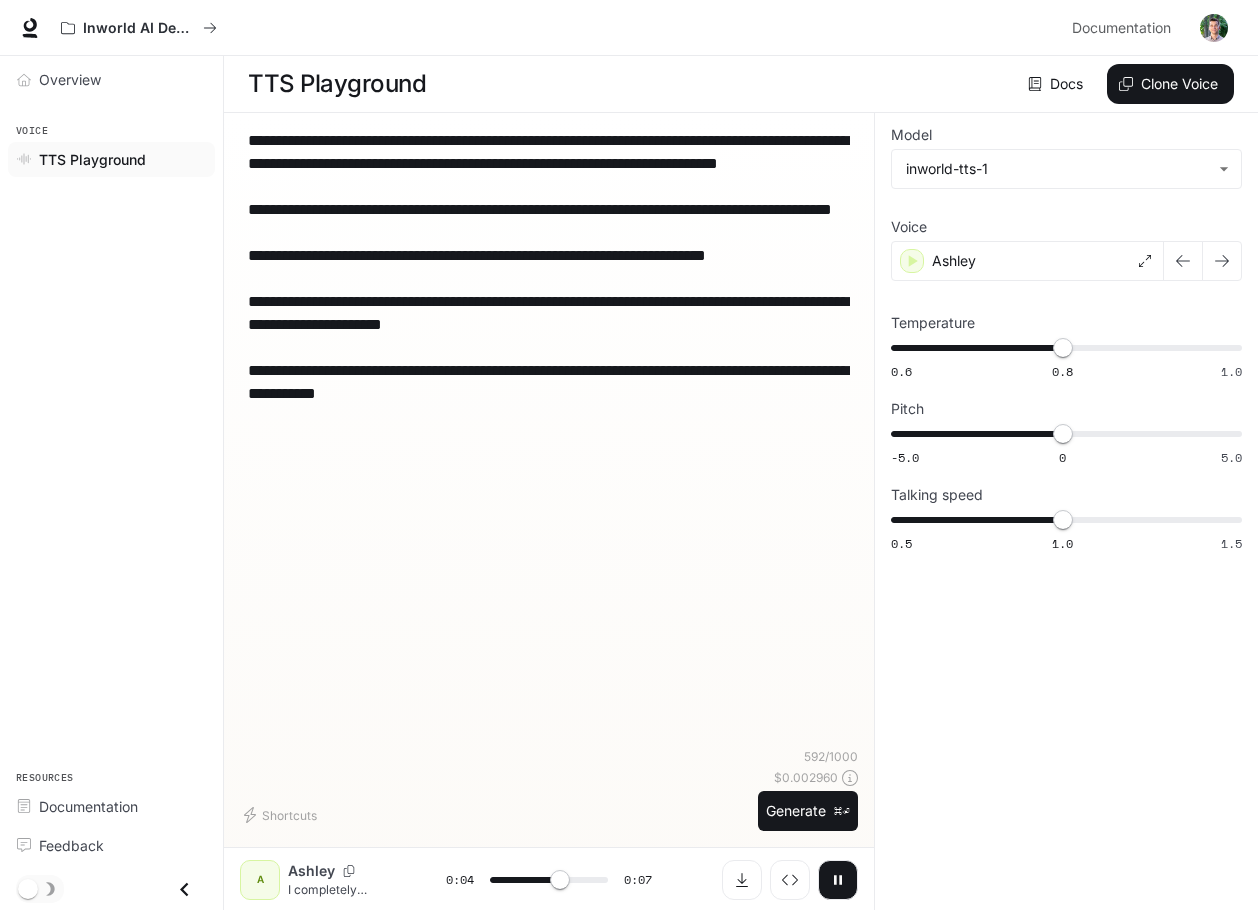 drag, startPoint x: 833, startPoint y: 887, endPoint x: 817, endPoint y: 854, distance: 36.67424 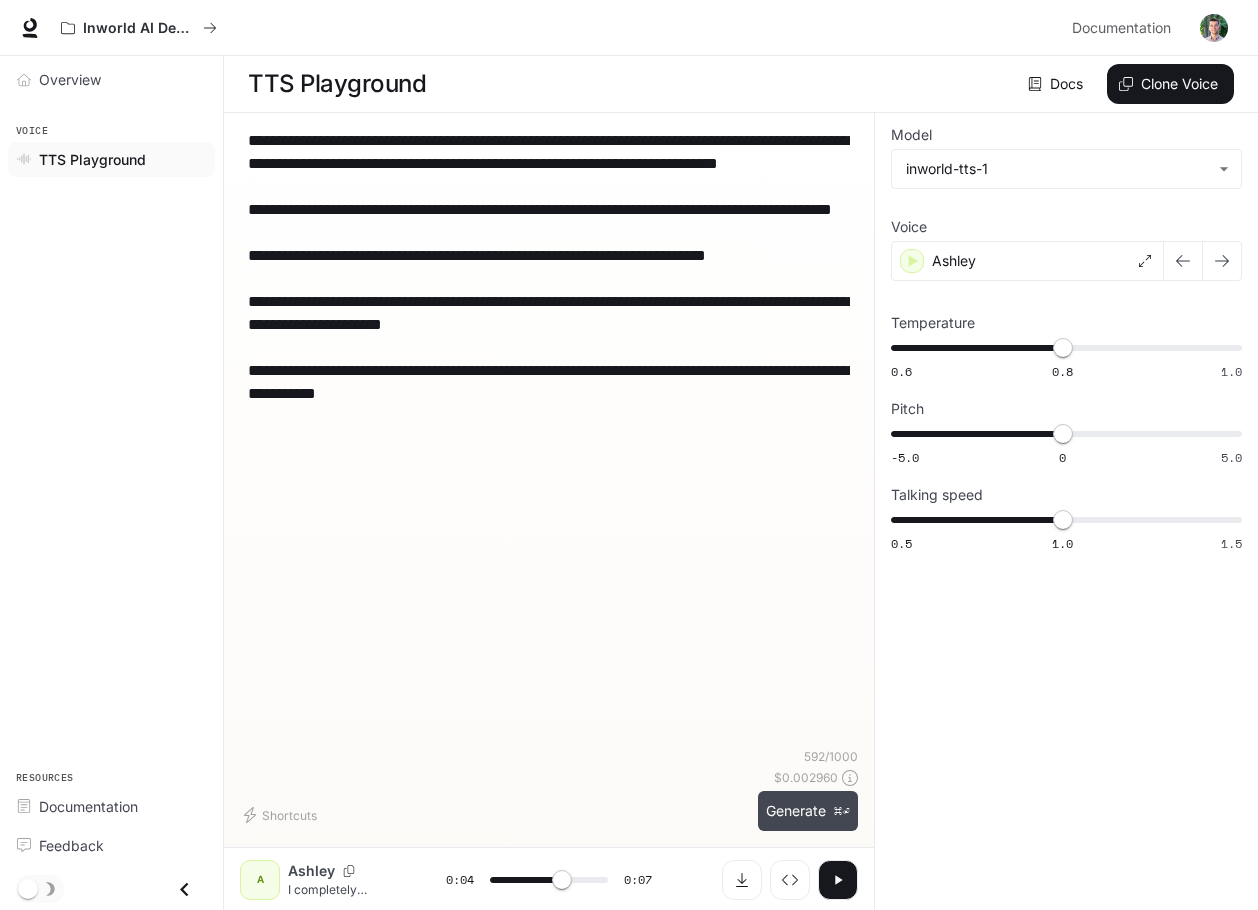 click on "Generate ⌘⏎" at bounding box center (808, 811) 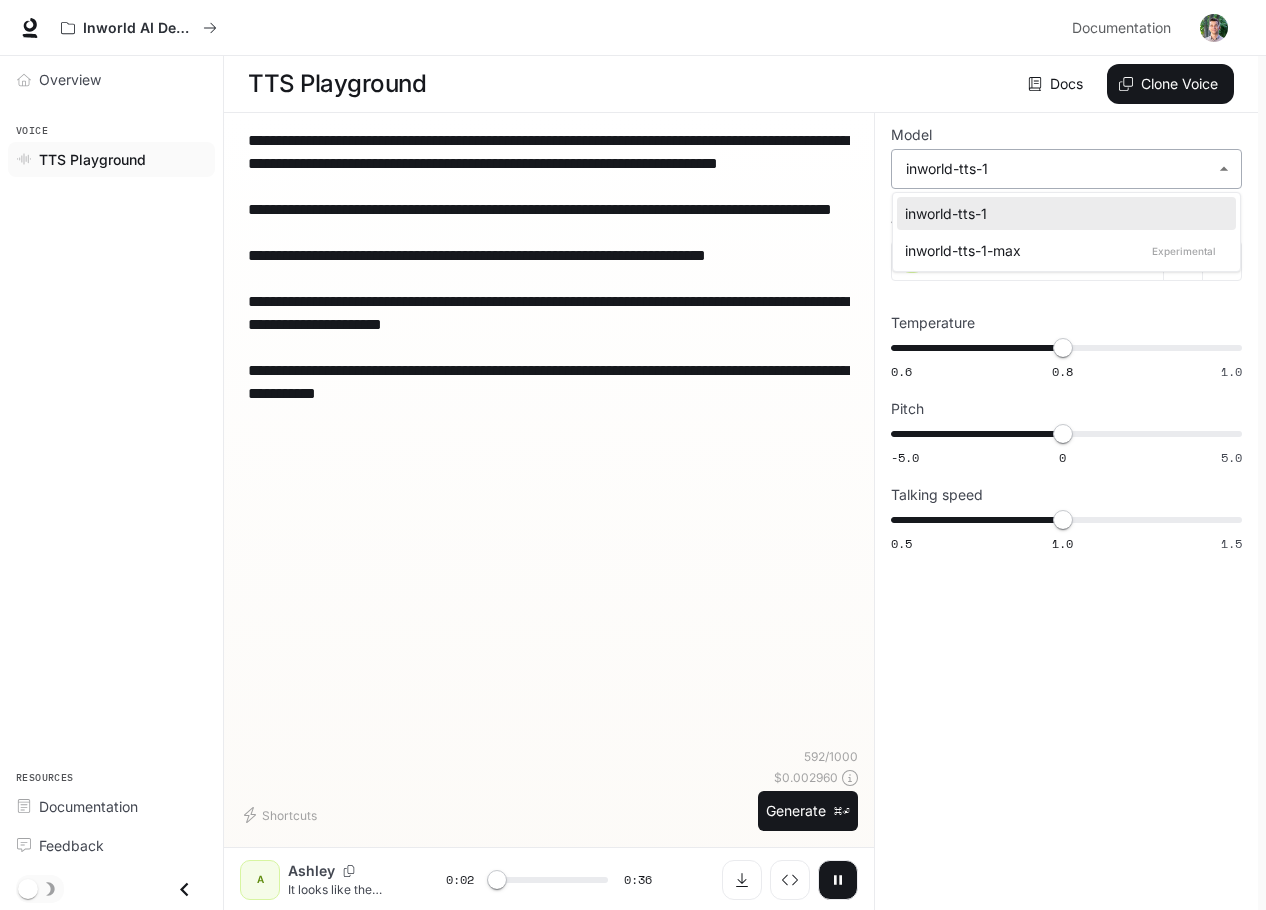 click on "**********" at bounding box center (633, 455) 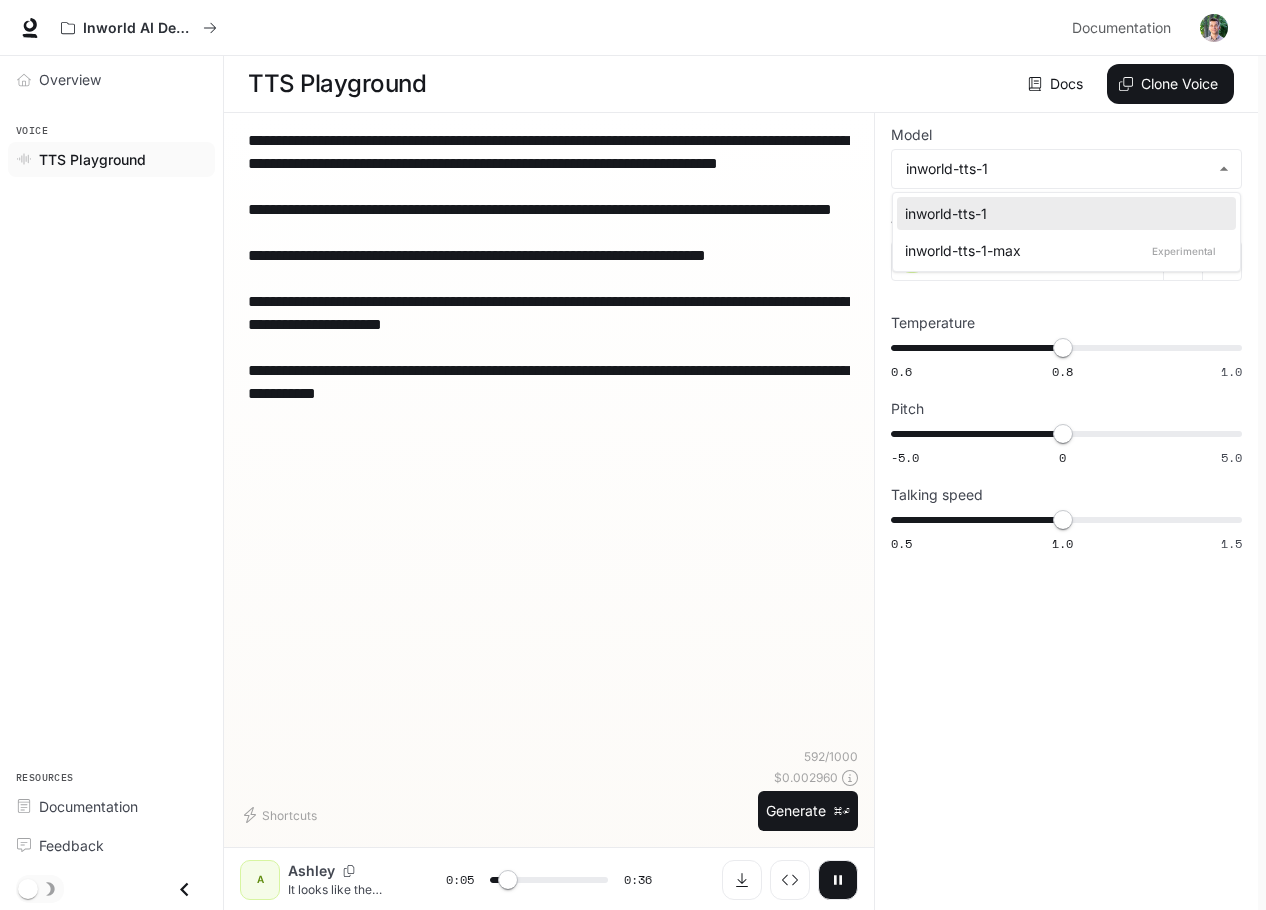 click at bounding box center [633, 455] 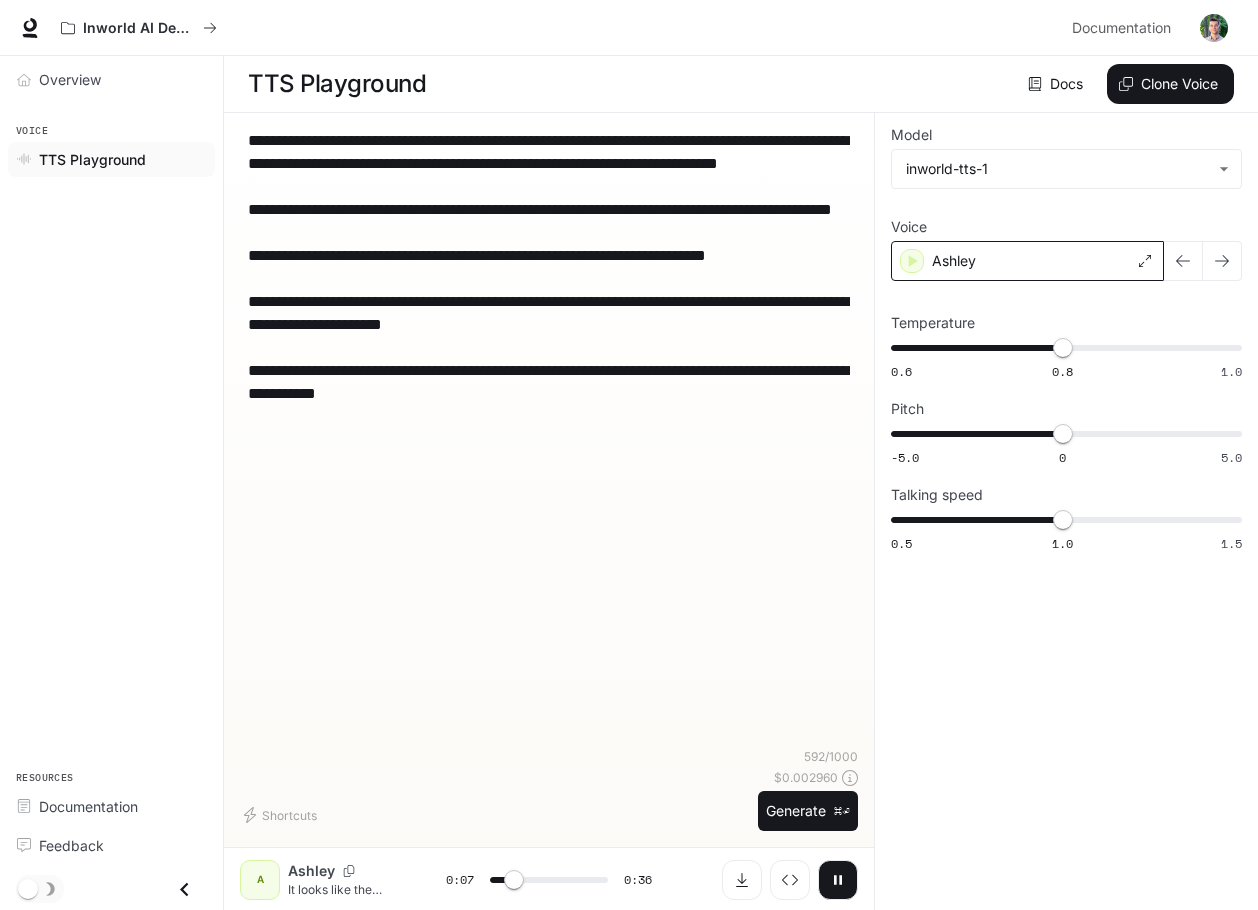 click at bounding box center (1145, 261) 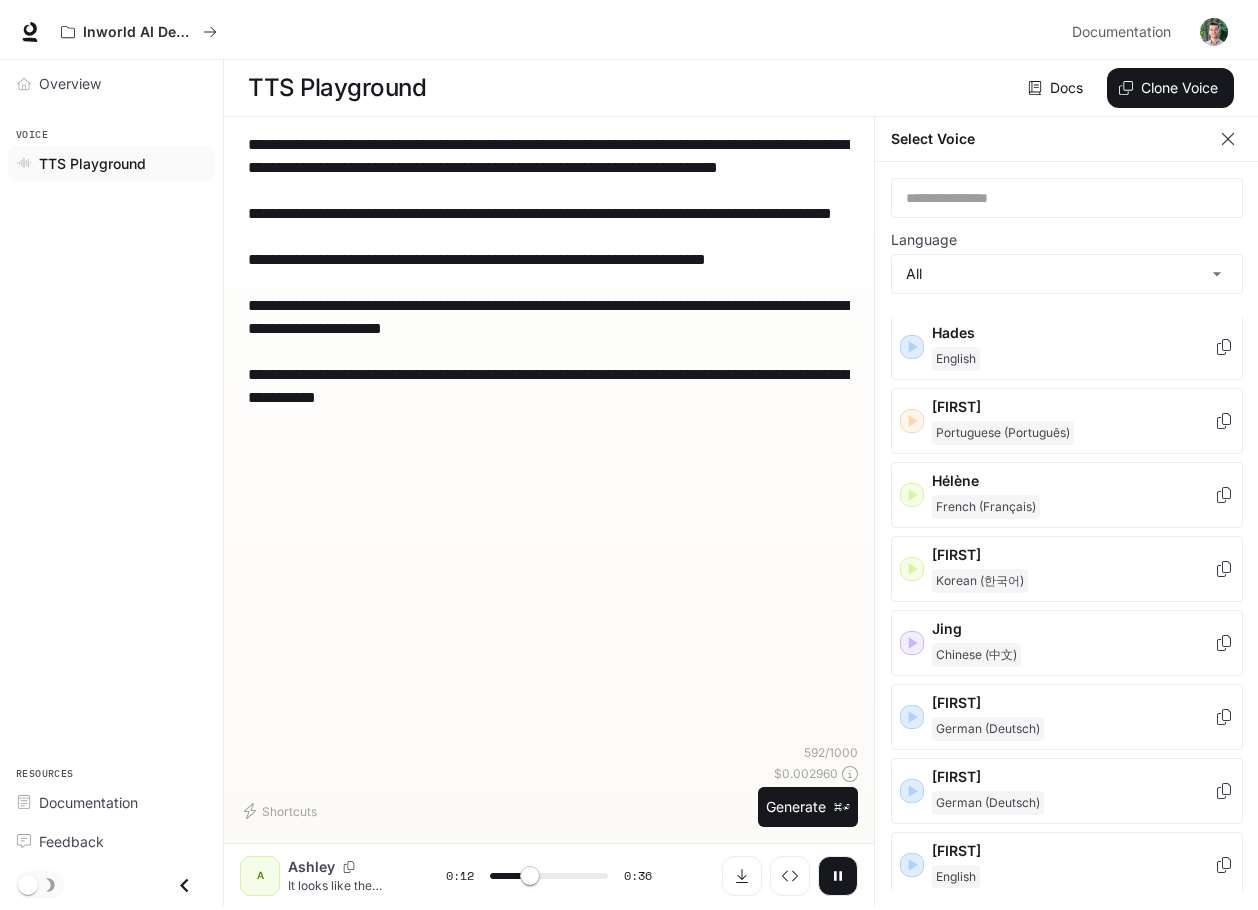 scroll, scrollTop: 0, scrollLeft: 0, axis: both 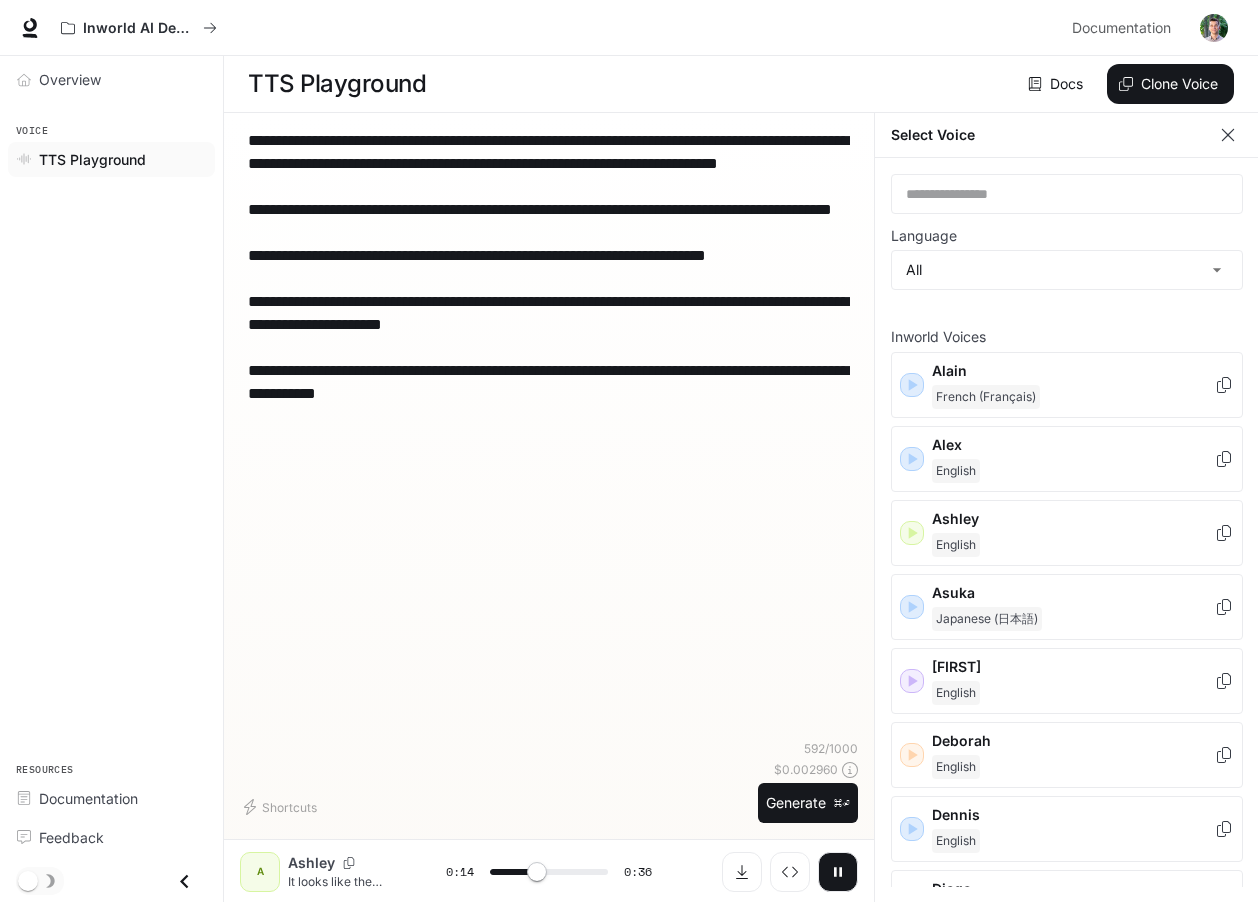click at bounding box center (1228, 135) 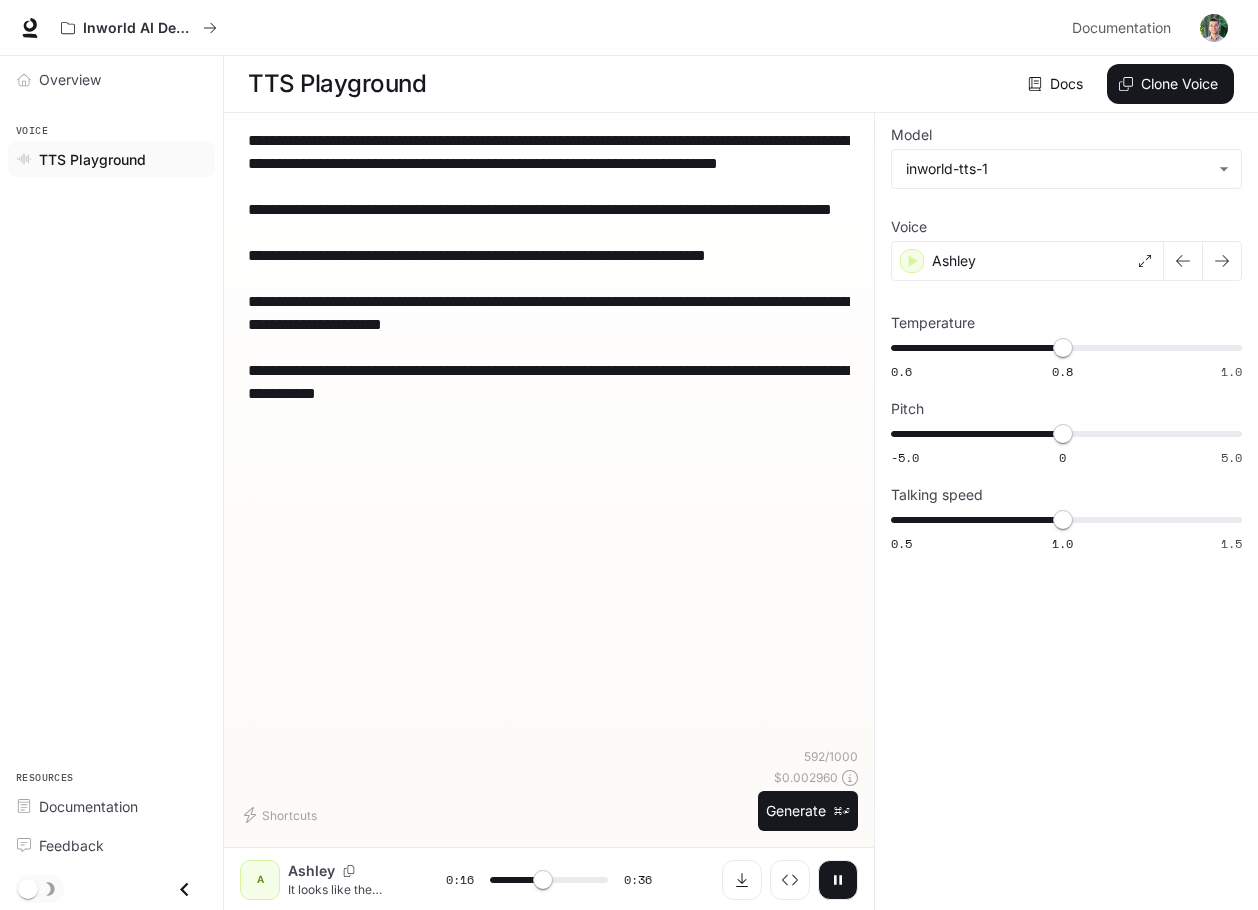 click on "**********" at bounding box center [1066, 512] 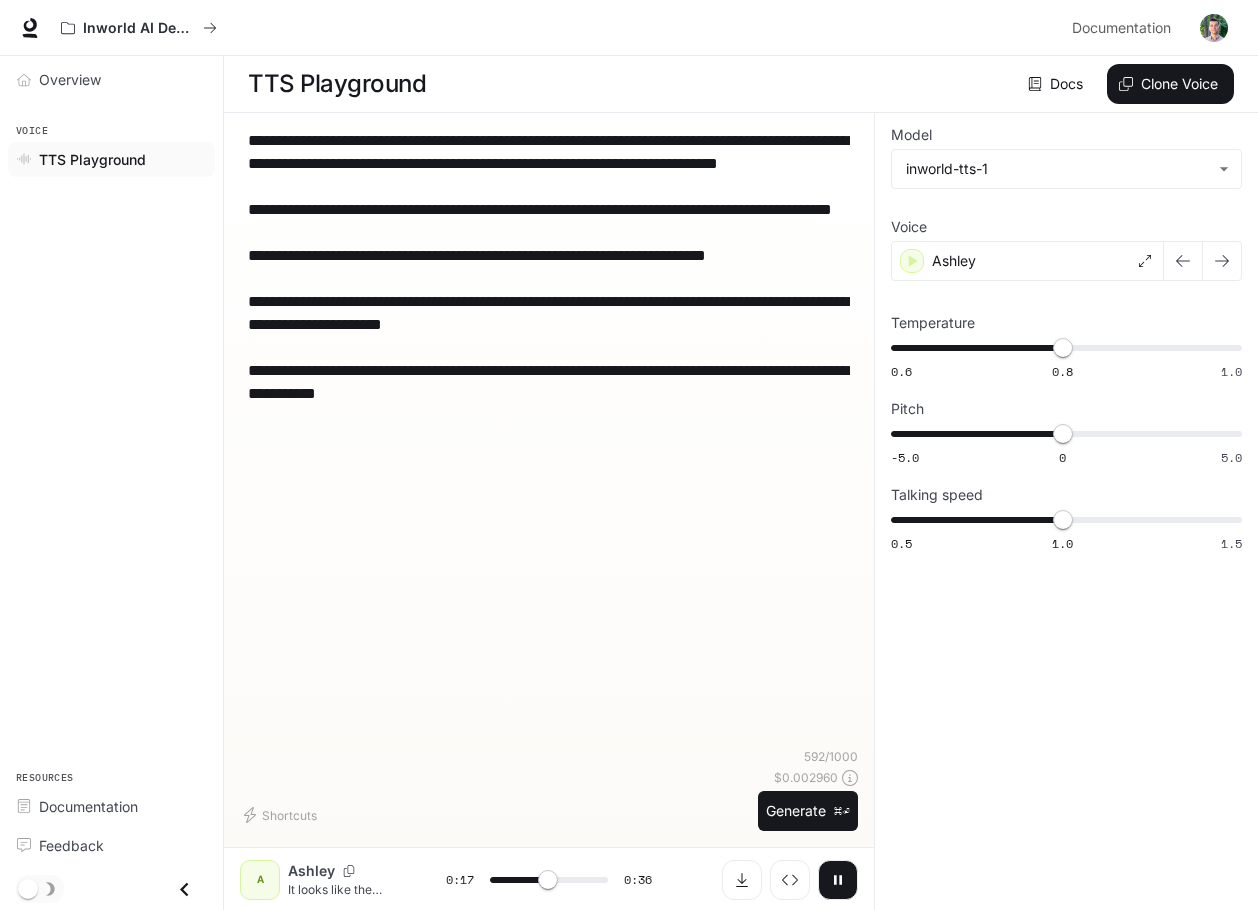 click on "**********" at bounding box center (549, 438) 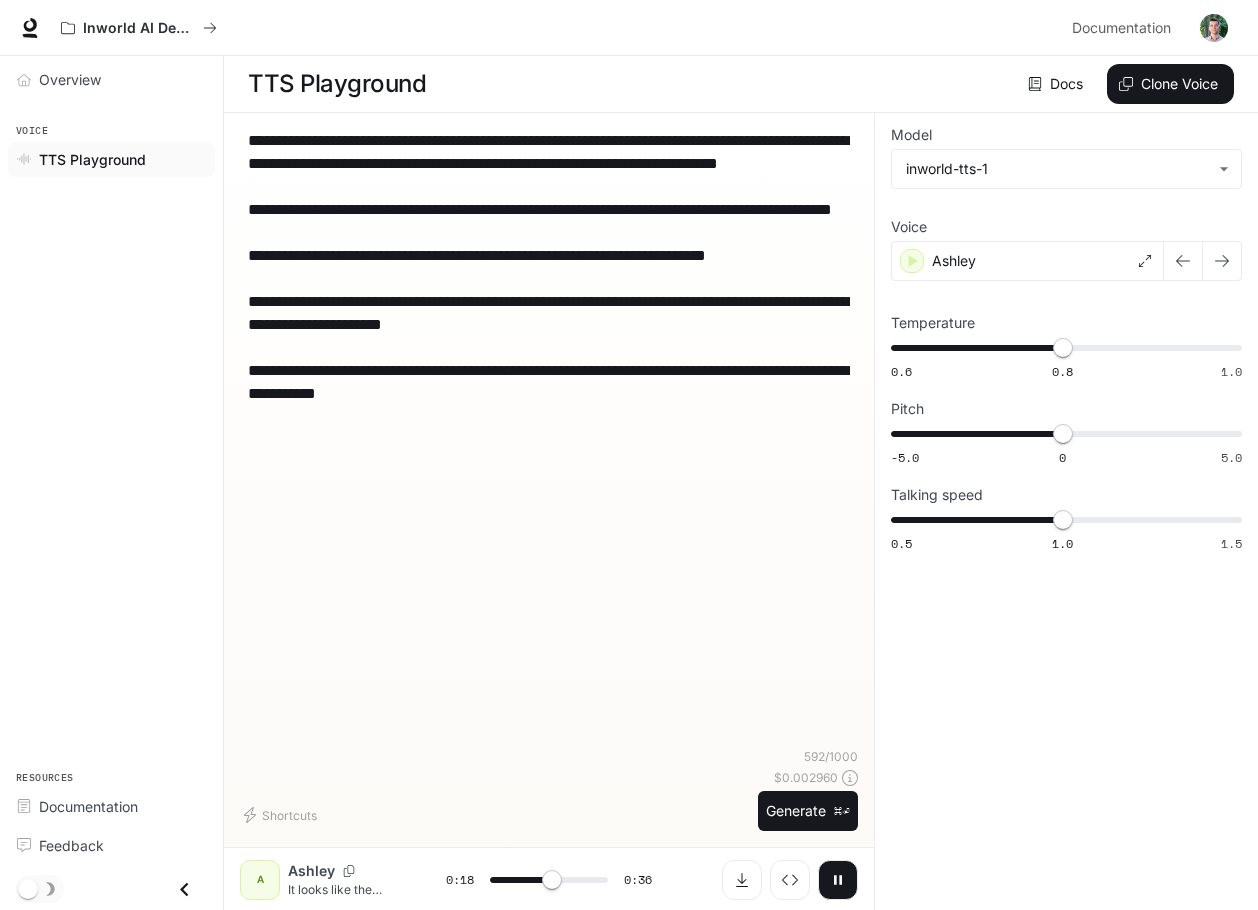 click on "**********" at bounding box center (549, 290) 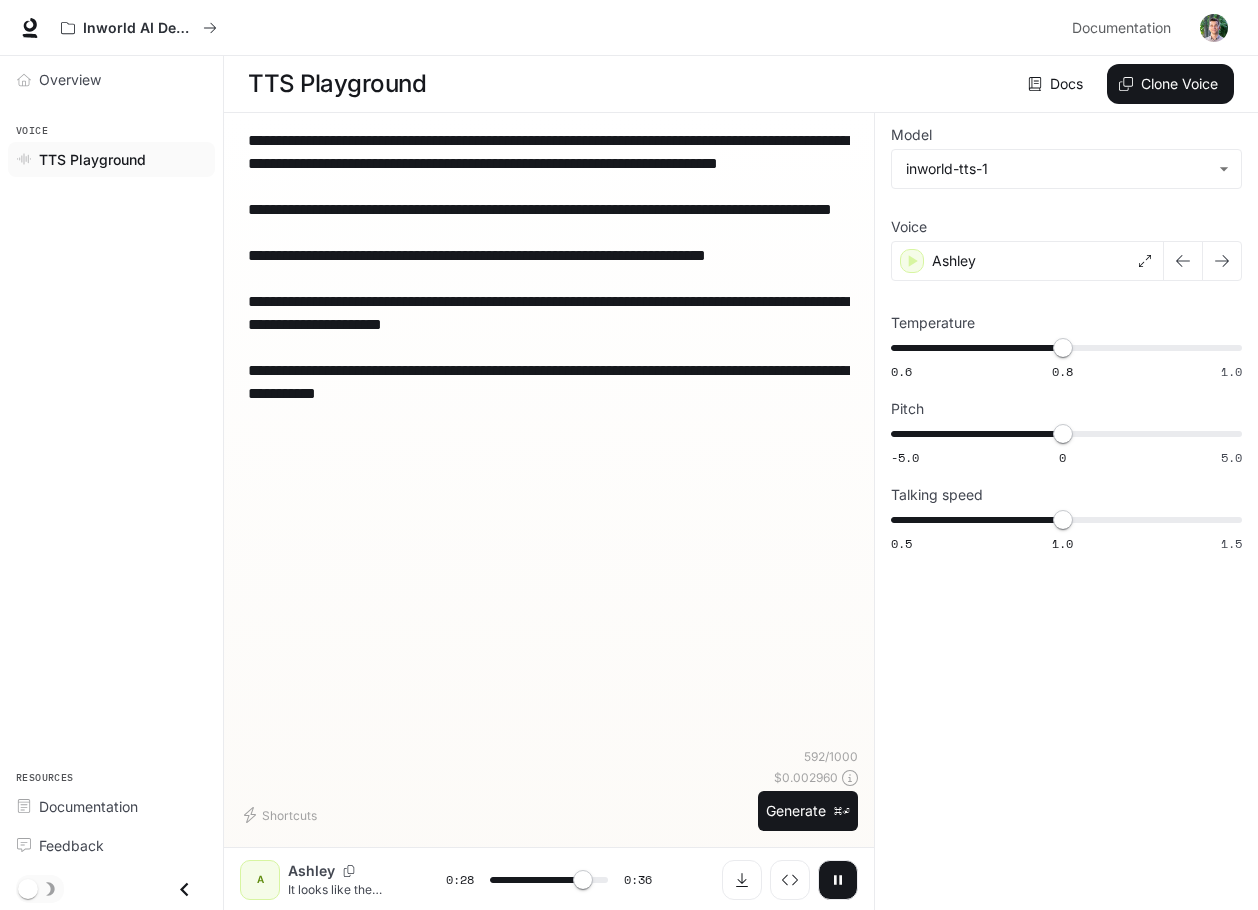 click on "**********" at bounding box center [549, 438] 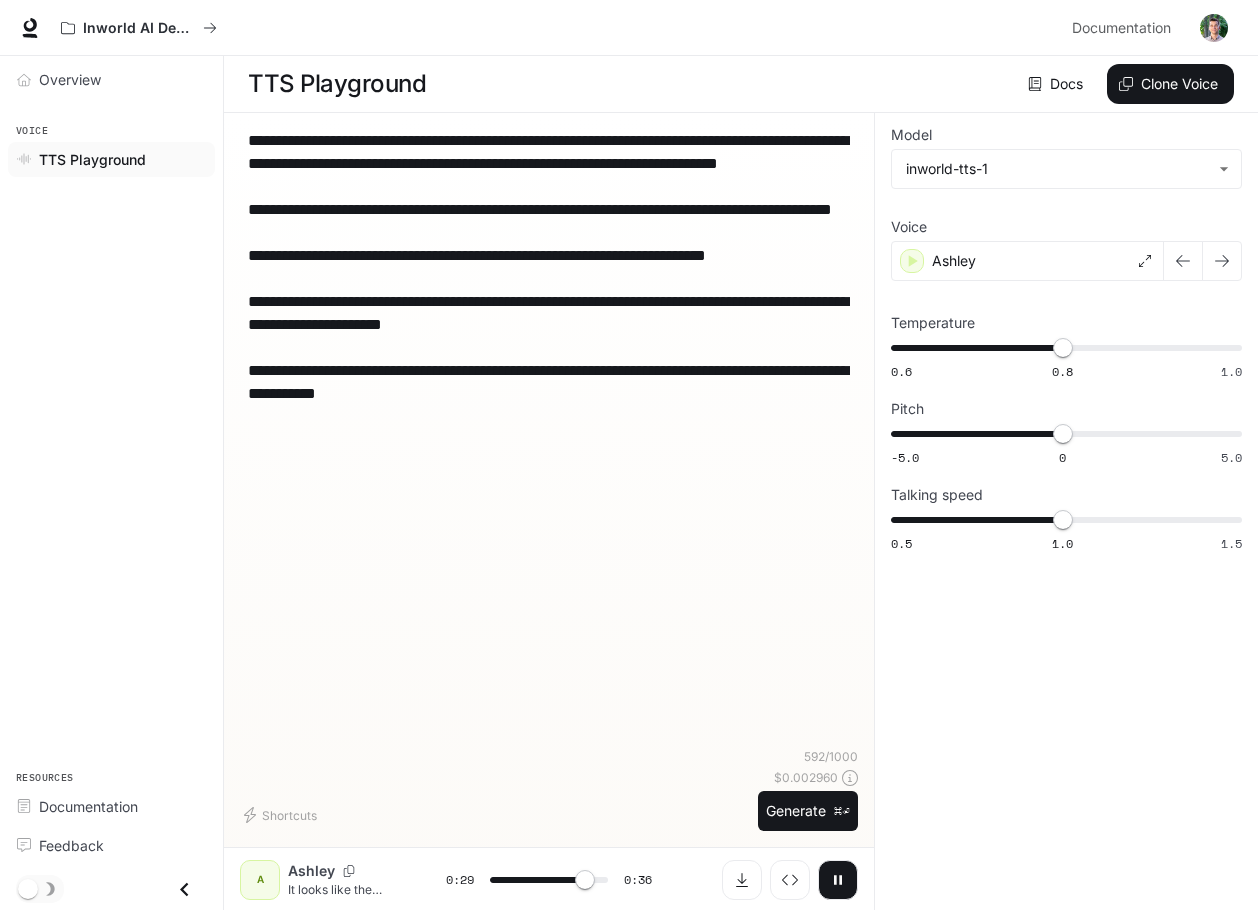click on "**********" at bounding box center (549, 290) 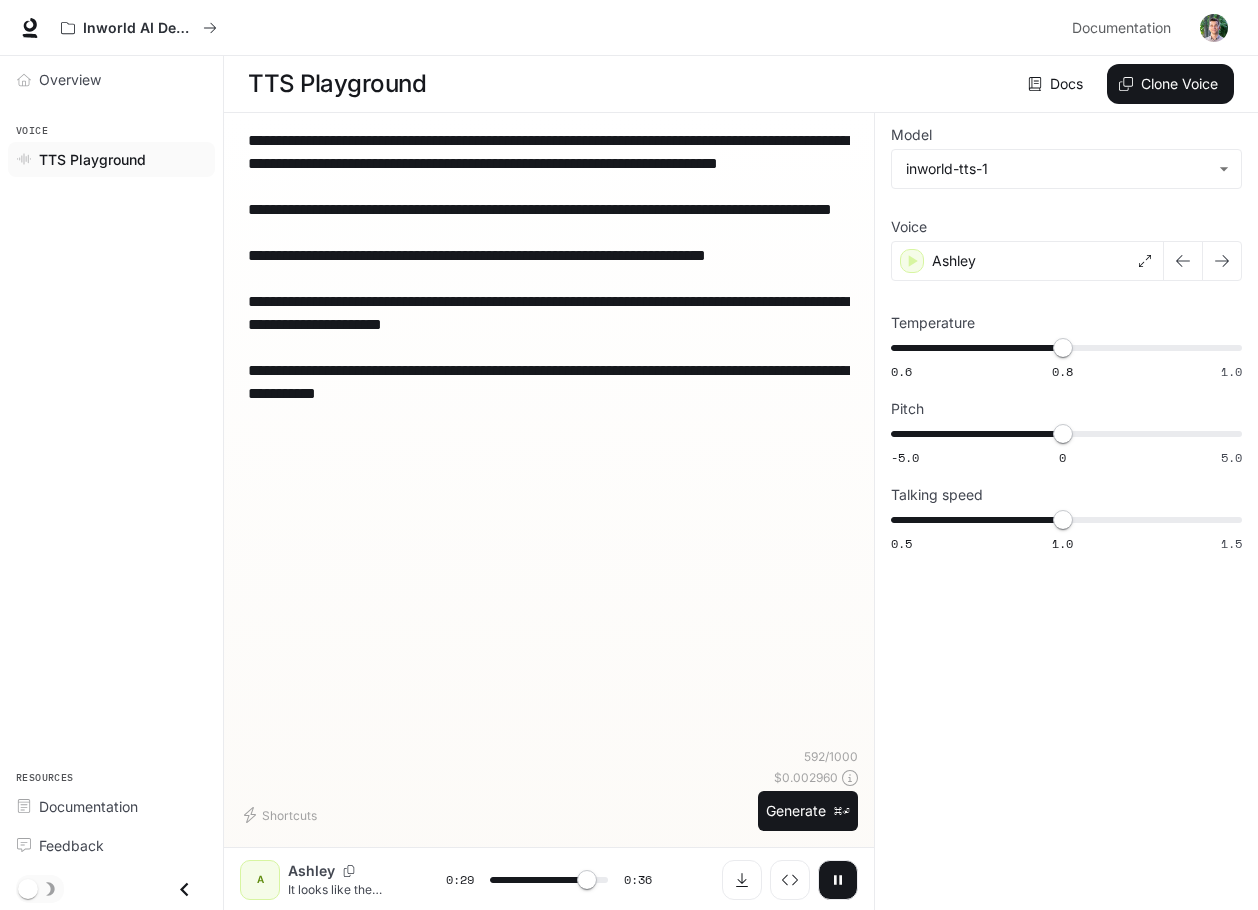 click on "**********" at bounding box center [549, 290] 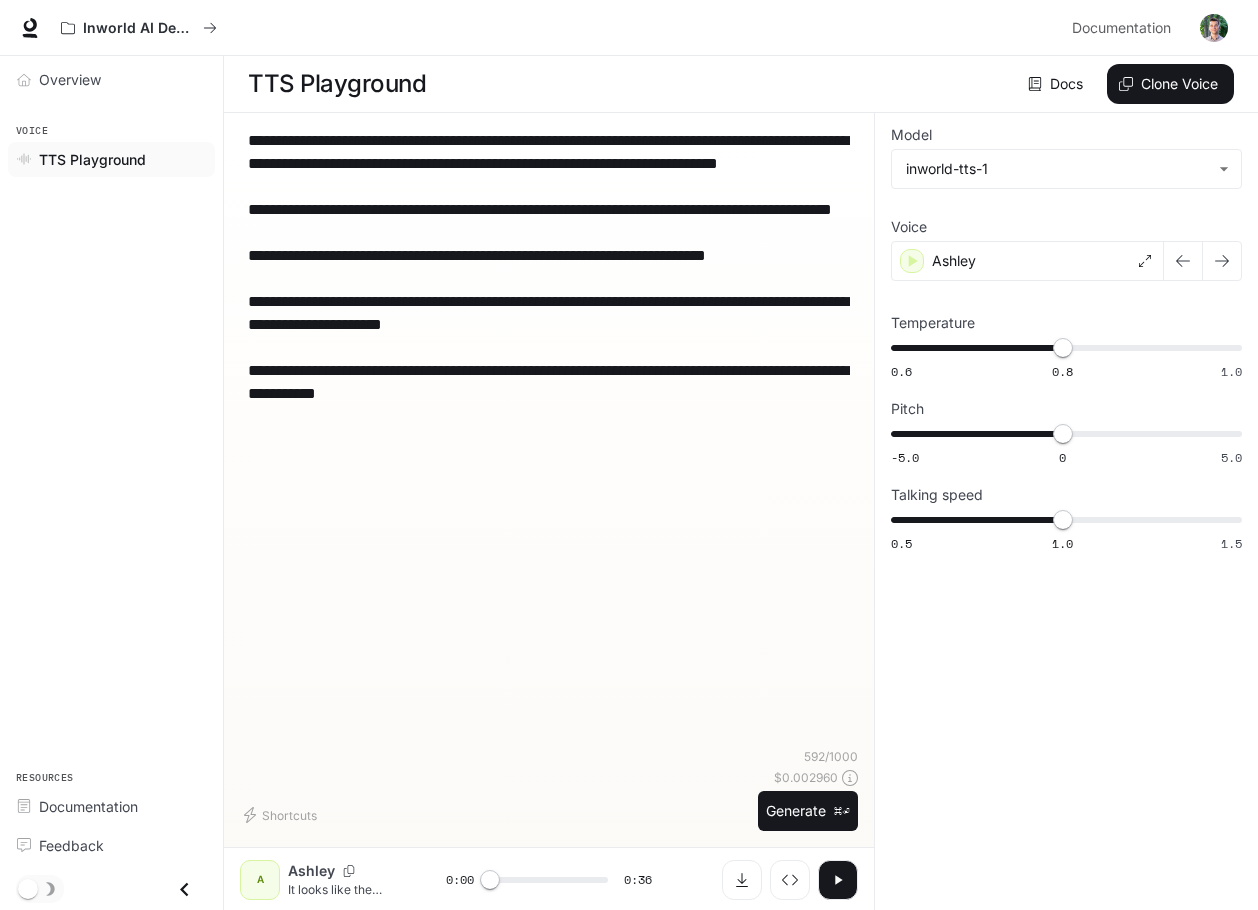 click on "**********" at bounding box center [549, 438] 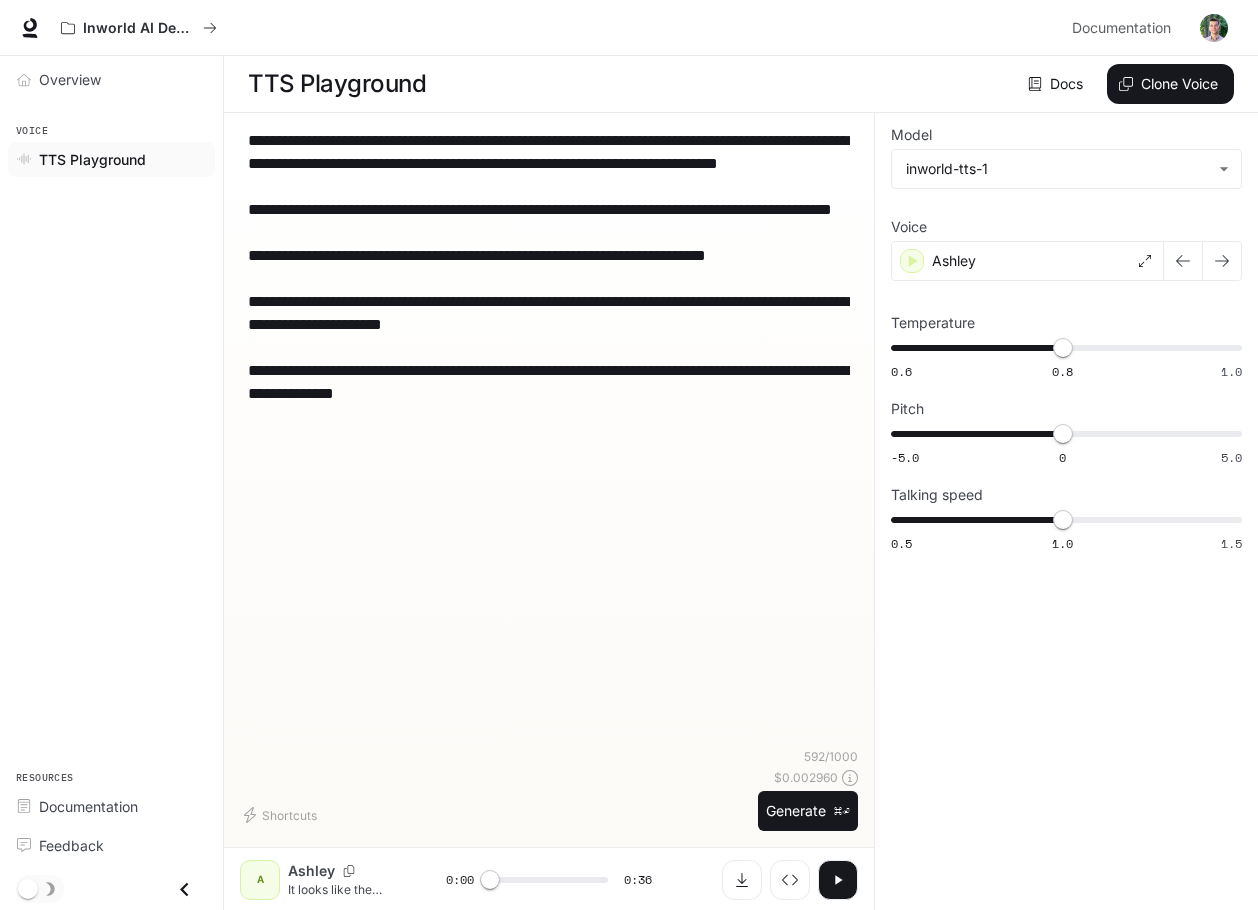 paste on "**********" 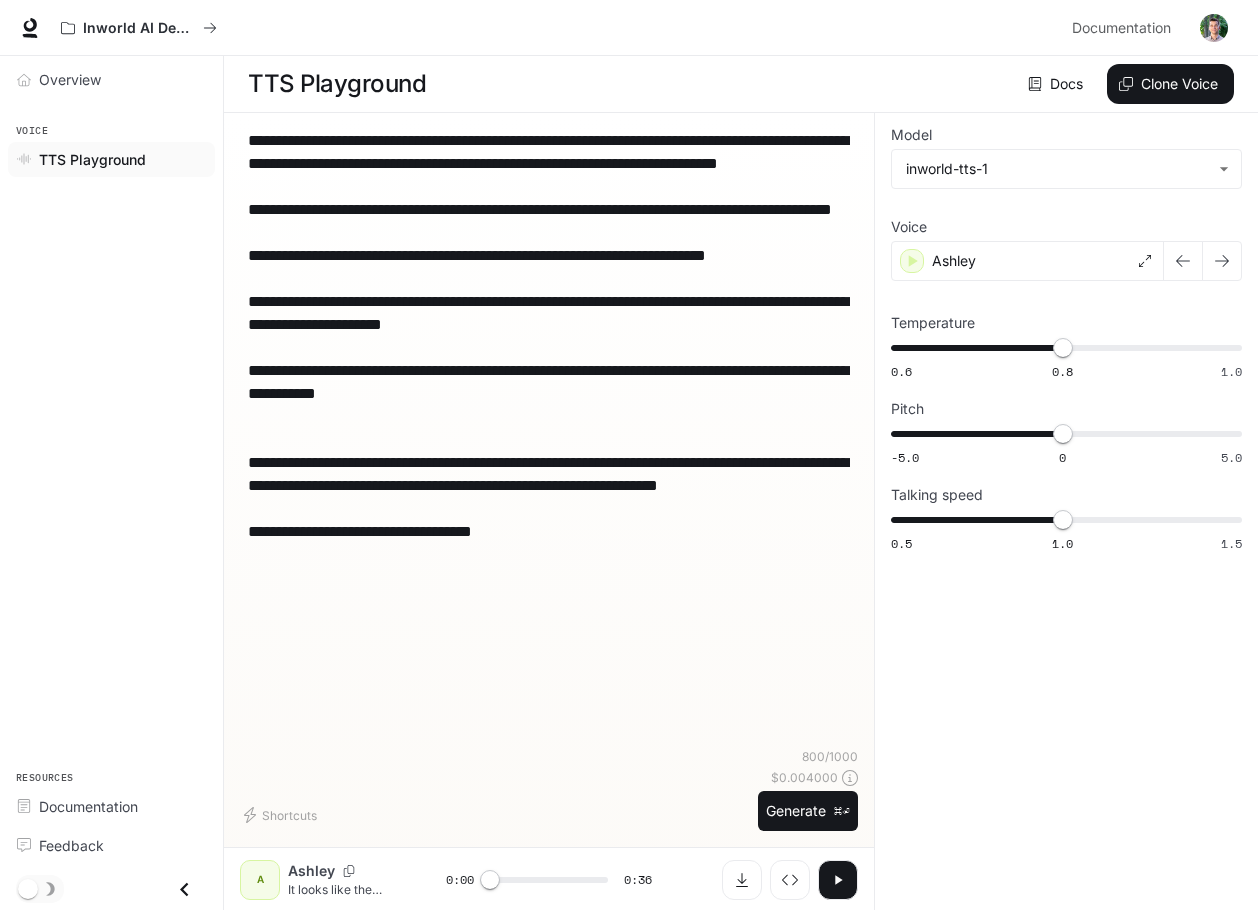 paste on "**********" 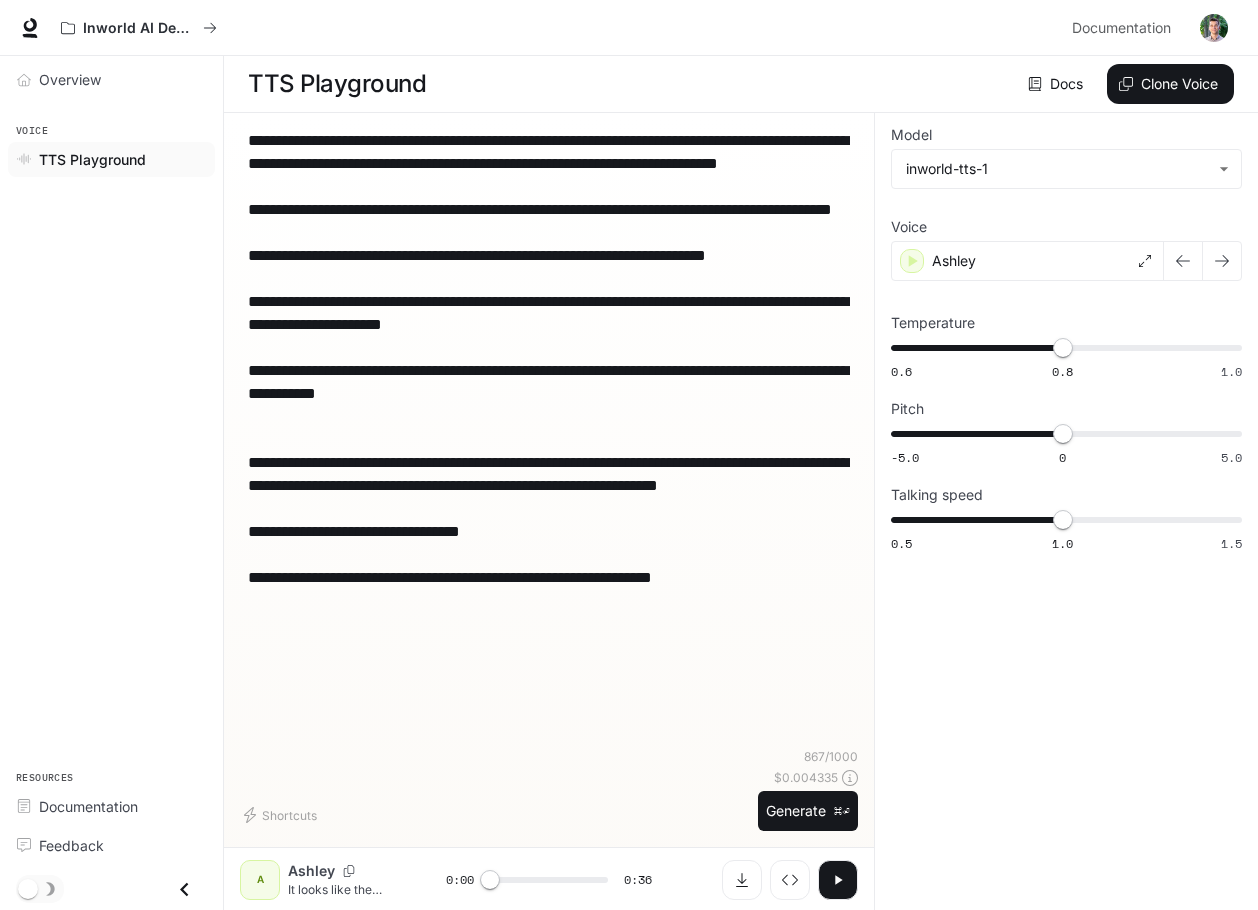 paste on "**********" 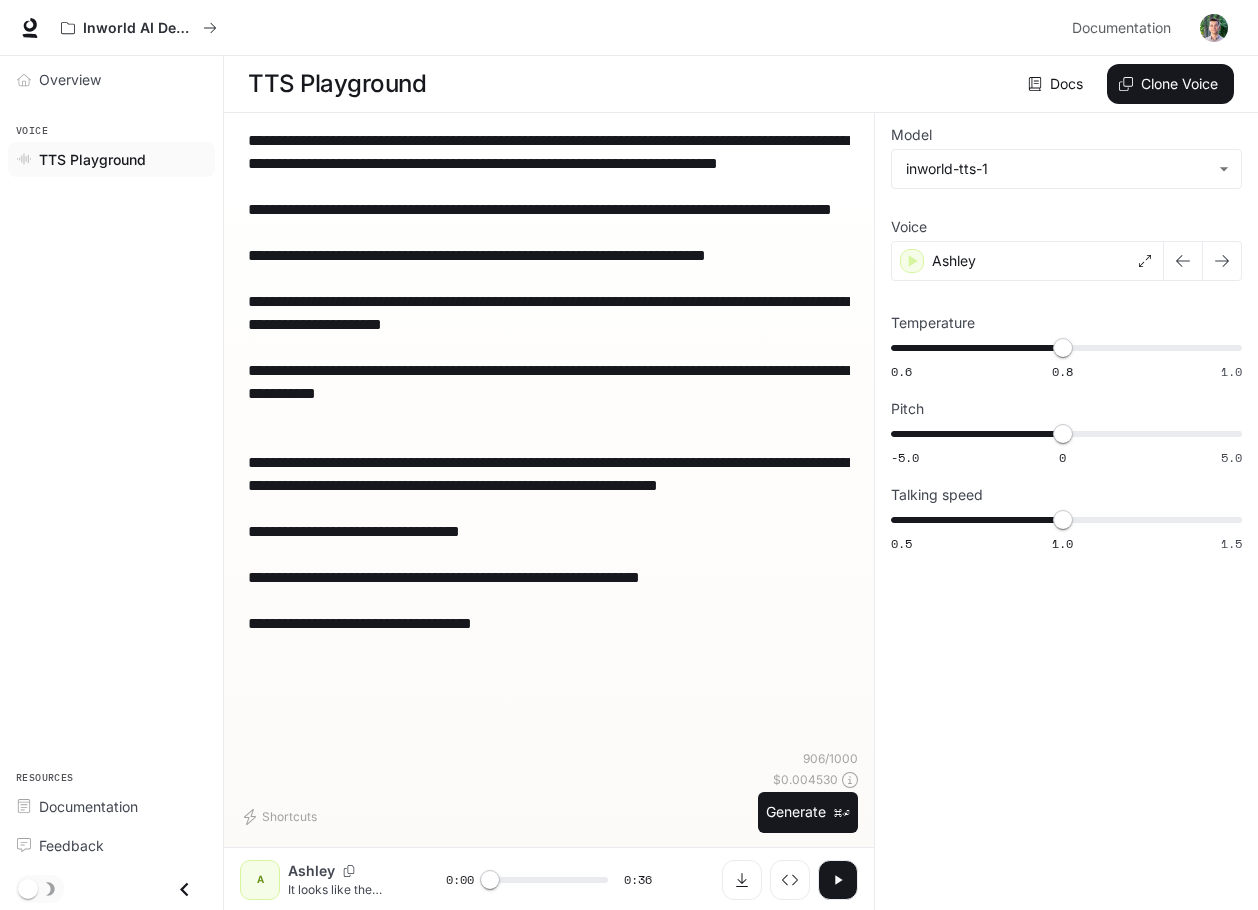 click on "Shortcuts 906  /  1000 $ 0.004530 Generate ⌘⏎" at bounding box center [549, 791] 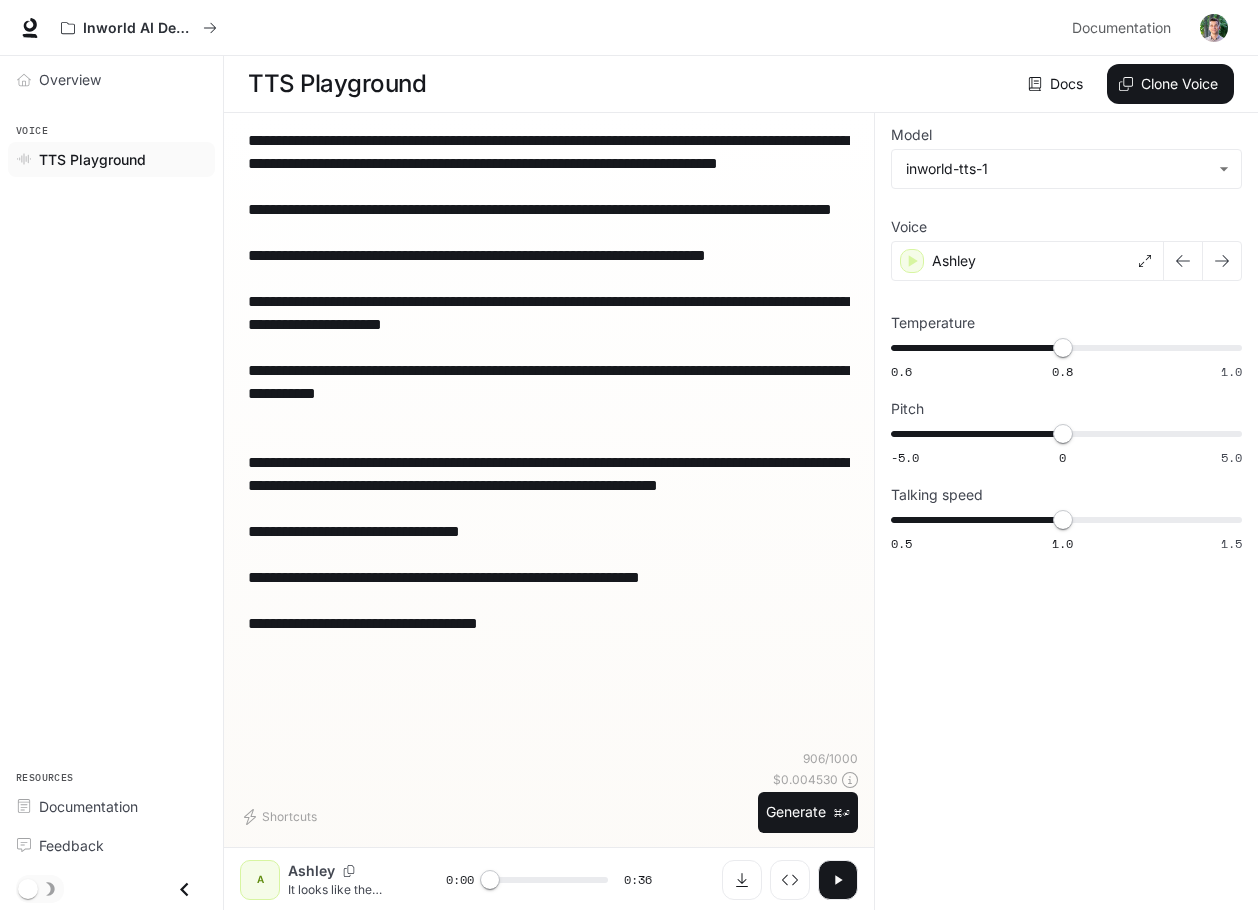 paste on "**********" 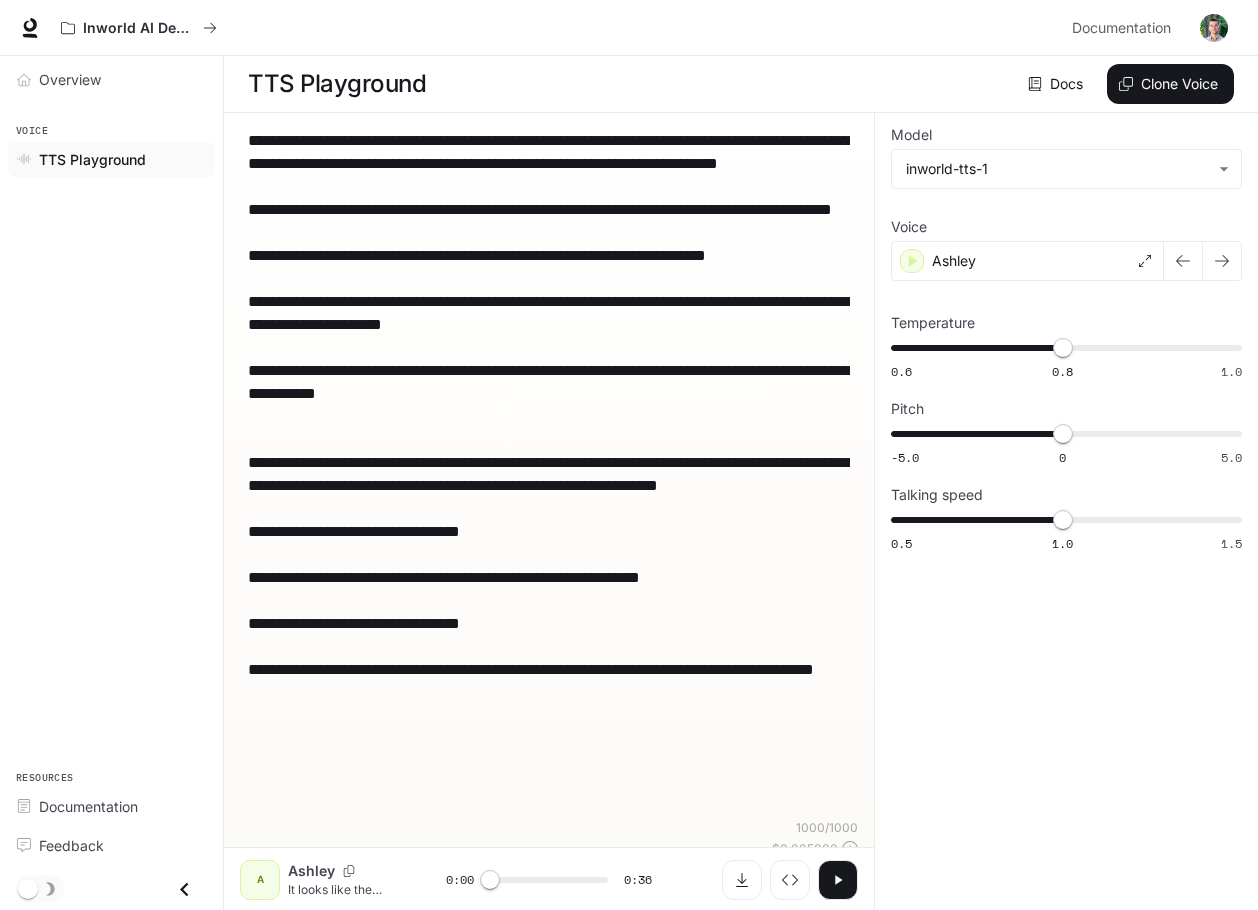 drag, startPoint x: 385, startPoint y: 469, endPoint x: 304, endPoint y: 319, distance: 170.47287 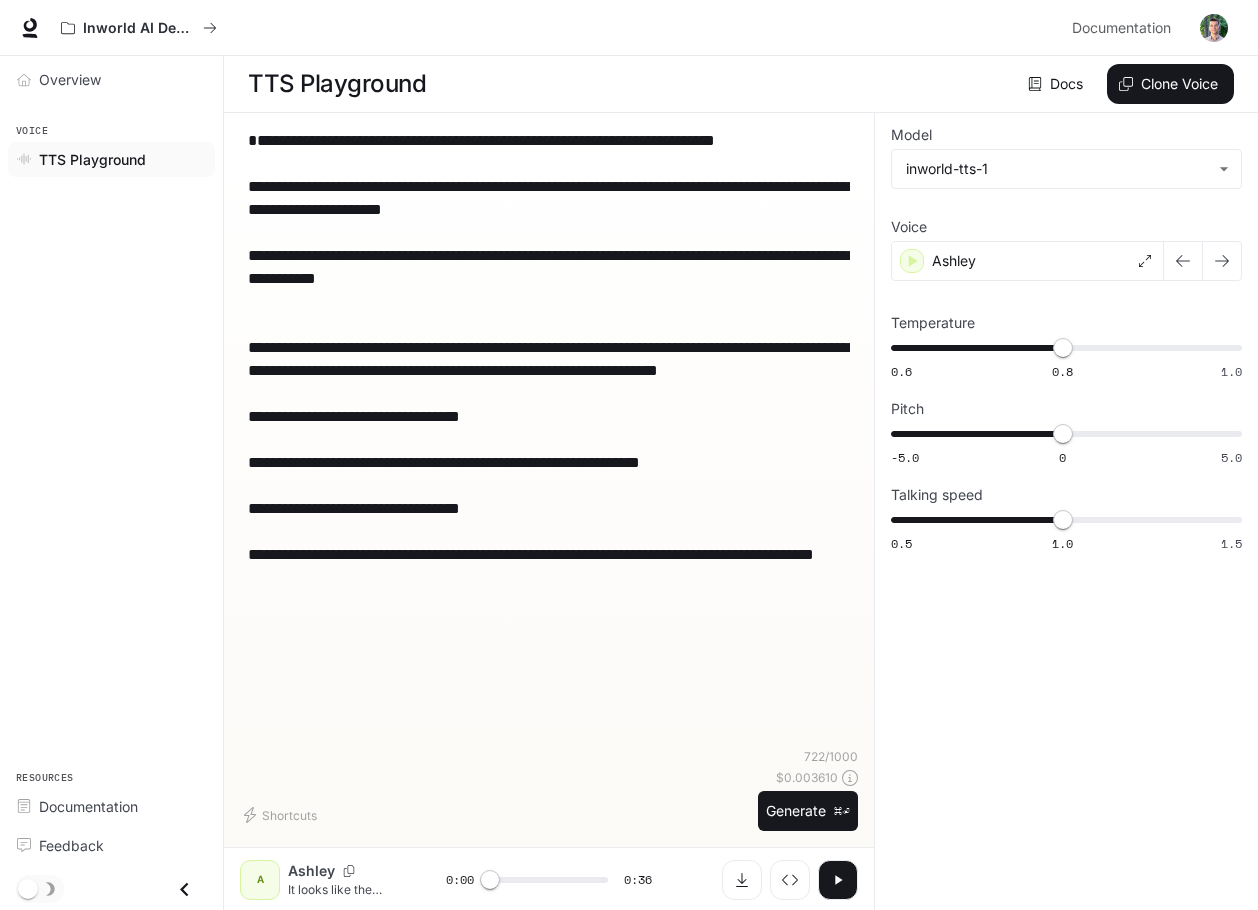 click on "**********" at bounding box center [549, 405] 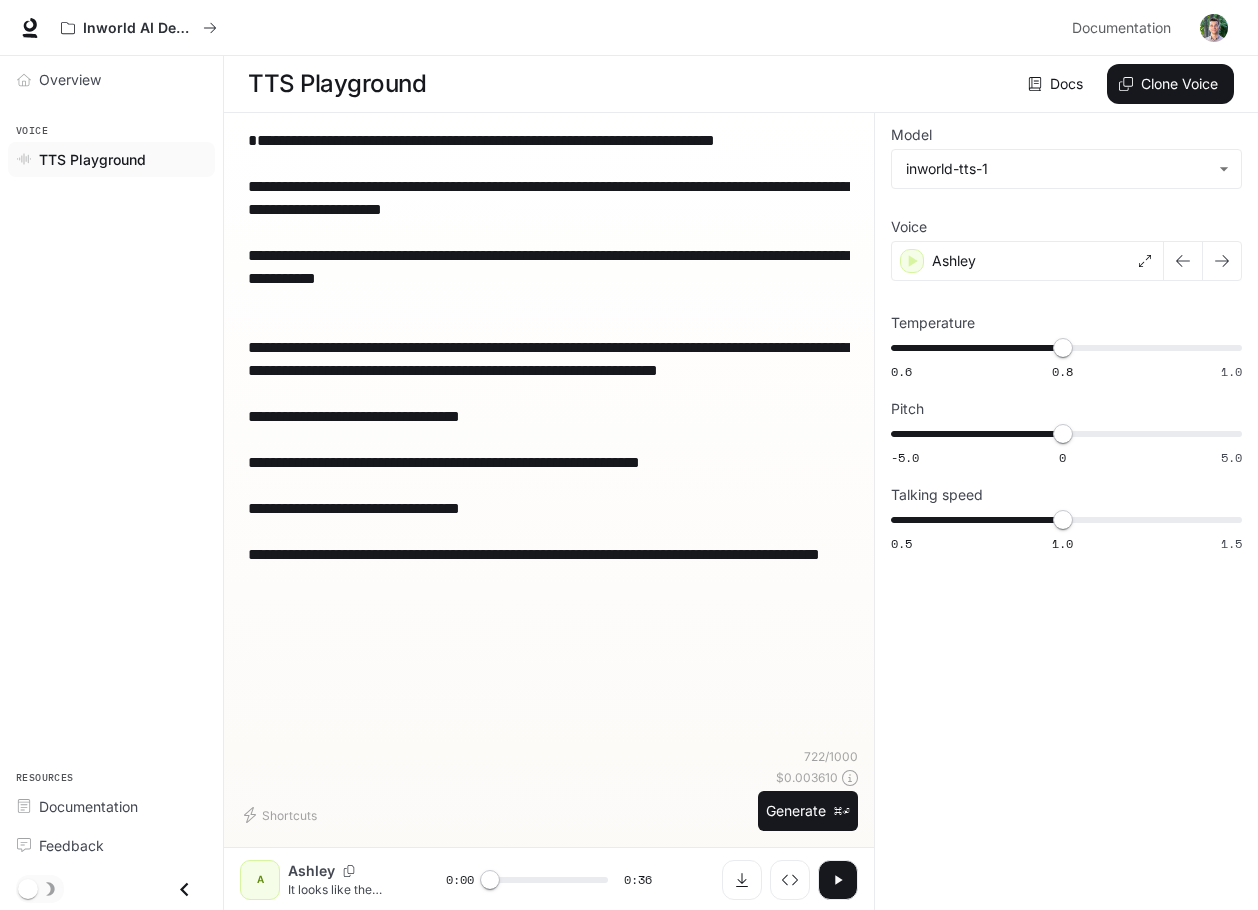 paste on "**********" 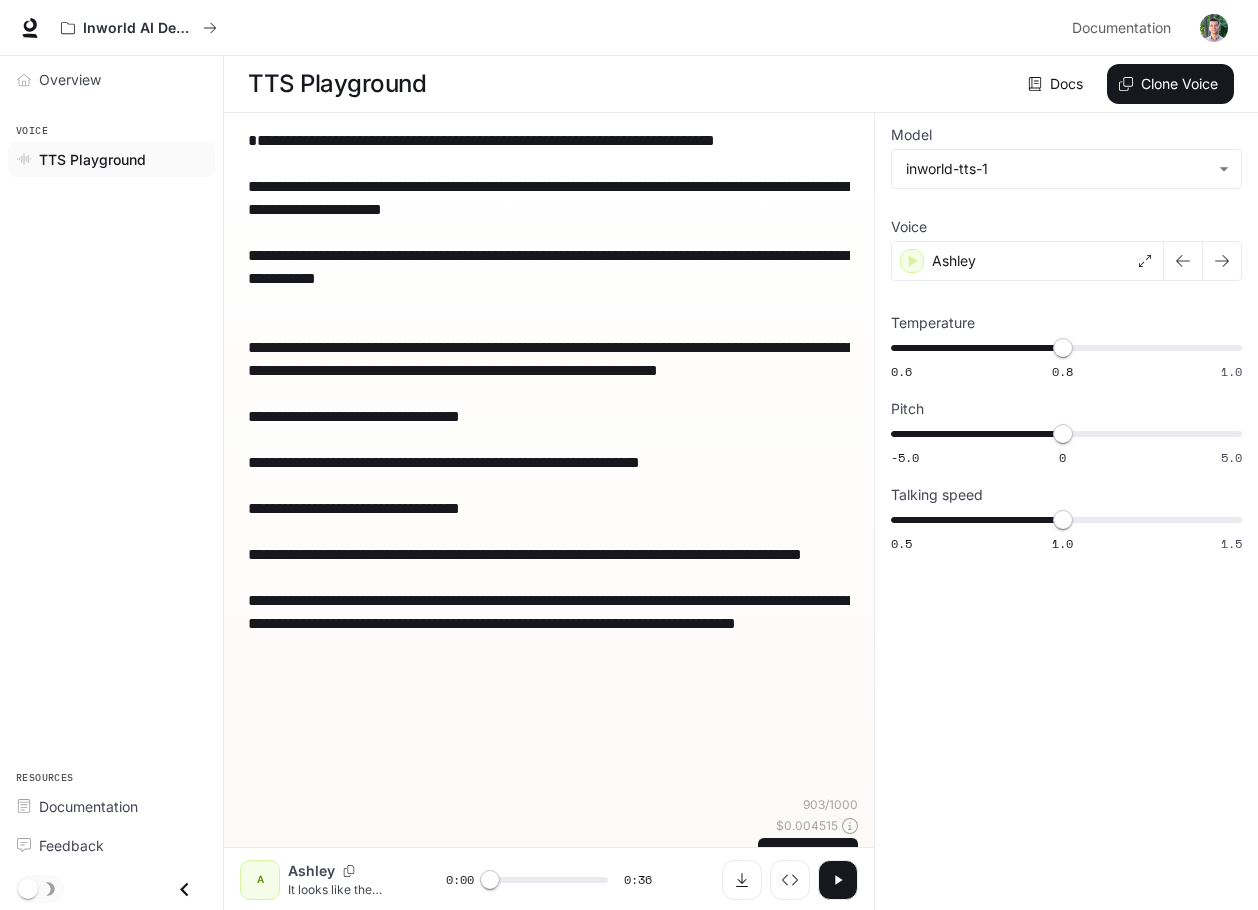 drag, startPoint x: 450, startPoint y: 720, endPoint x: 241, endPoint y: 379, distance: 399.95248 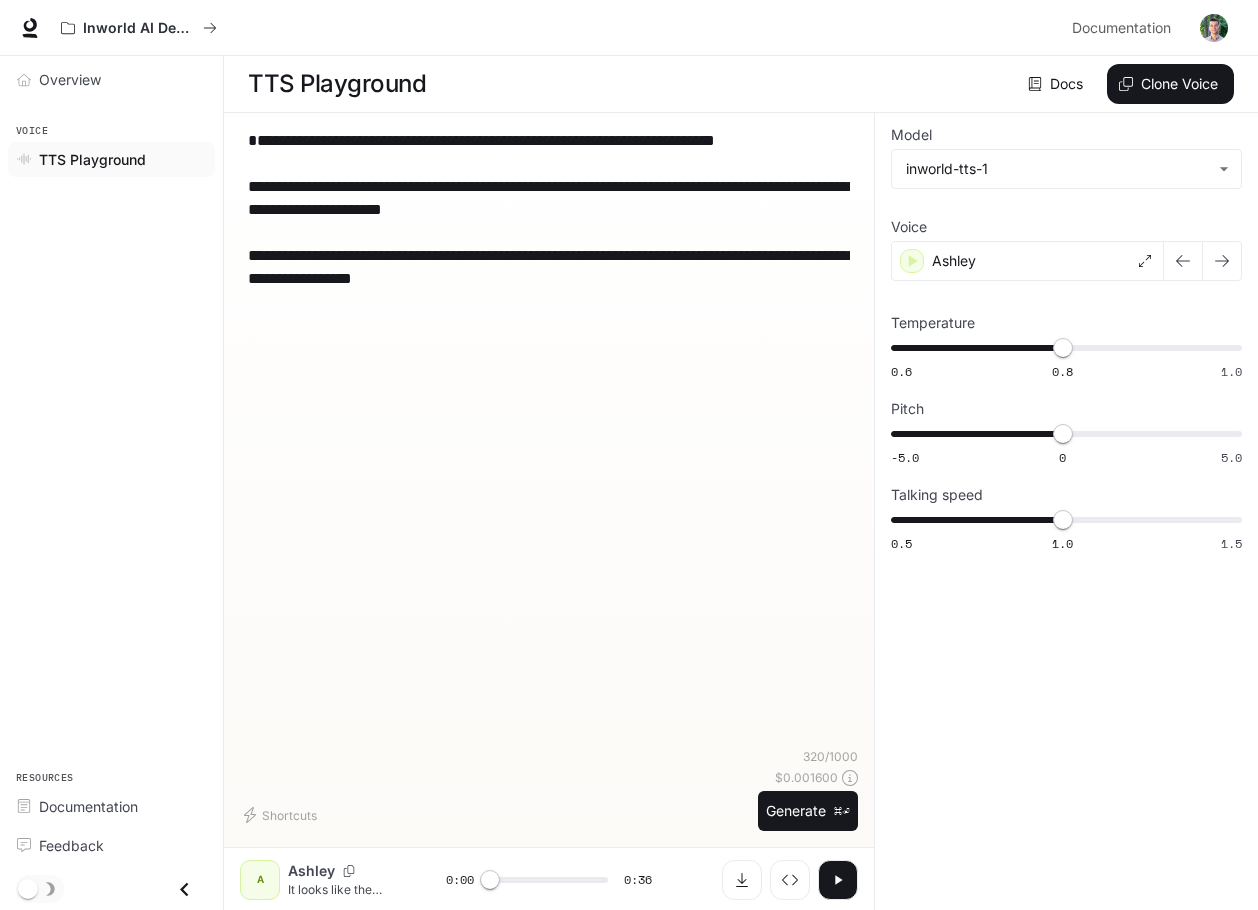 click on "**********" at bounding box center (549, 290) 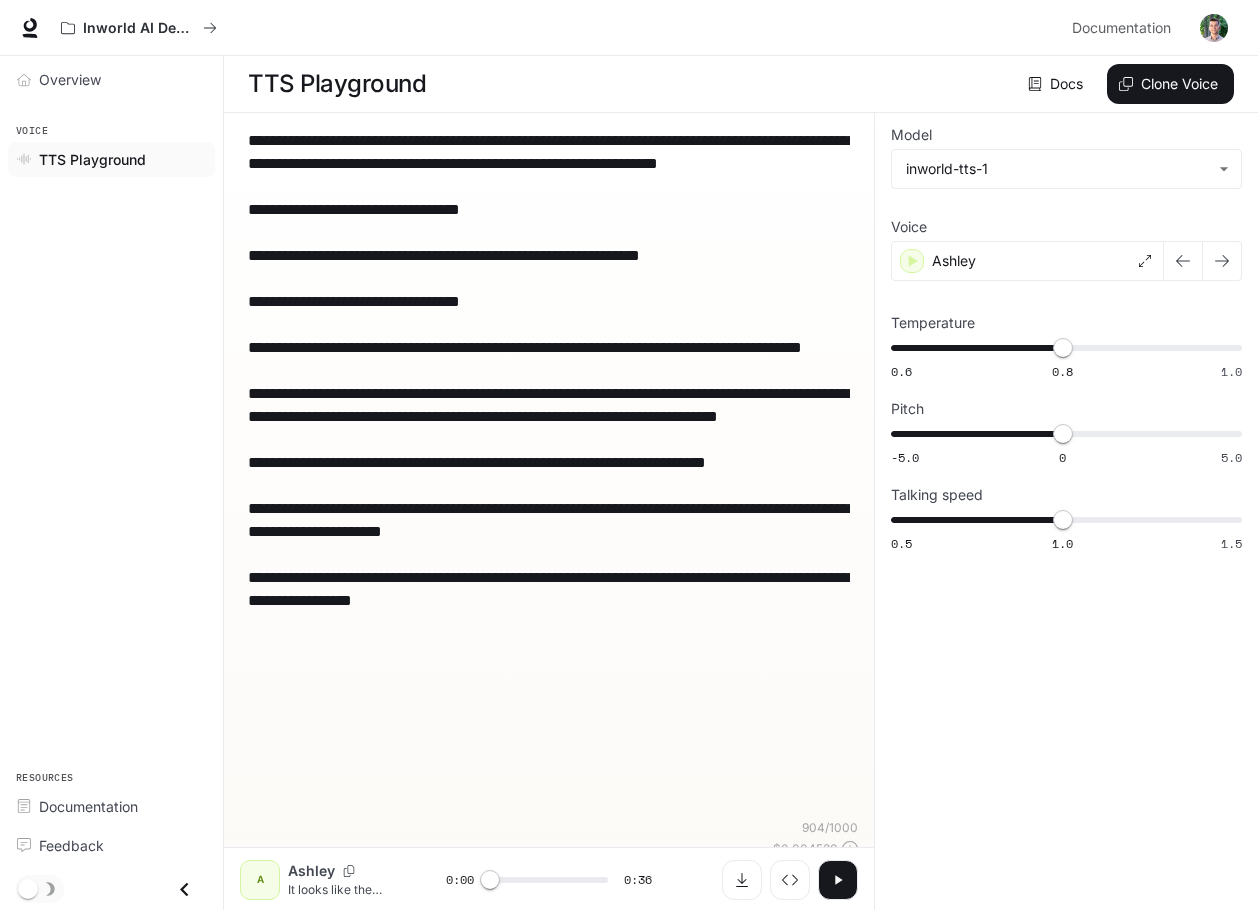 click on "**********" at bounding box center (549, 474) 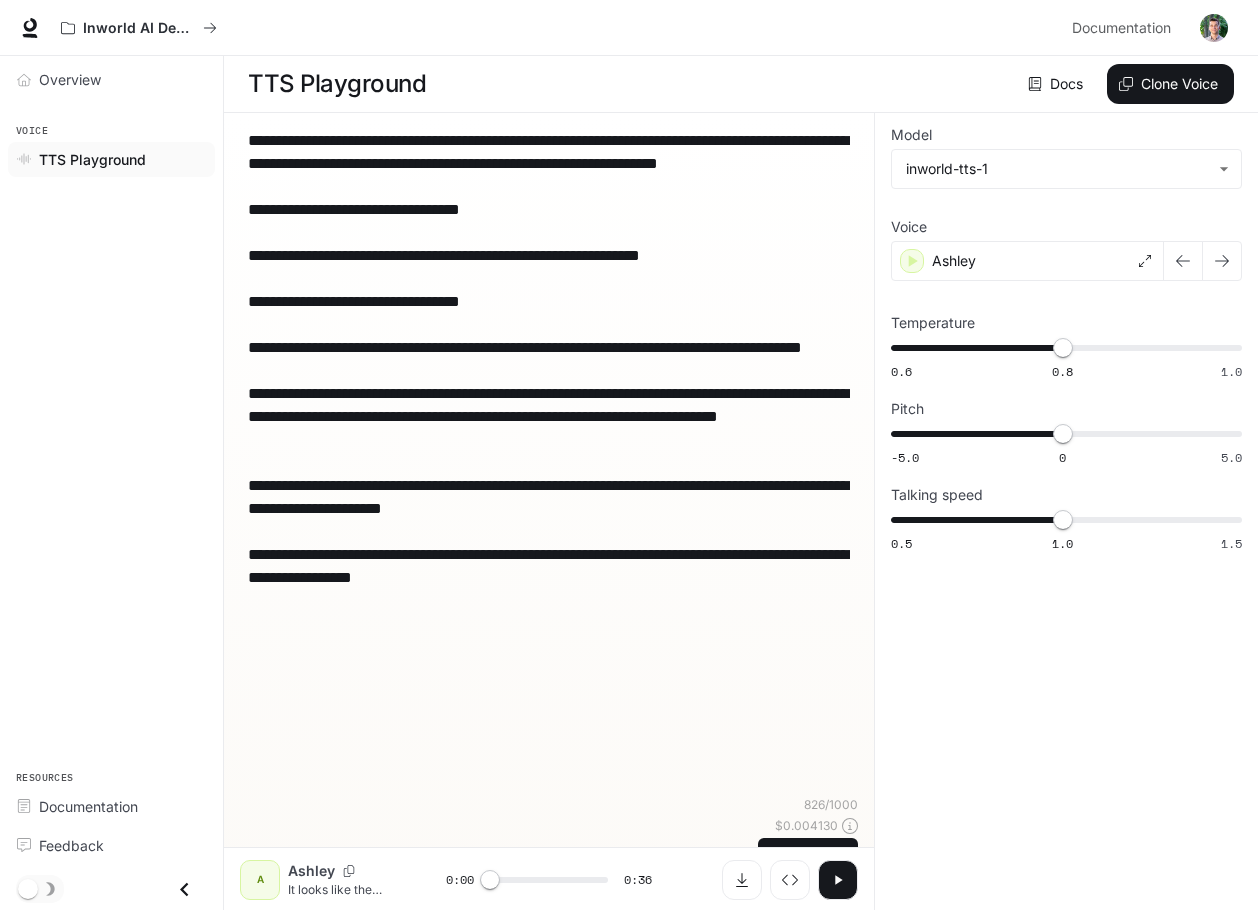 paste on "**********" 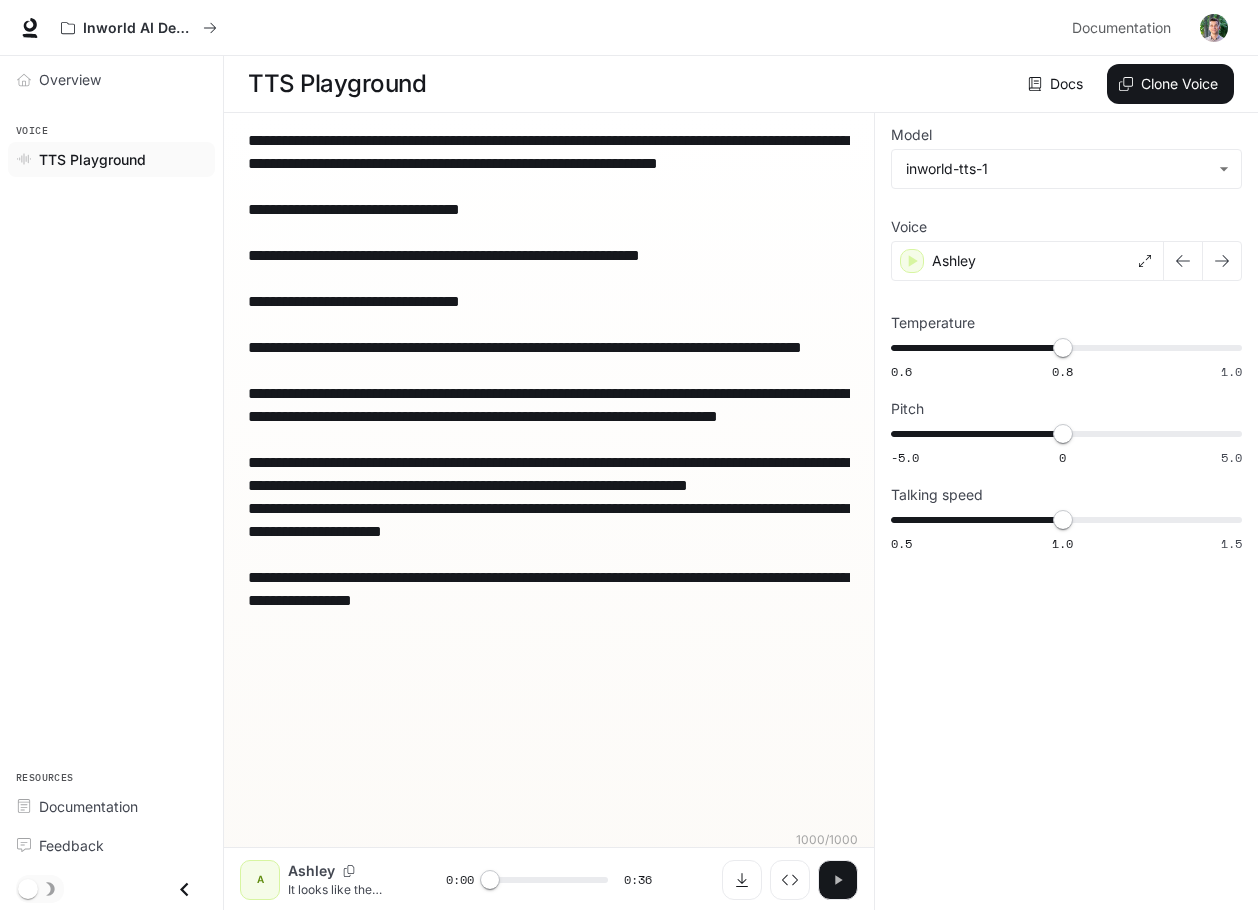 click at bounding box center (838, 880) 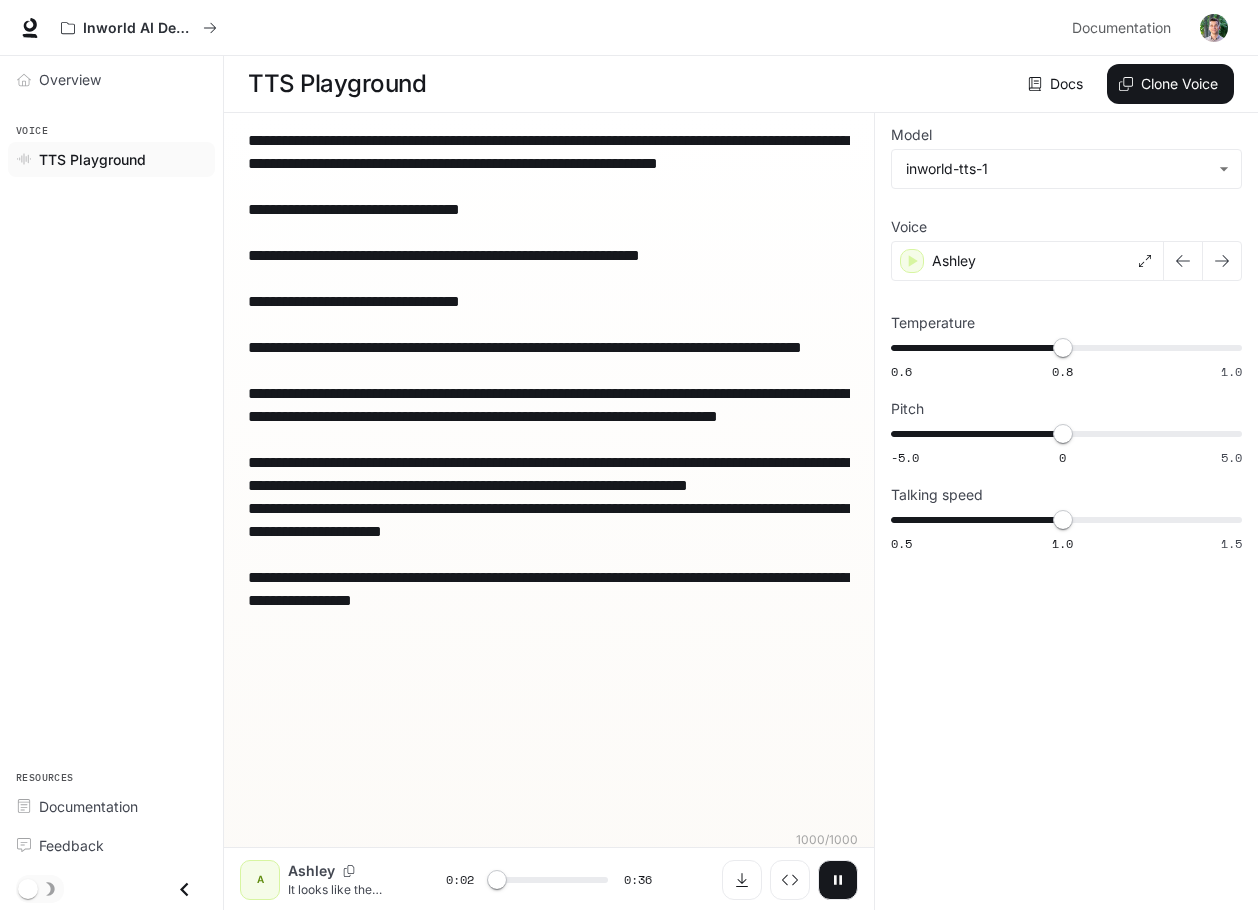 click at bounding box center [838, 880] 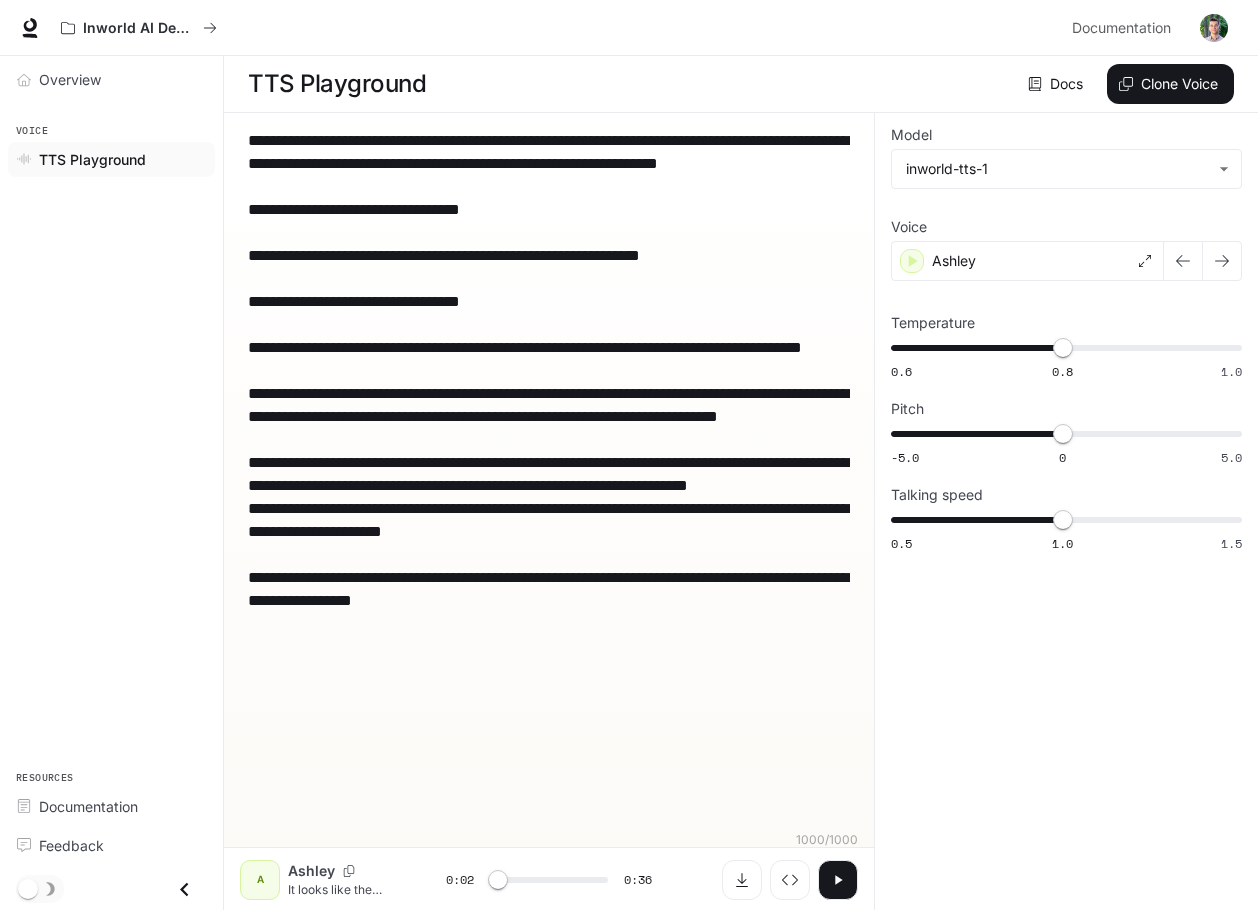 click on "**********" at bounding box center (549, 485) 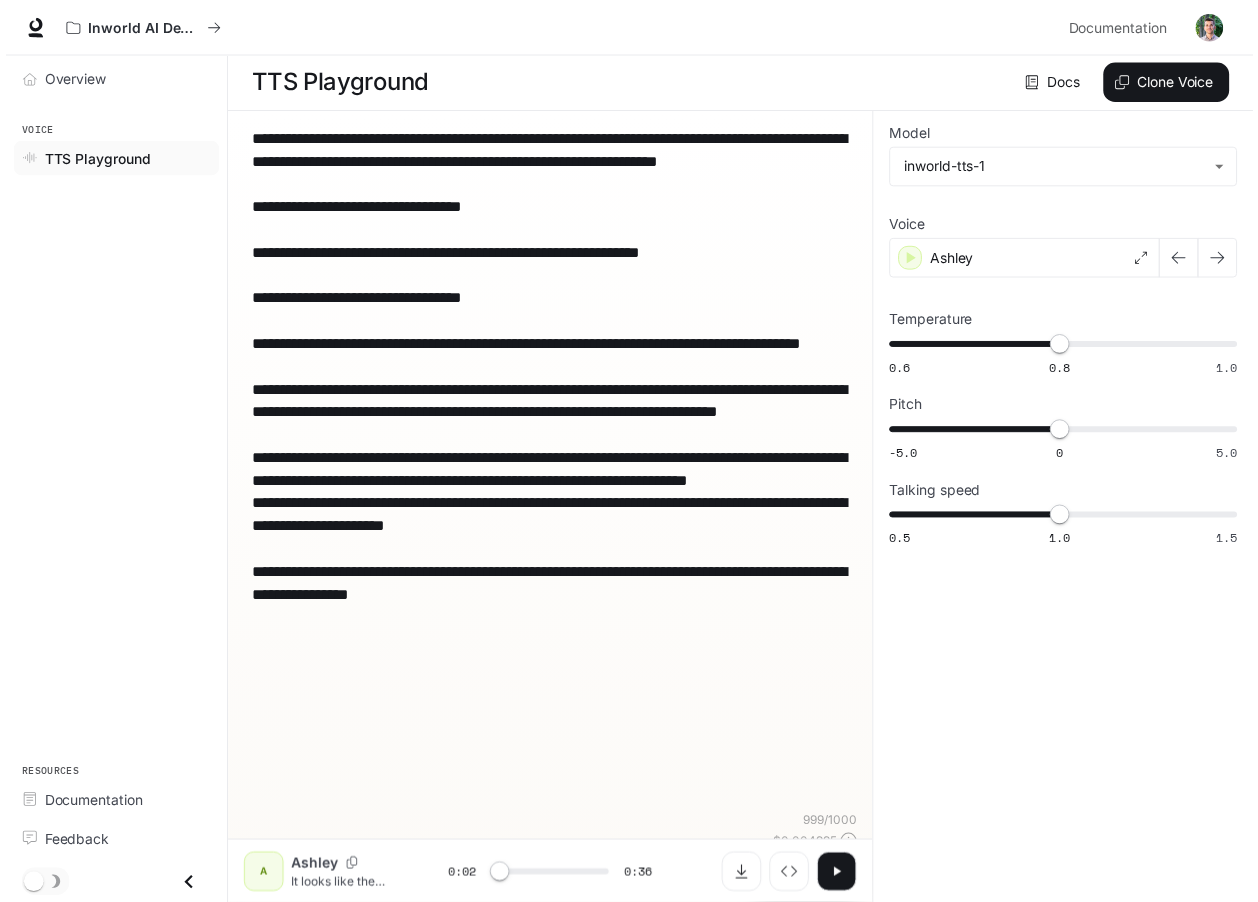 scroll, scrollTop: 0, scrollLeft: 0, axis: both 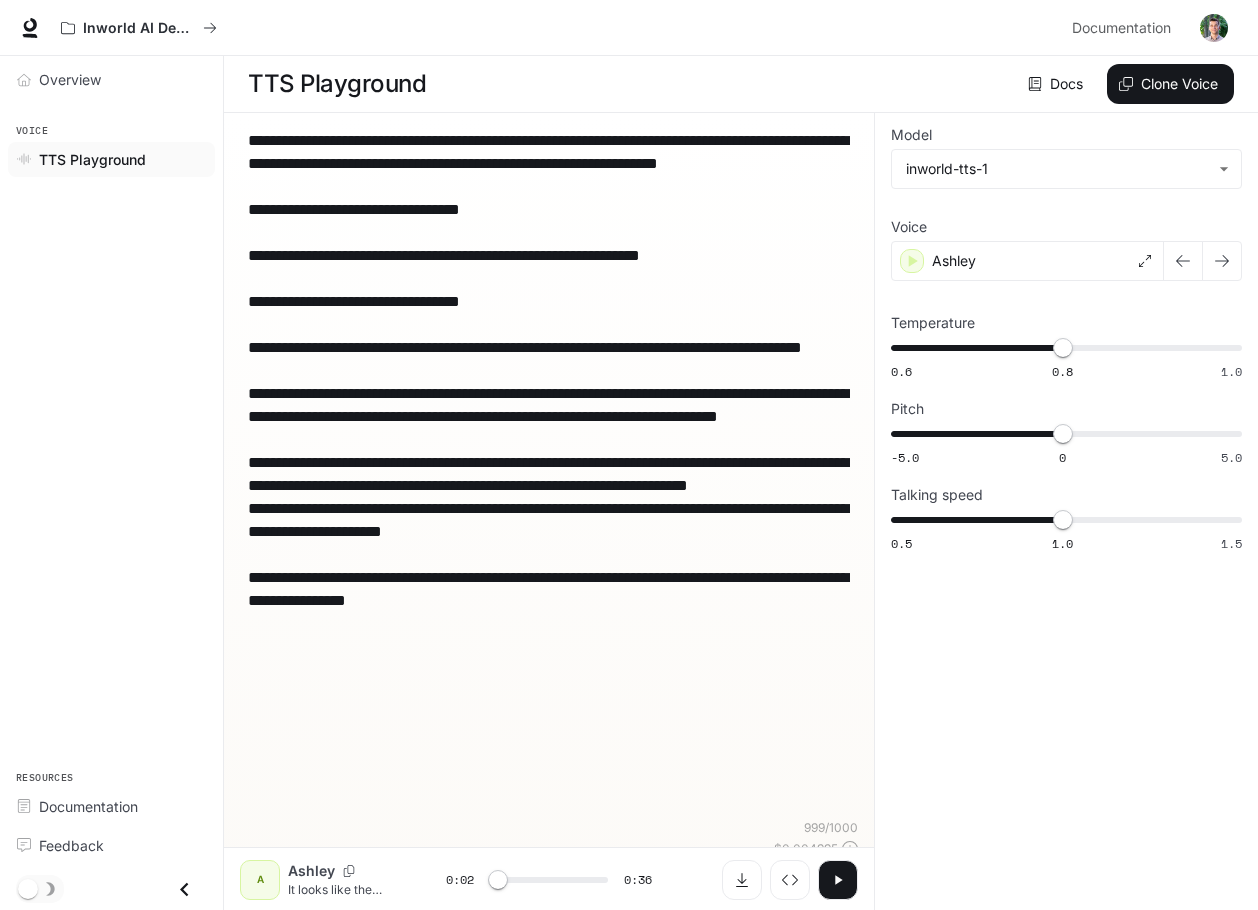 click on "**********" at bounding box center (549, 474) 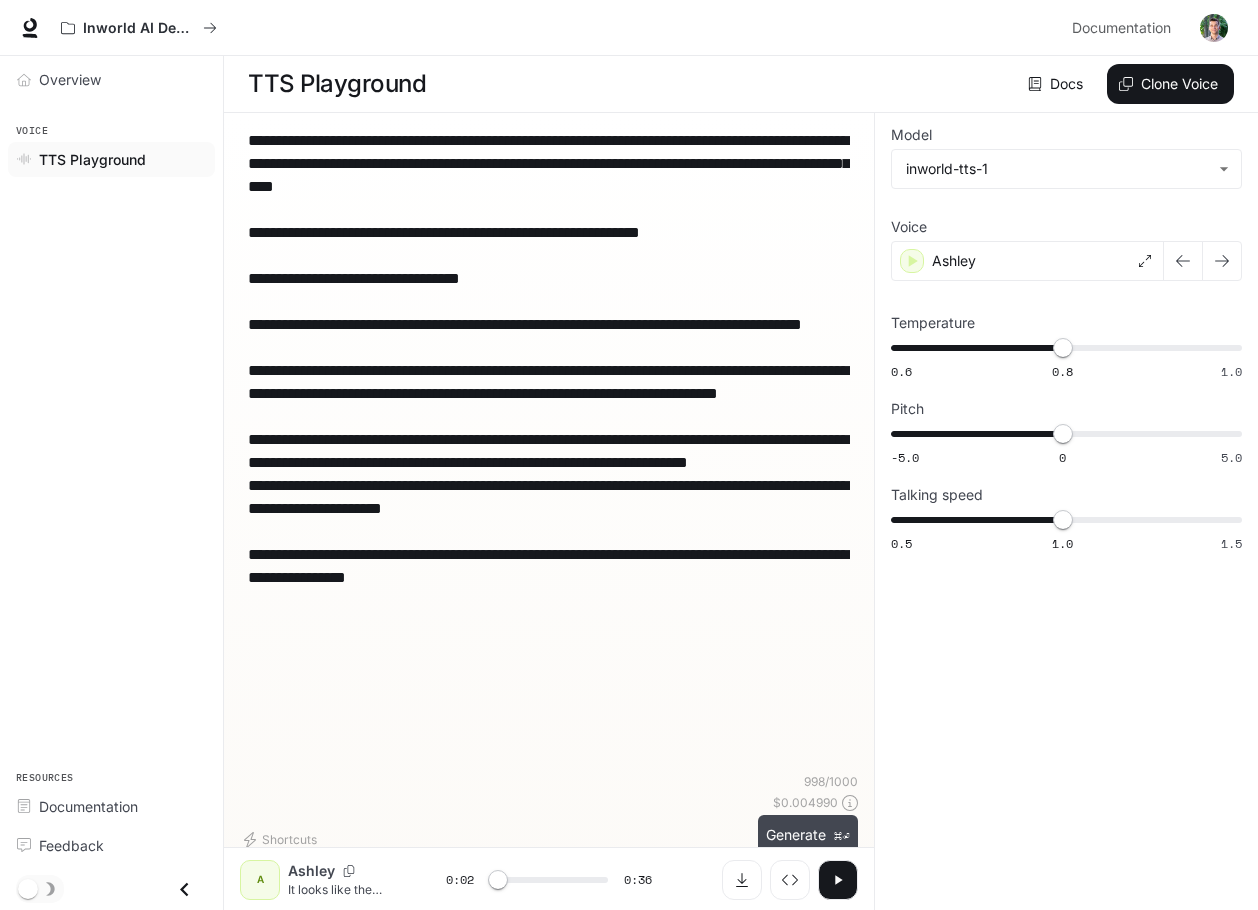 click on "Generate ⌘⏎" at bounding box center (808, 835) 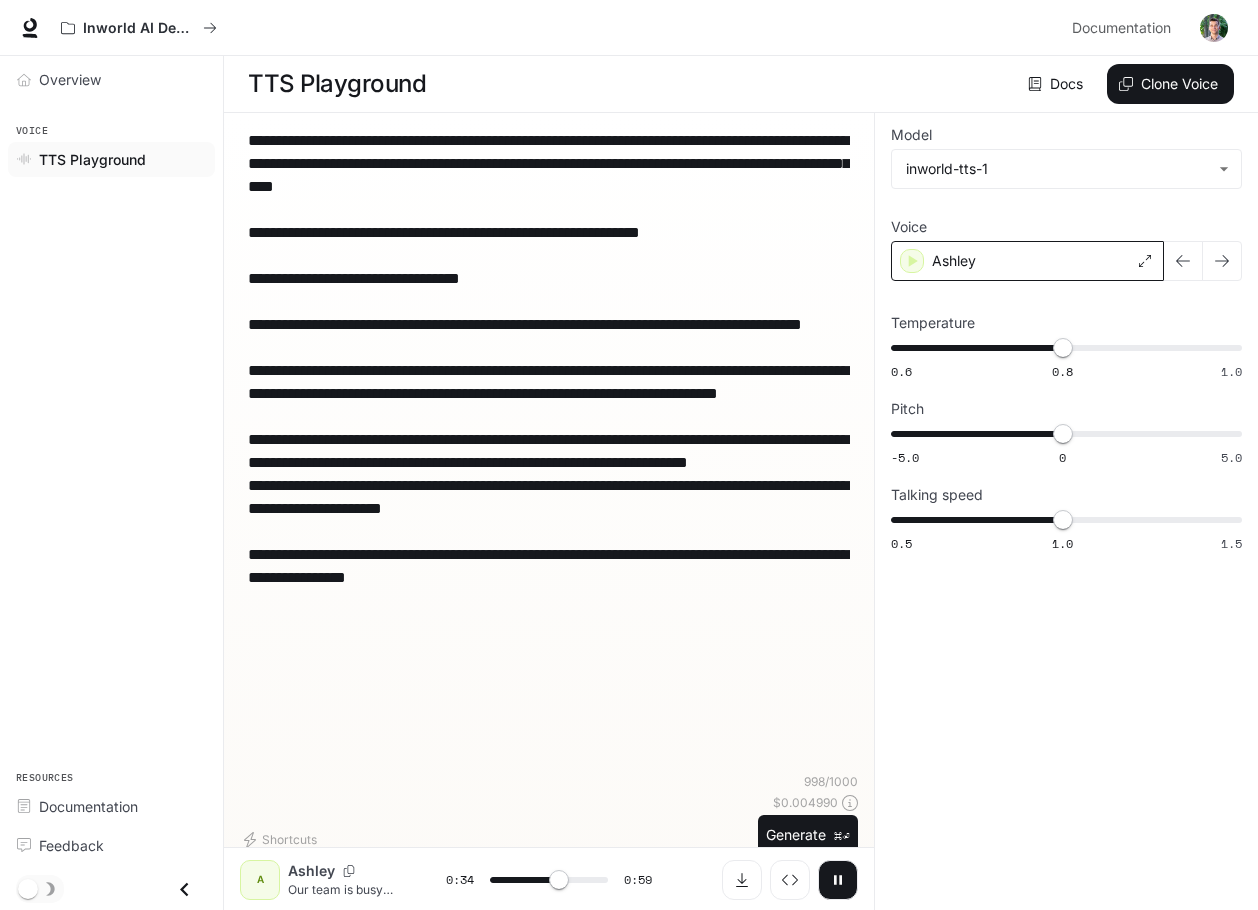 click on "Ashley" at bounding box center (1027, 261) 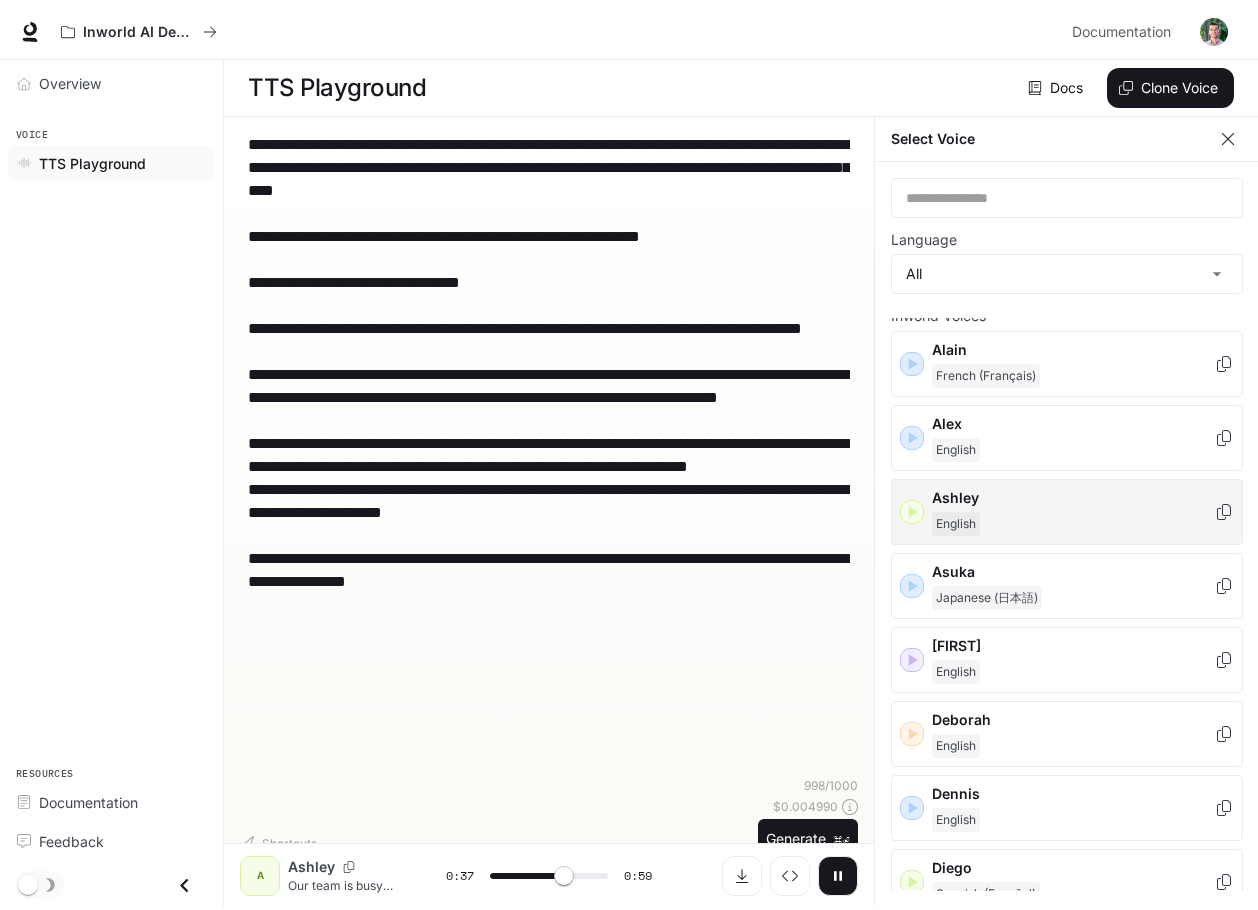 scroll, scrollTop: 51, scrollLeft: 0, axis: vertical 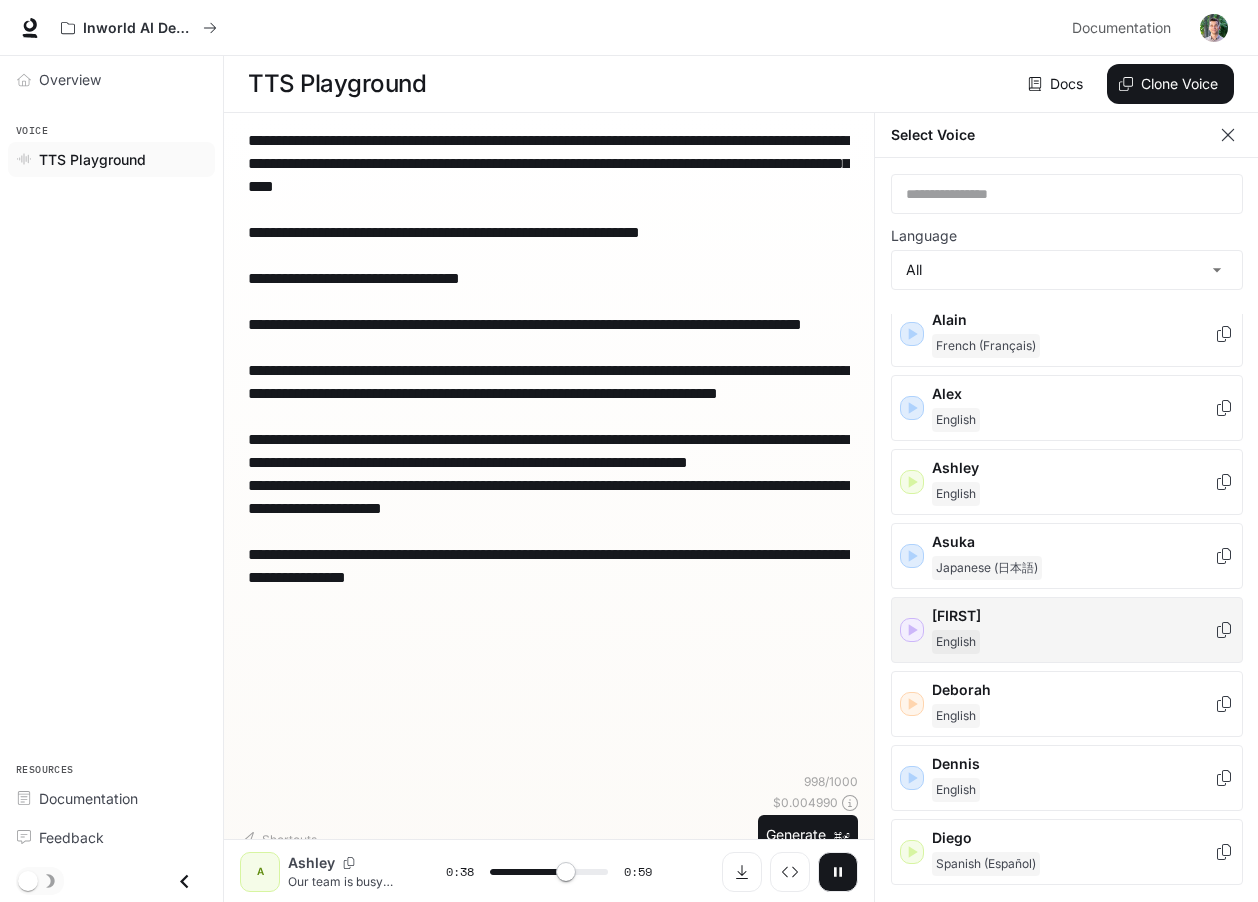 click on "English" at bounding box center (1073, 346) 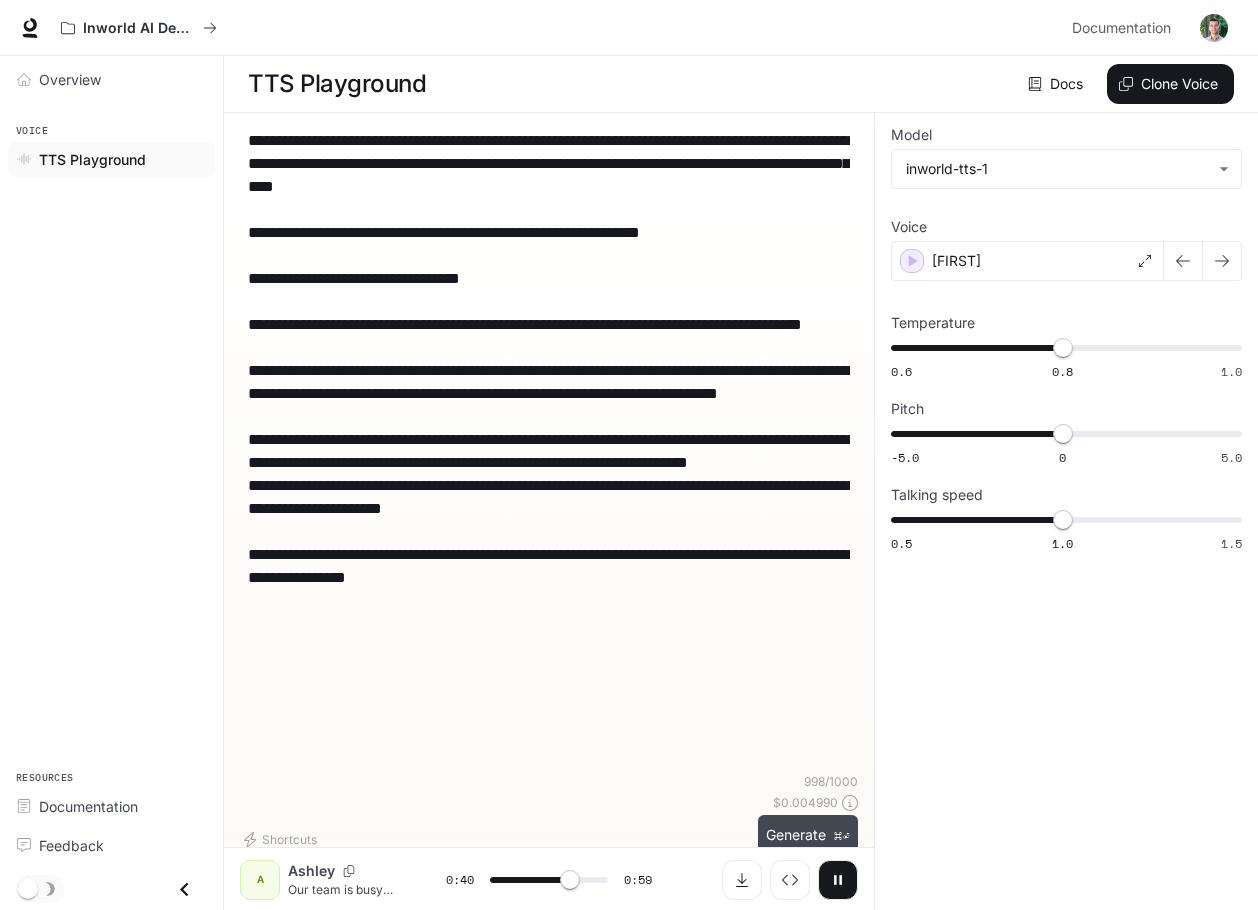 click on "Generate ⌘⏎" at bounding box center (808, 835) 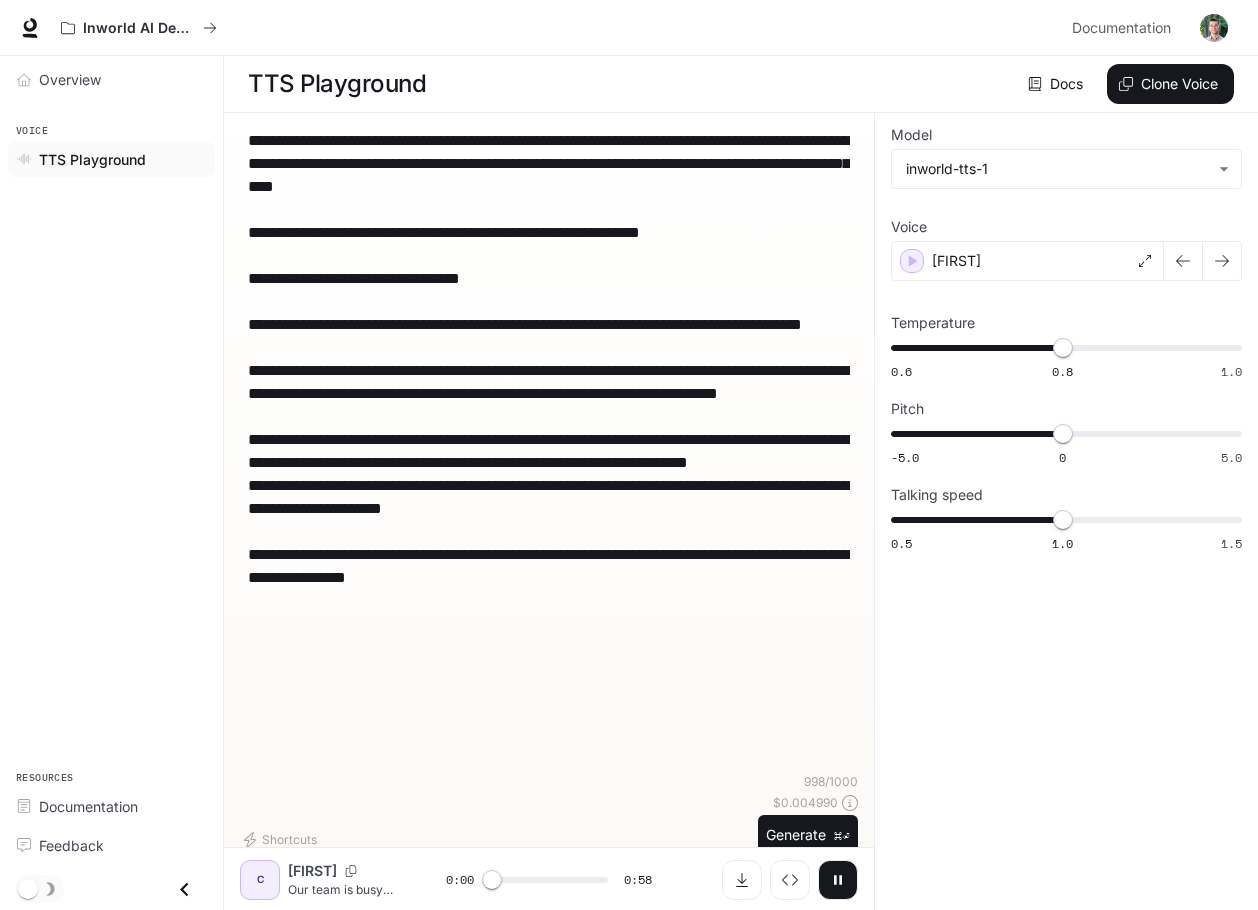 click on "**********" at bounding box center (549, 451) 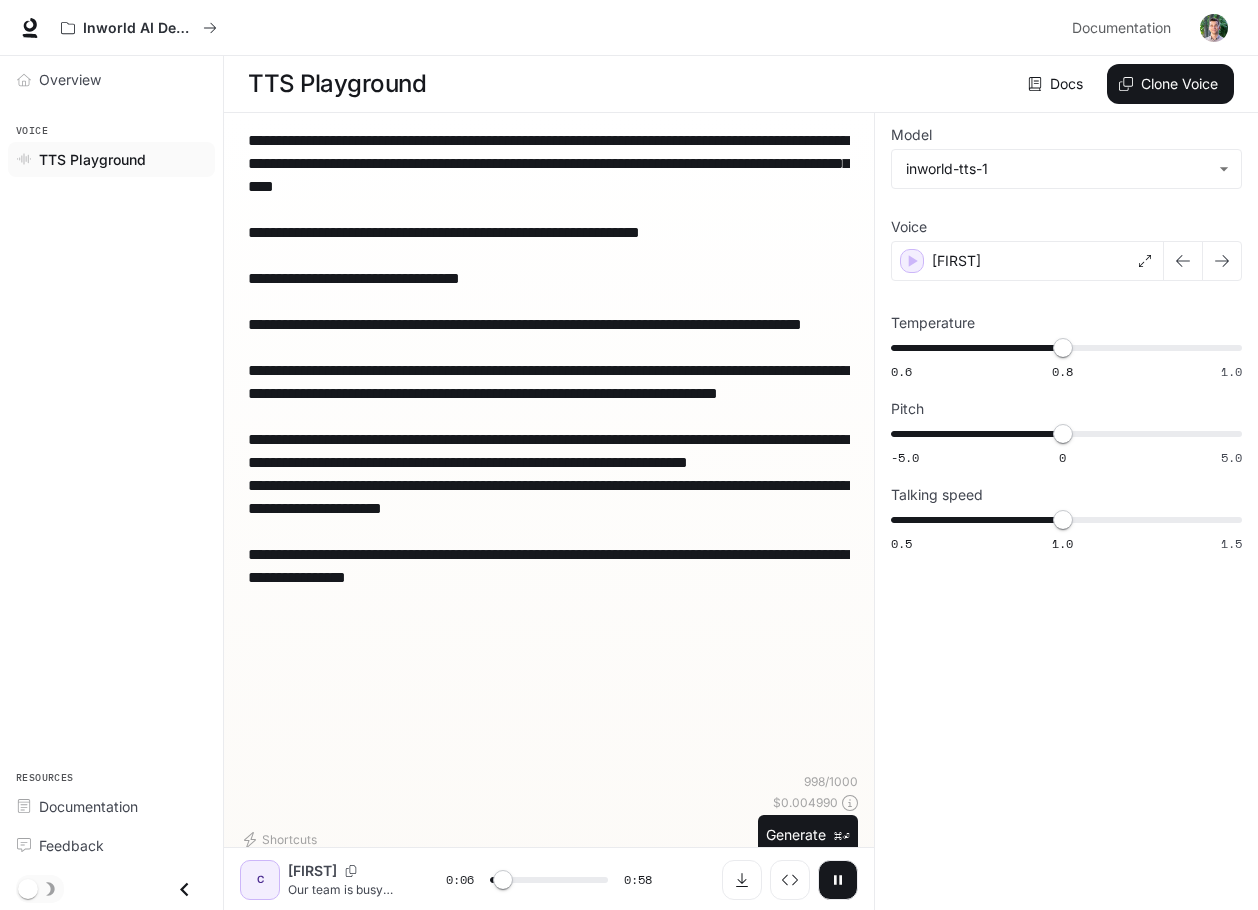 click on "**********" at bounding box center (549, 451) 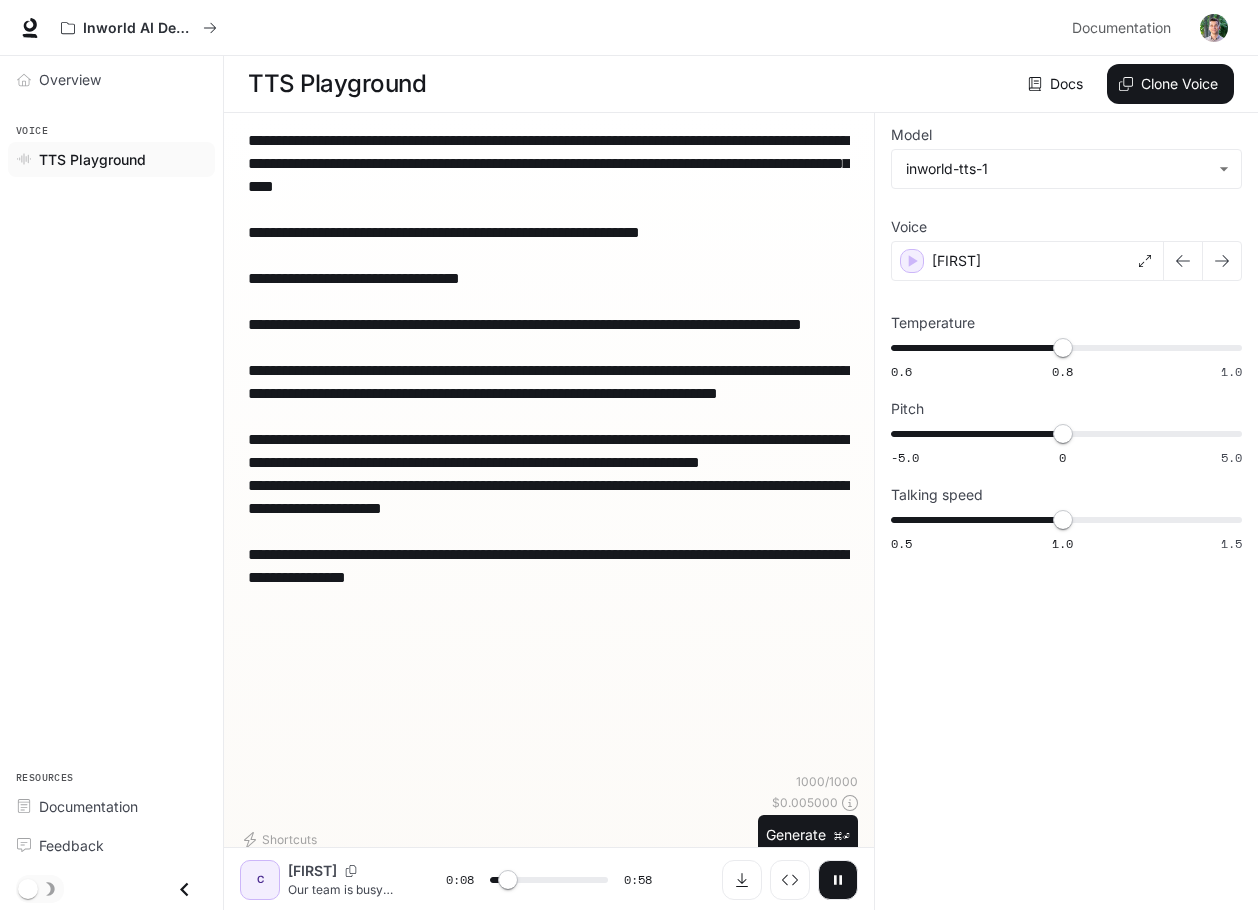 drag, startPoint x: 504, startPoint y: 527, endPoint x: 327, endPoint y: 531, distance: 177.0452 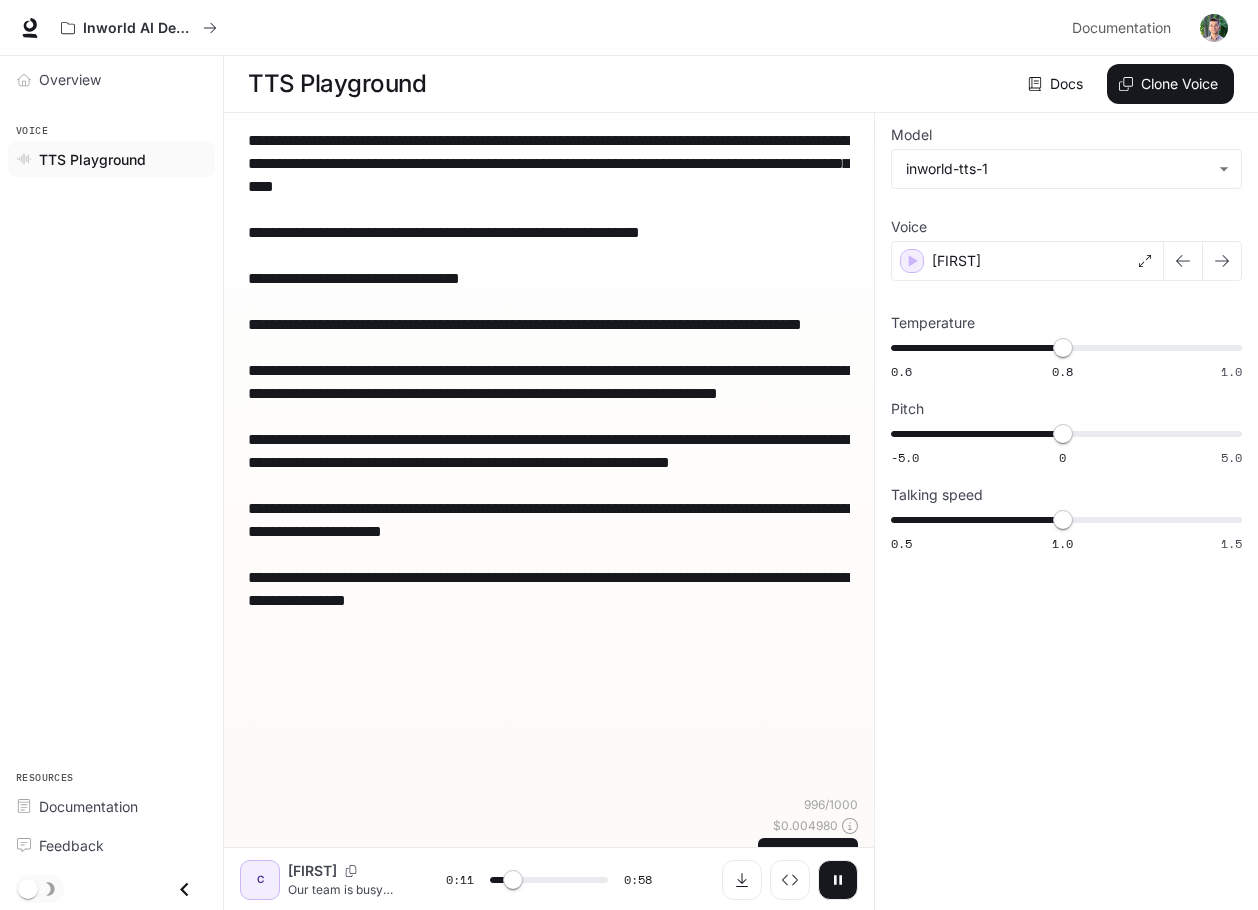 click on "**********" at bounding box center [549, 462] 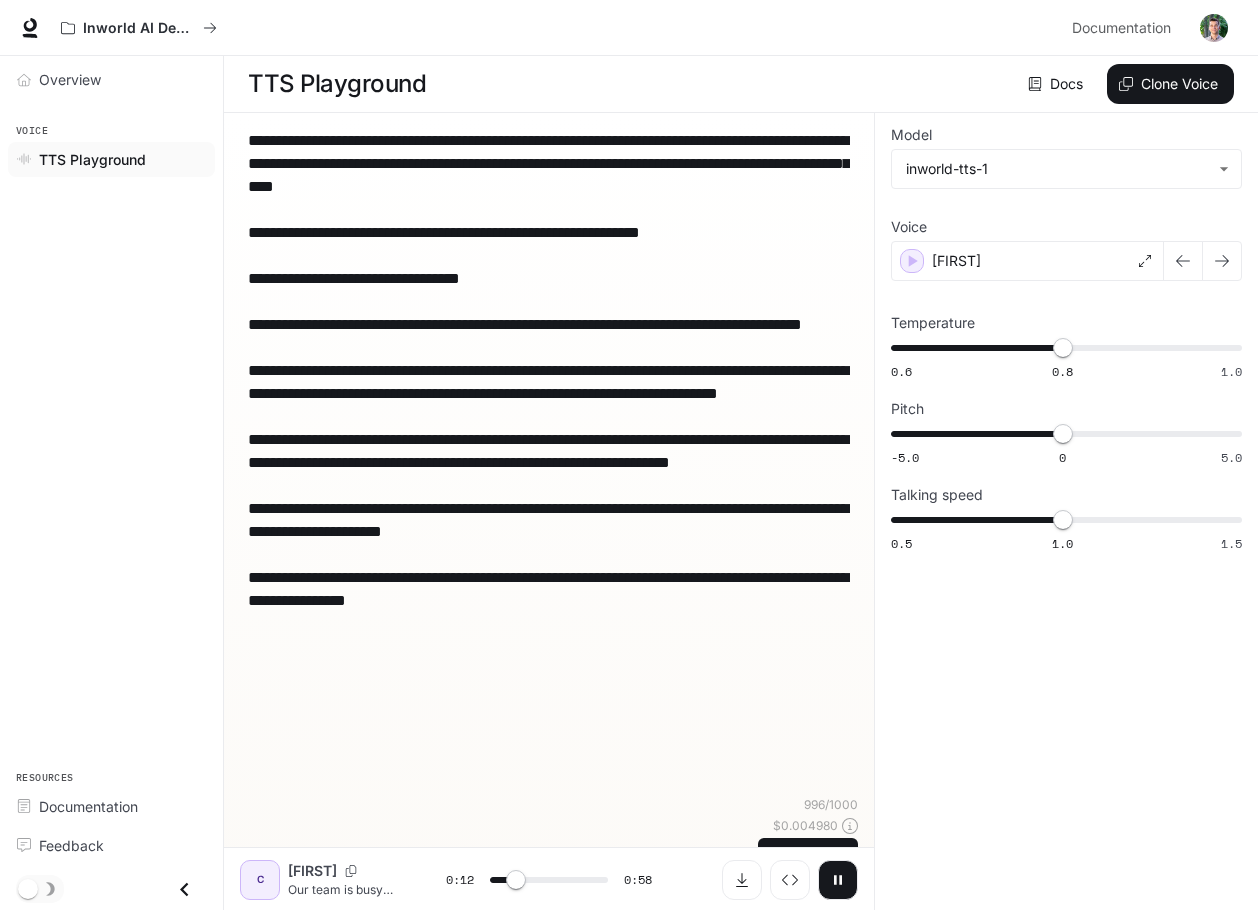 drag, startPoint x: 396, startPoint y: 234, endPoint x: 665, endPoint y: 248, distance: 269.36407 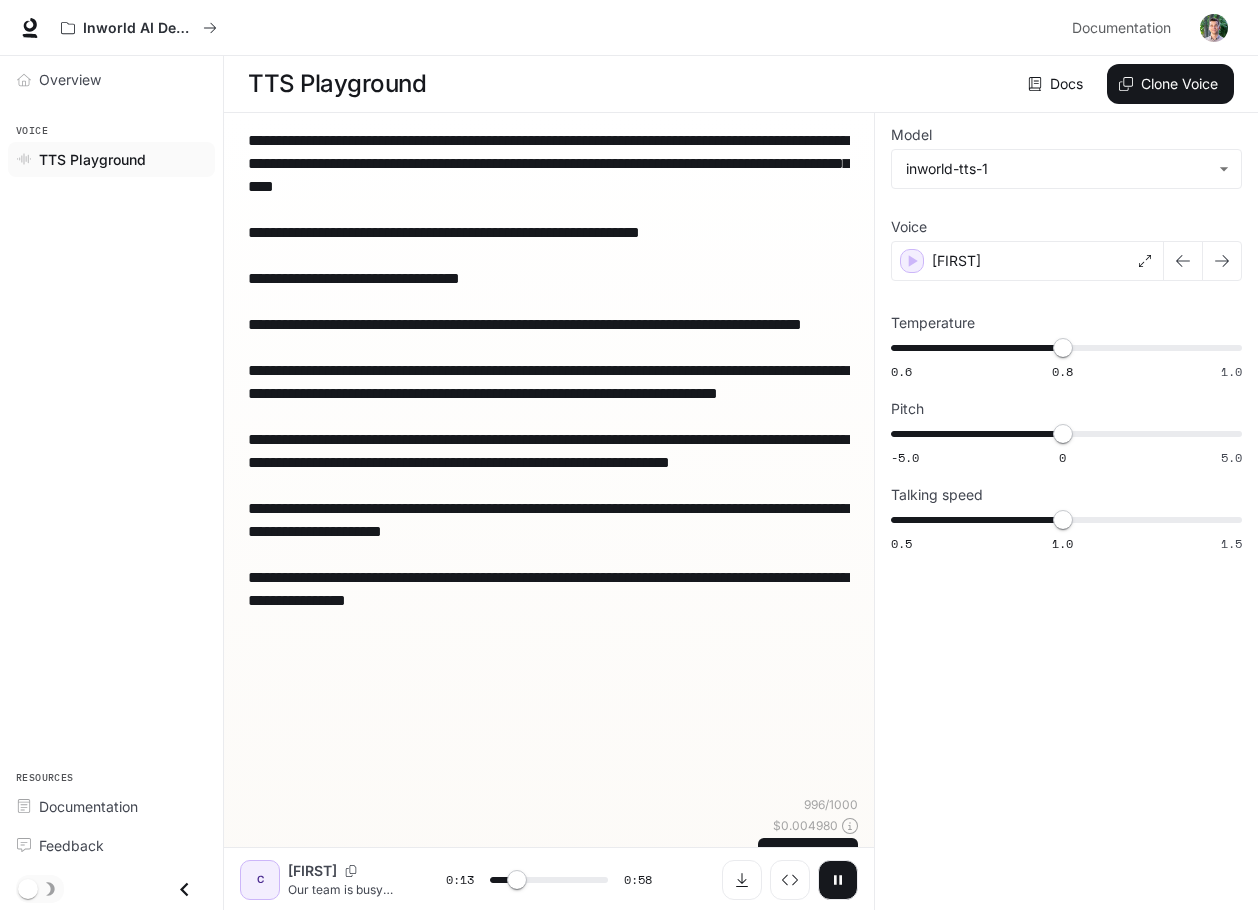click on "**********" at bounding box center [549, 462] 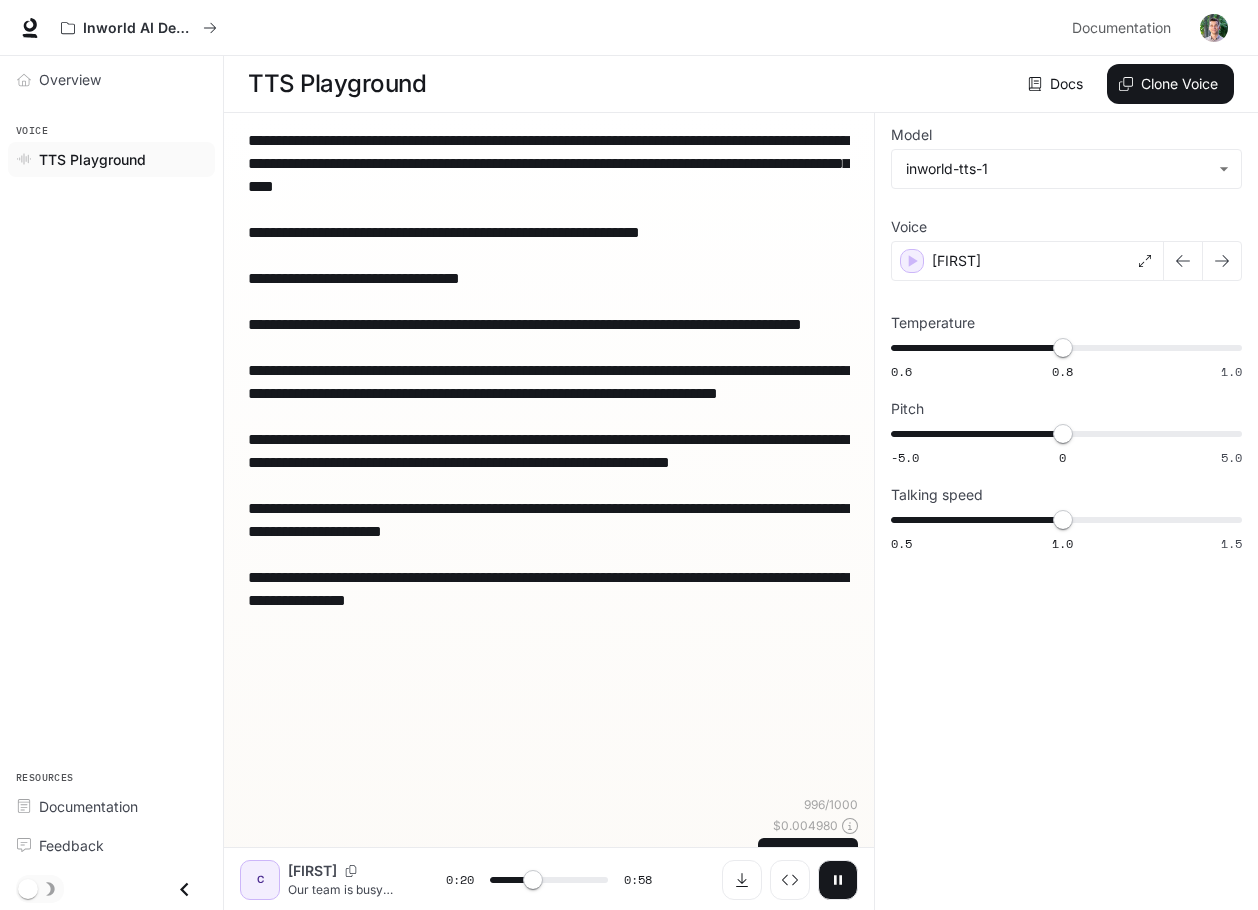 click on "**********" at bounding box center (549, 462) 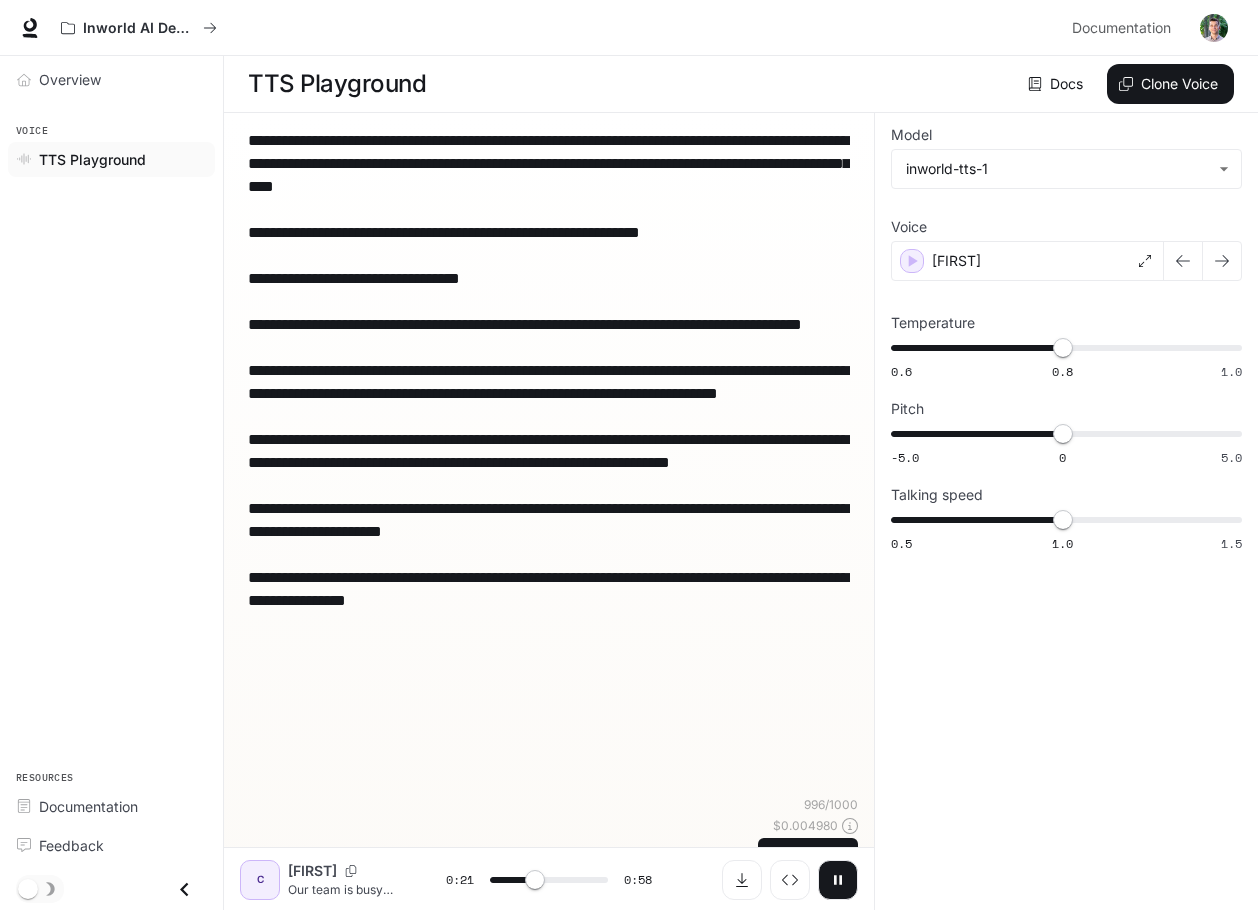 click on "**********" at bounding box center (1066, 512) 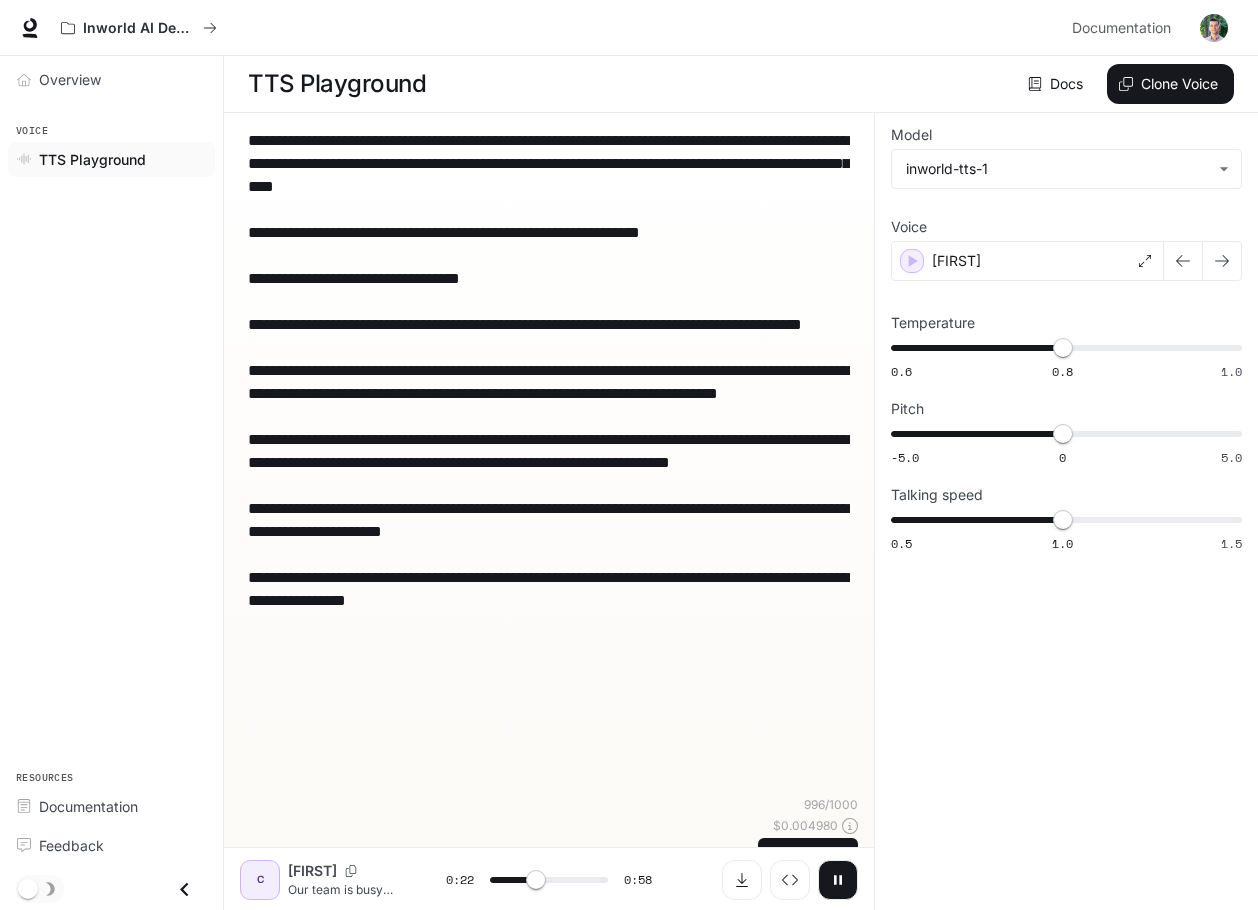click on "**********" at bounding box center (549, 462) 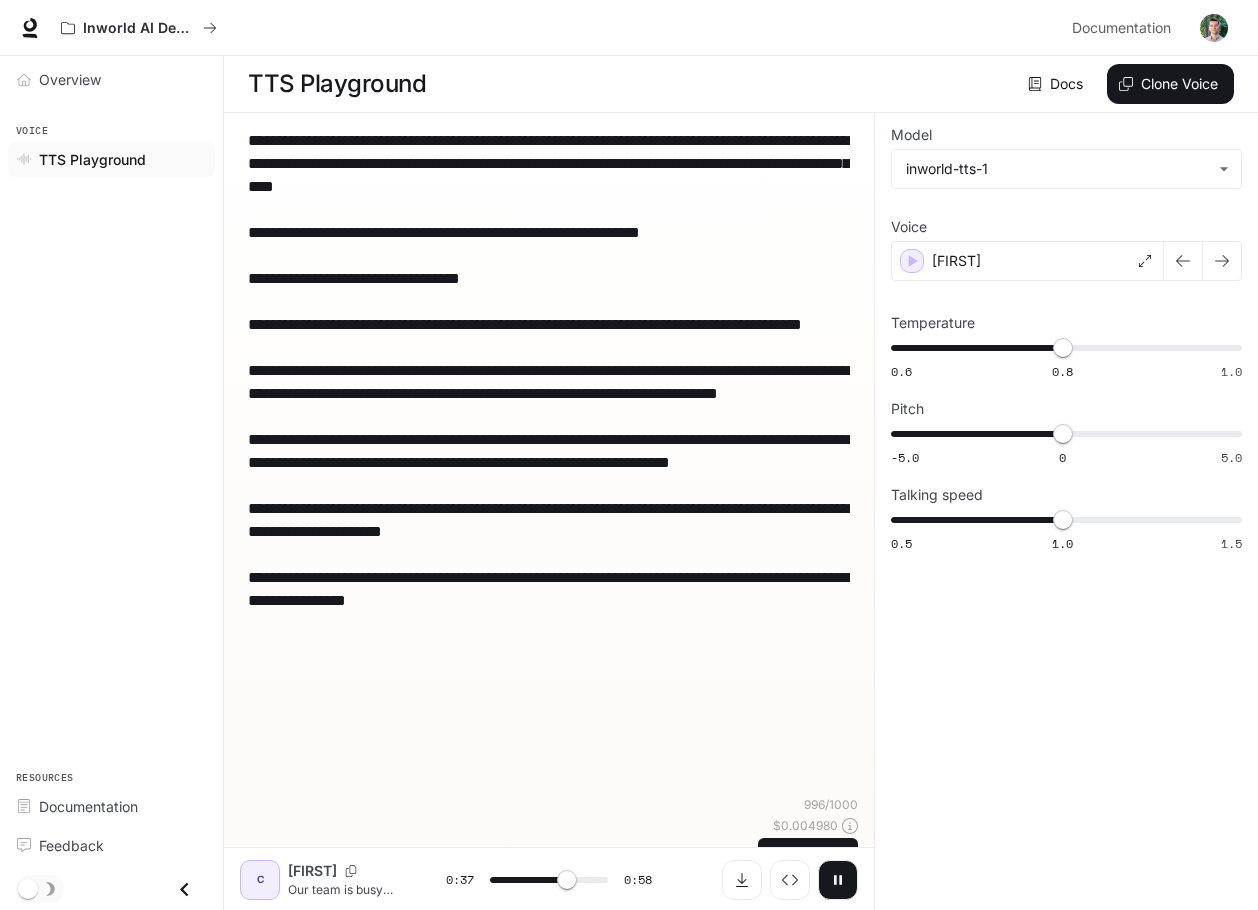 click on "**********" at bounding box center (549, 462) 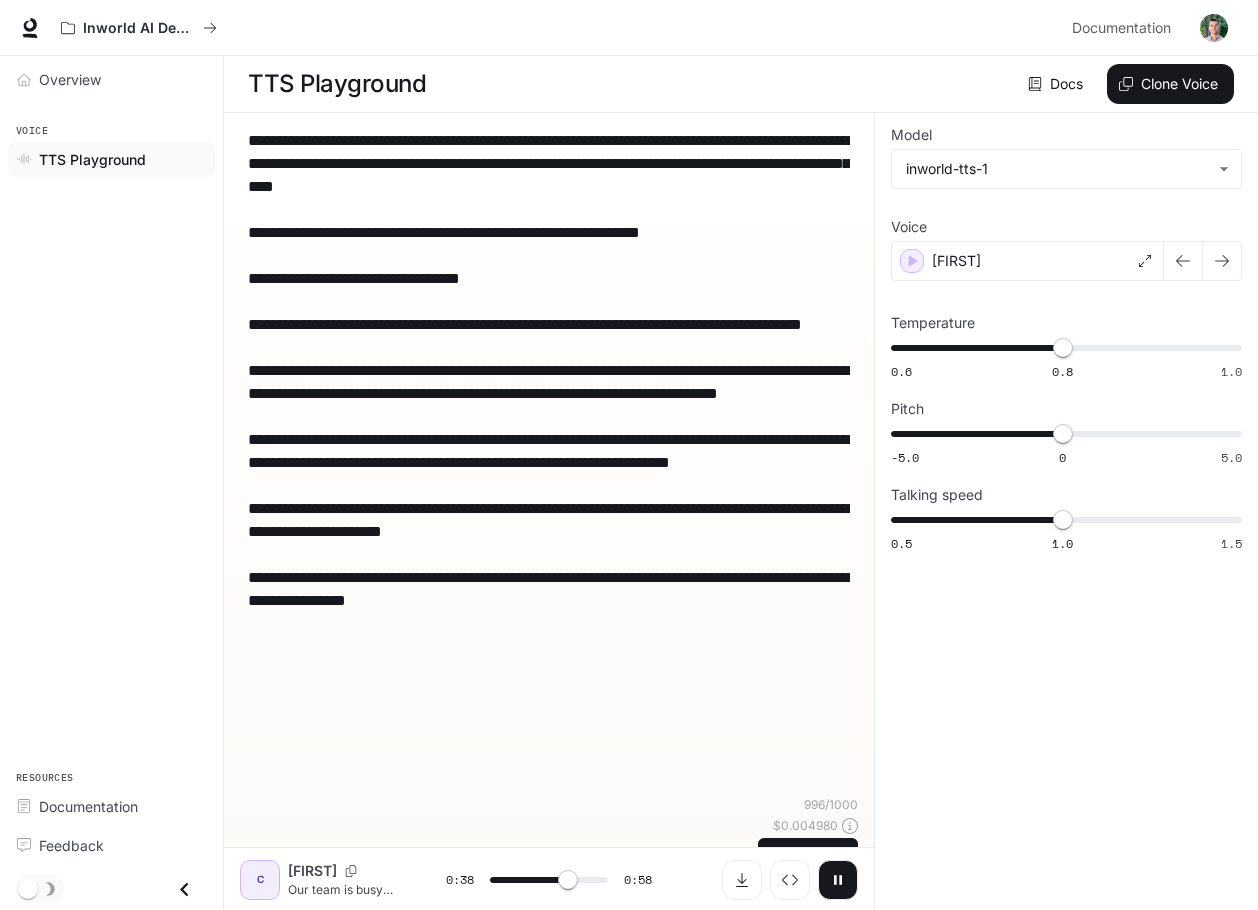 click on "Shortcuts 996  /  1000 $ 0.004980 Generate ⌘⏎" at bounding box center (549, 837) 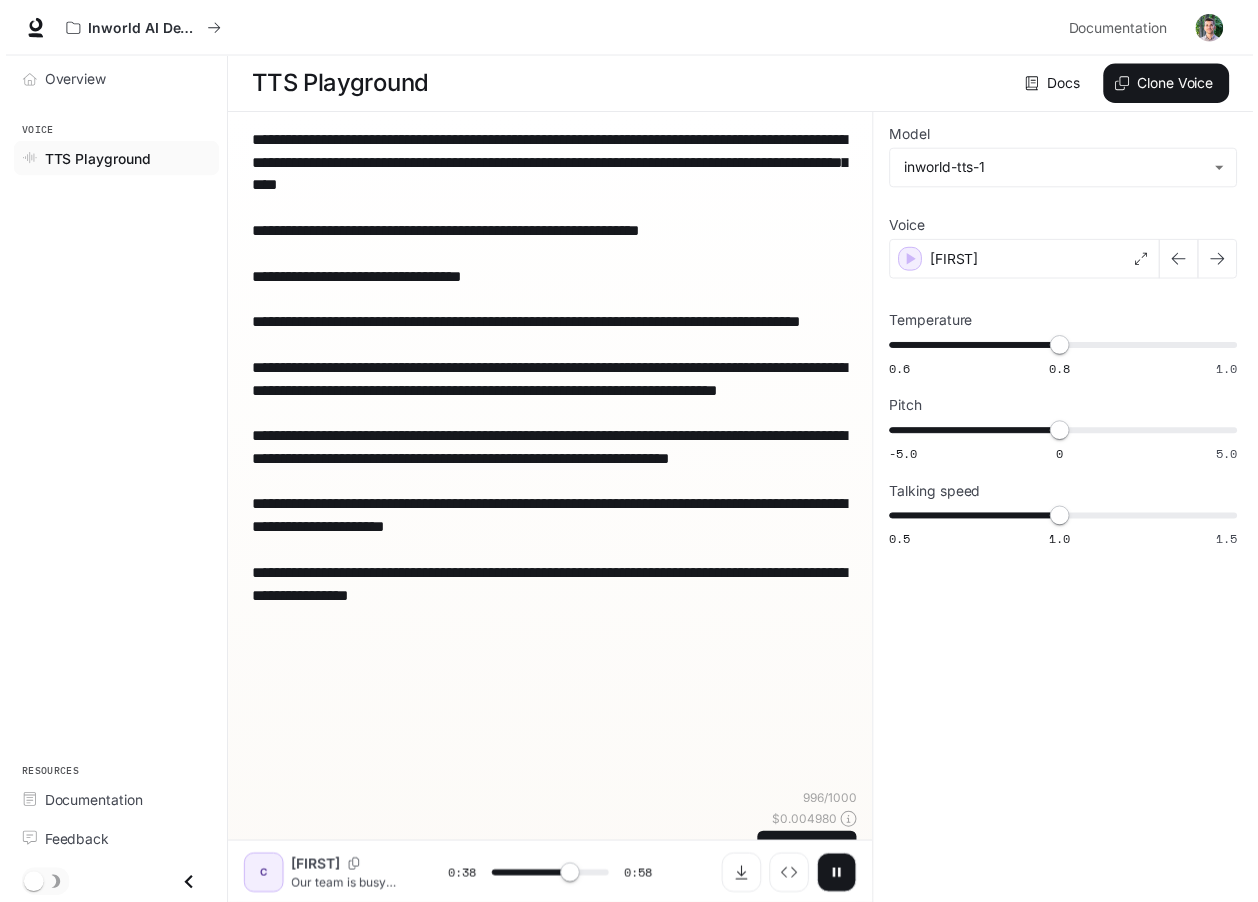 scroll, scrollTop: 1, scrollLeft: 0, axis: vertical 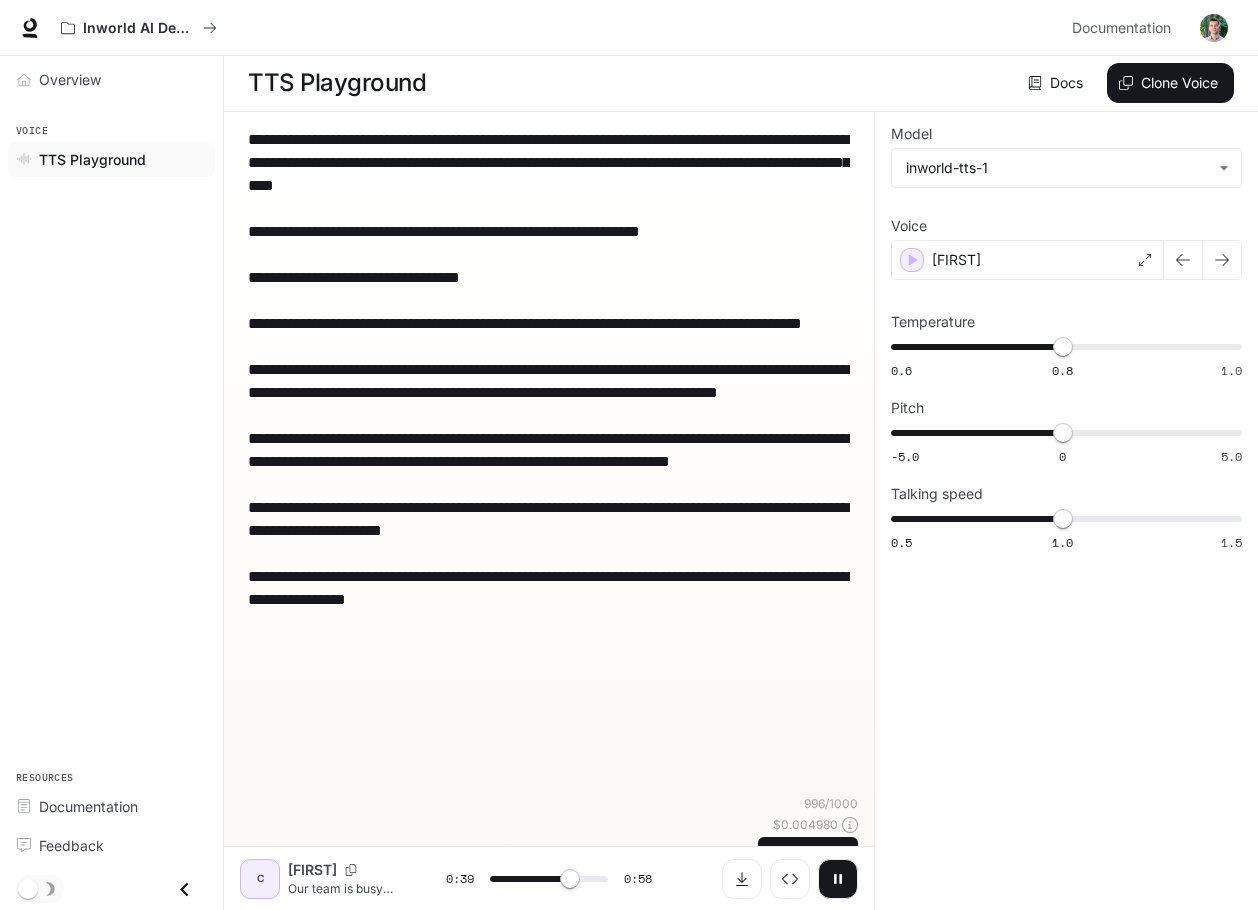 click on "**********" at bounding box center [549, 461] 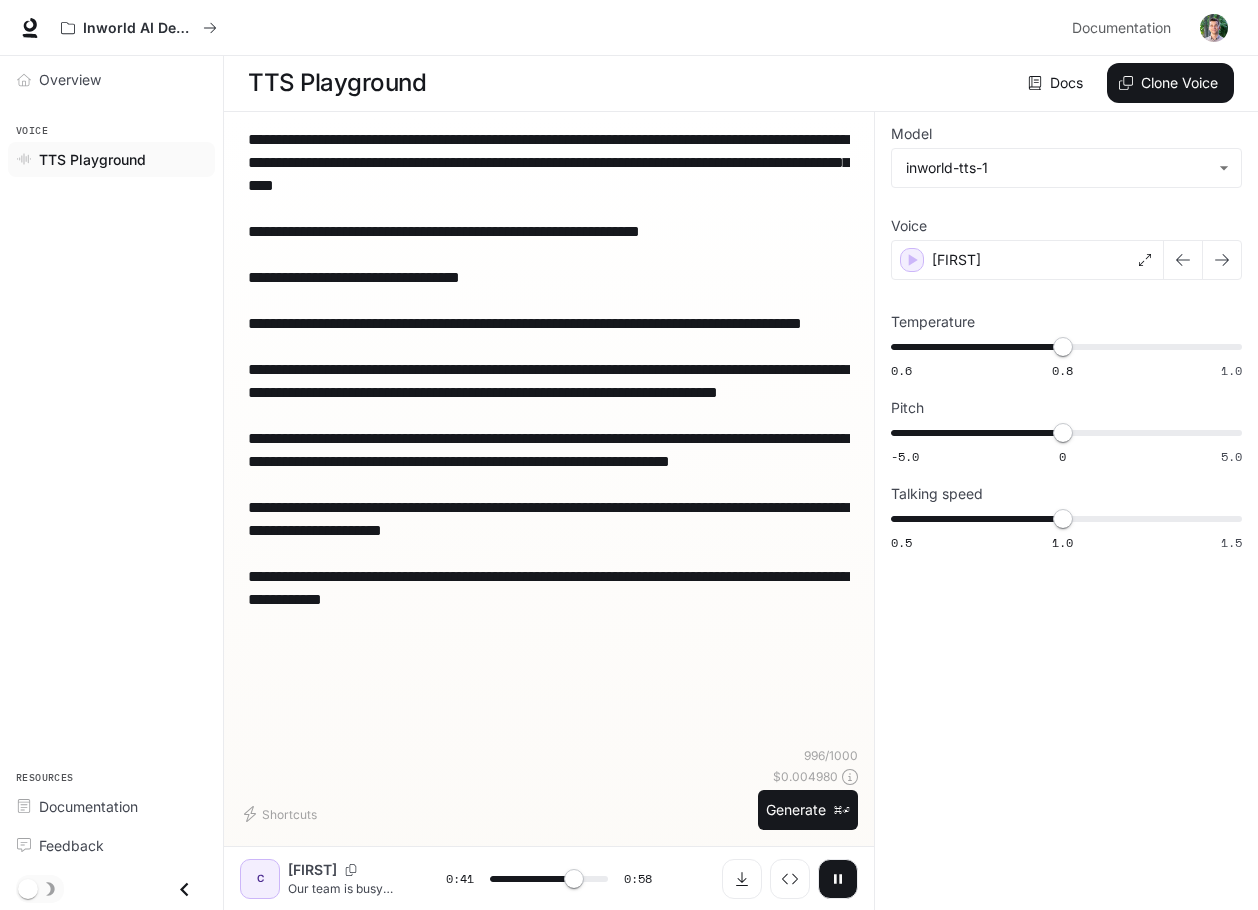 click on "**********" at bounding box center [549, 437] 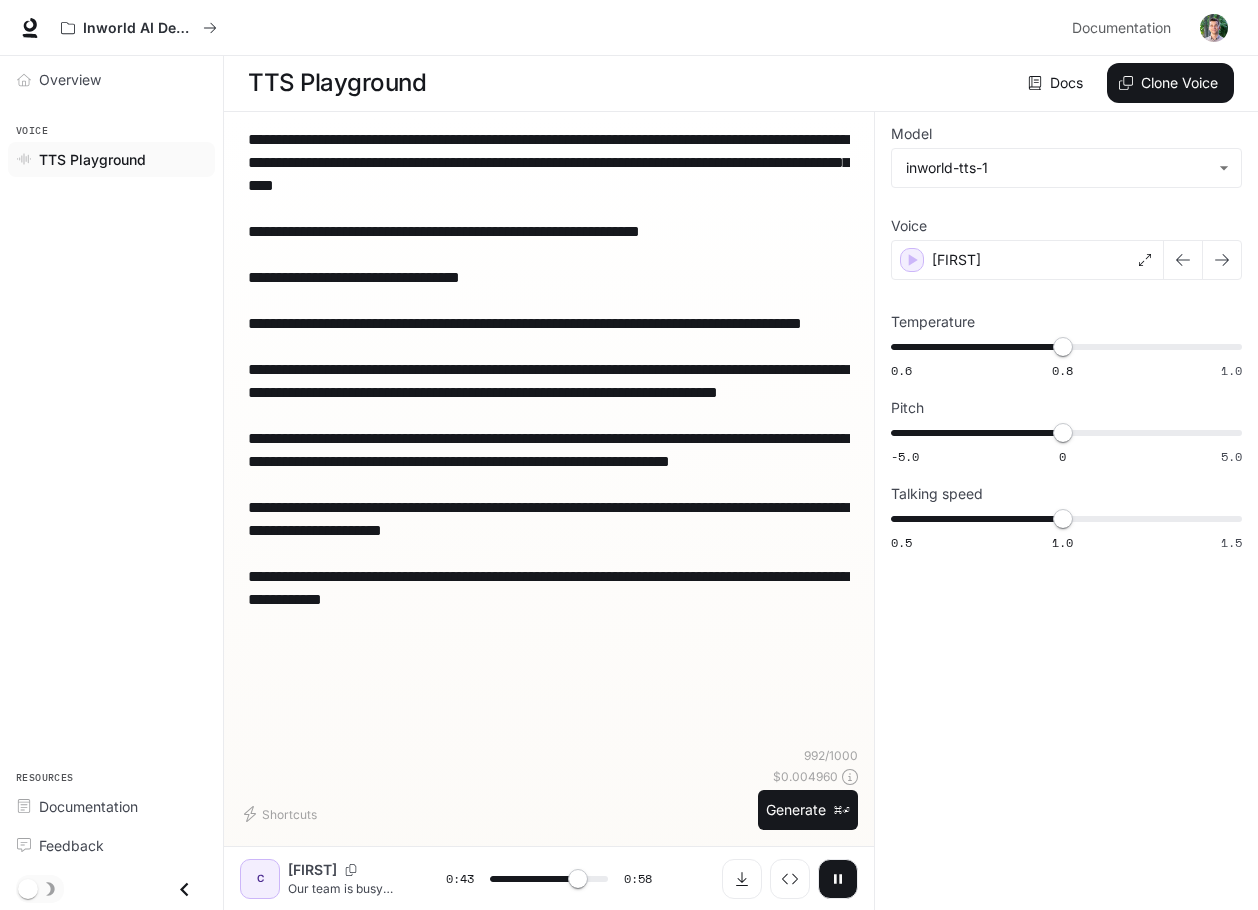 click on "**********" at bounding box center [549, 415] 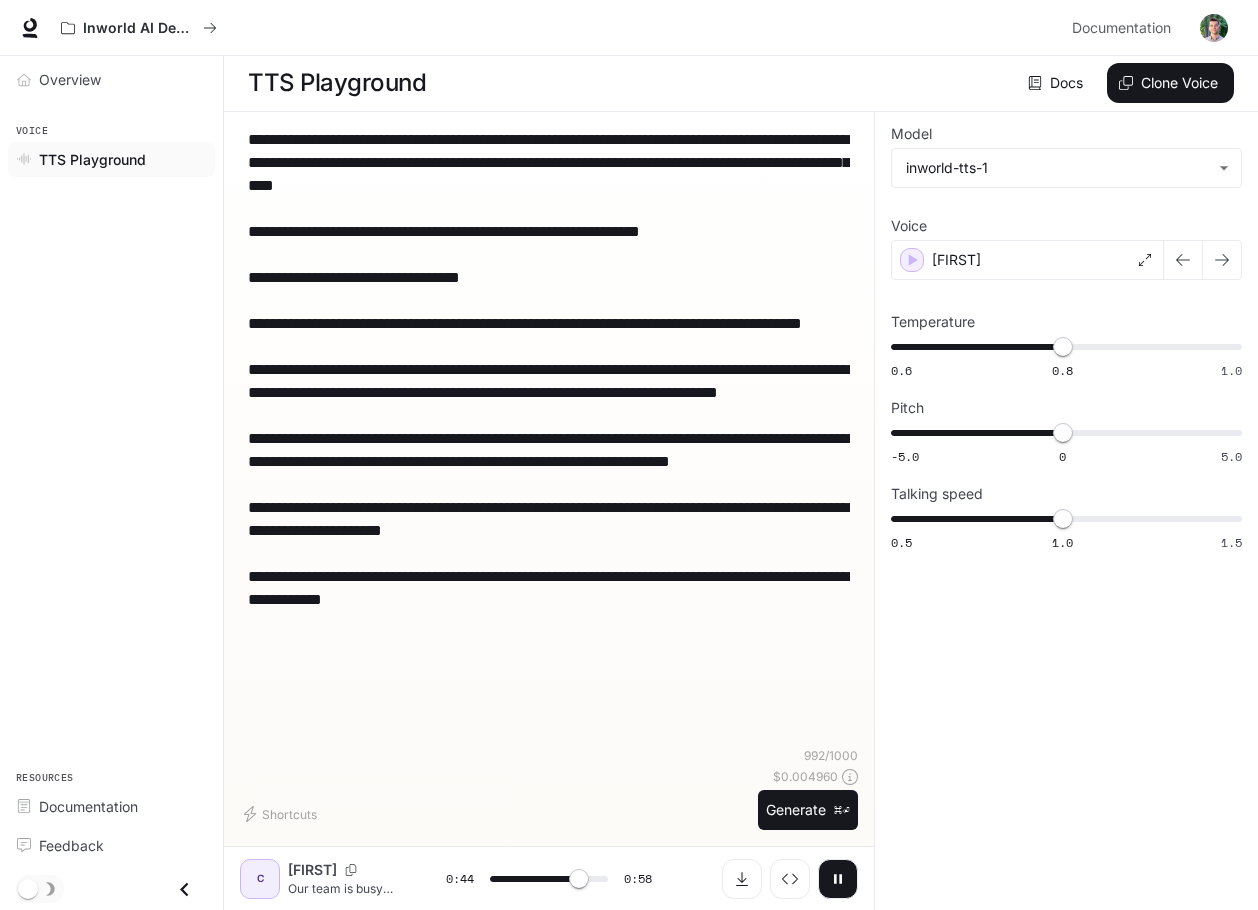 click on "**********" at bounding box center (549, 415) 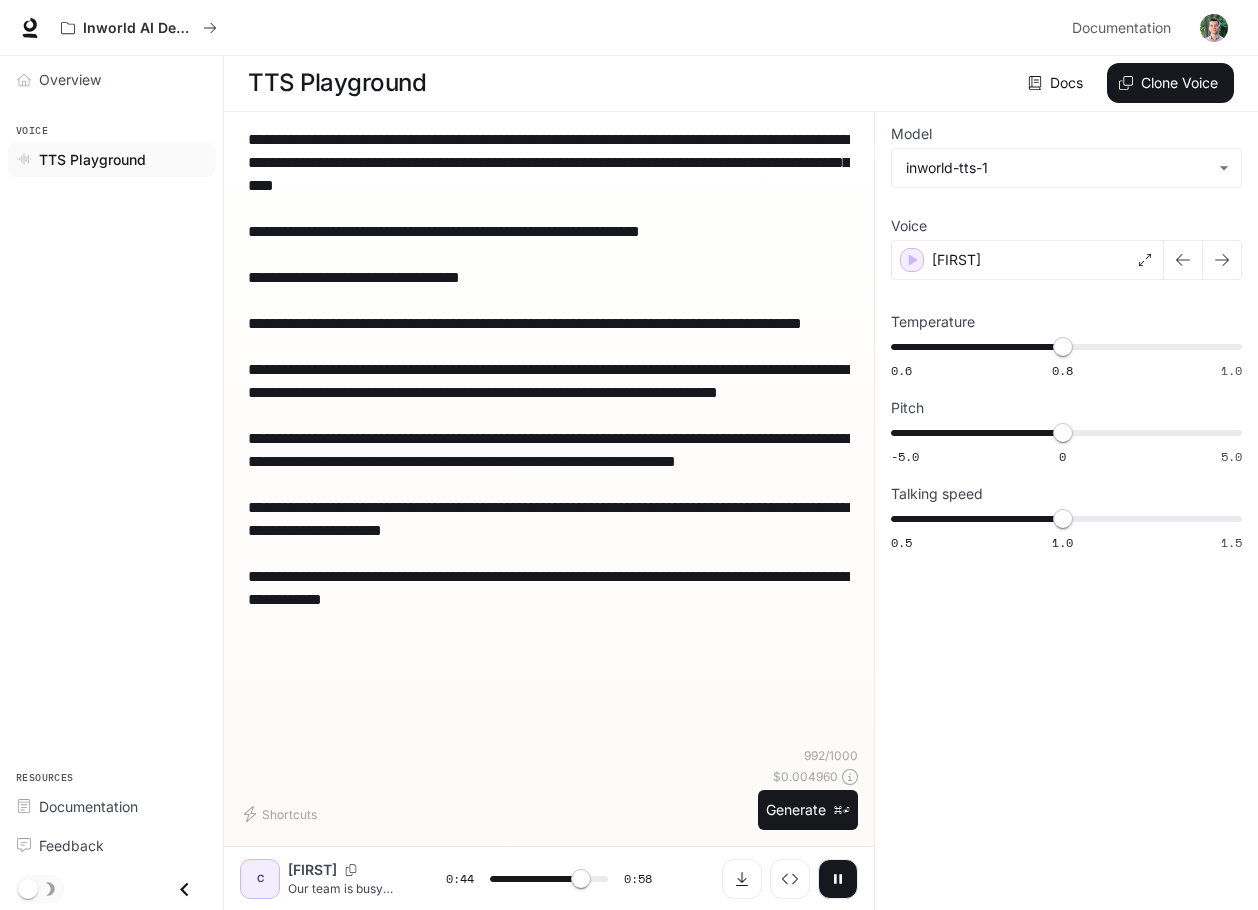 click on "**********" at bounding box center [549, 415] 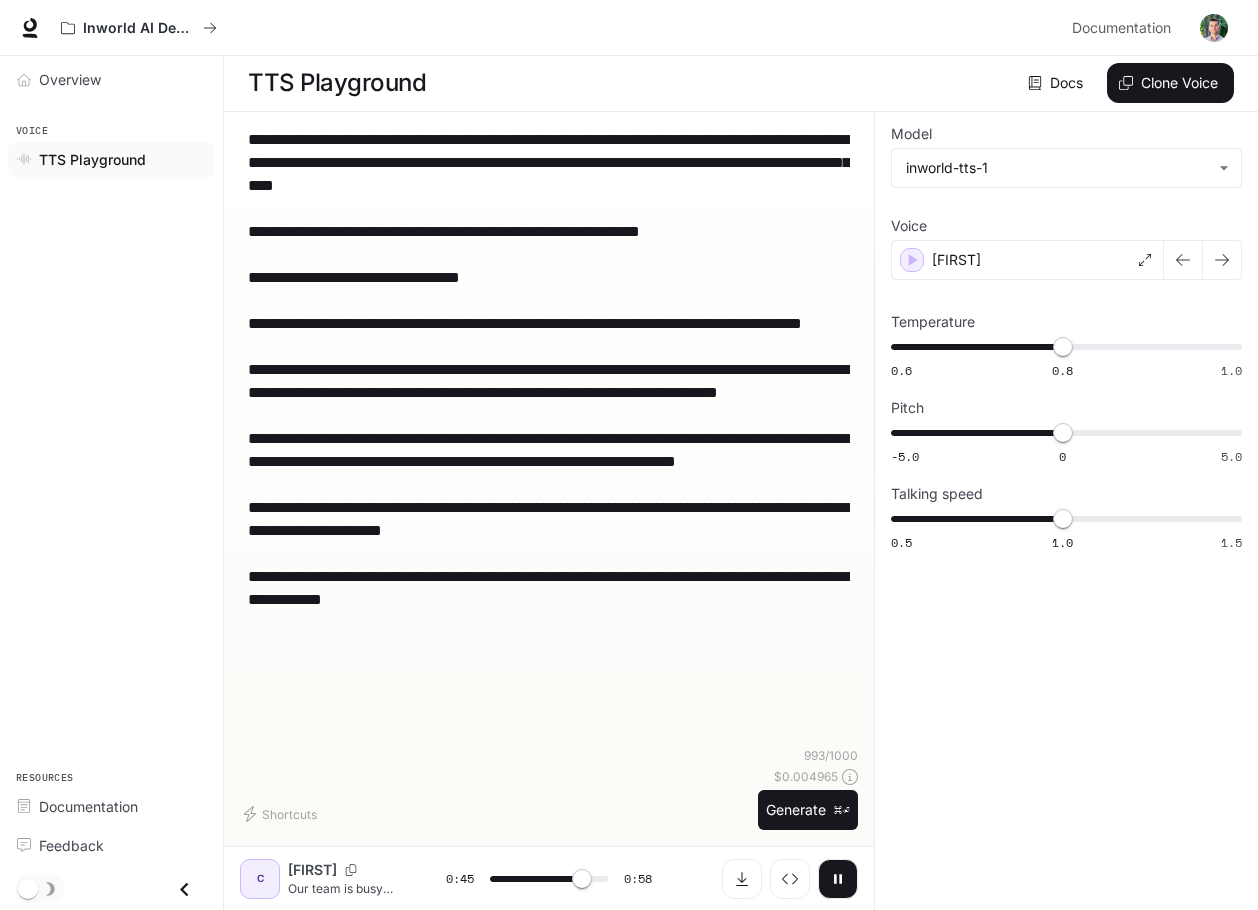 click on "**********" at bounding box center (549, 415) 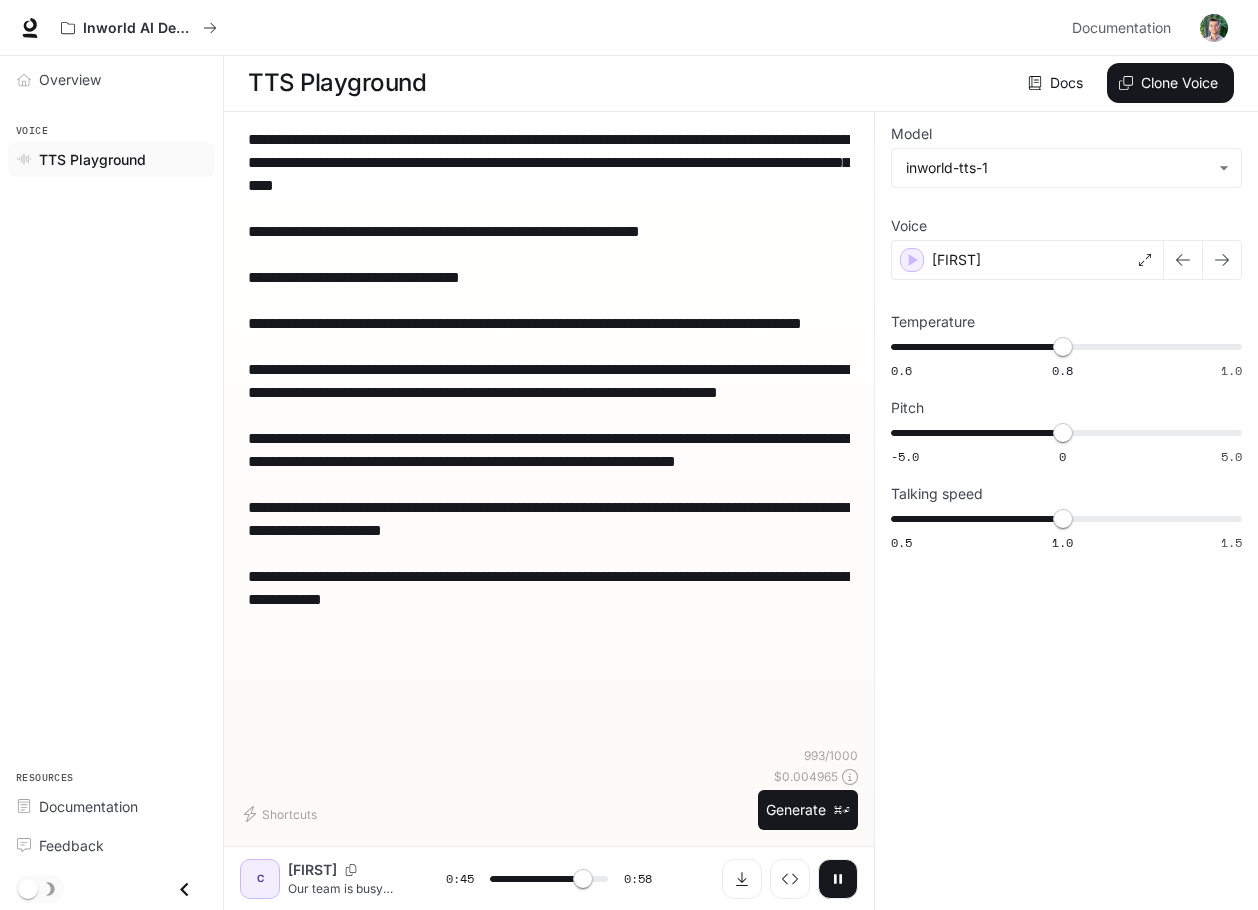 type on "**********" 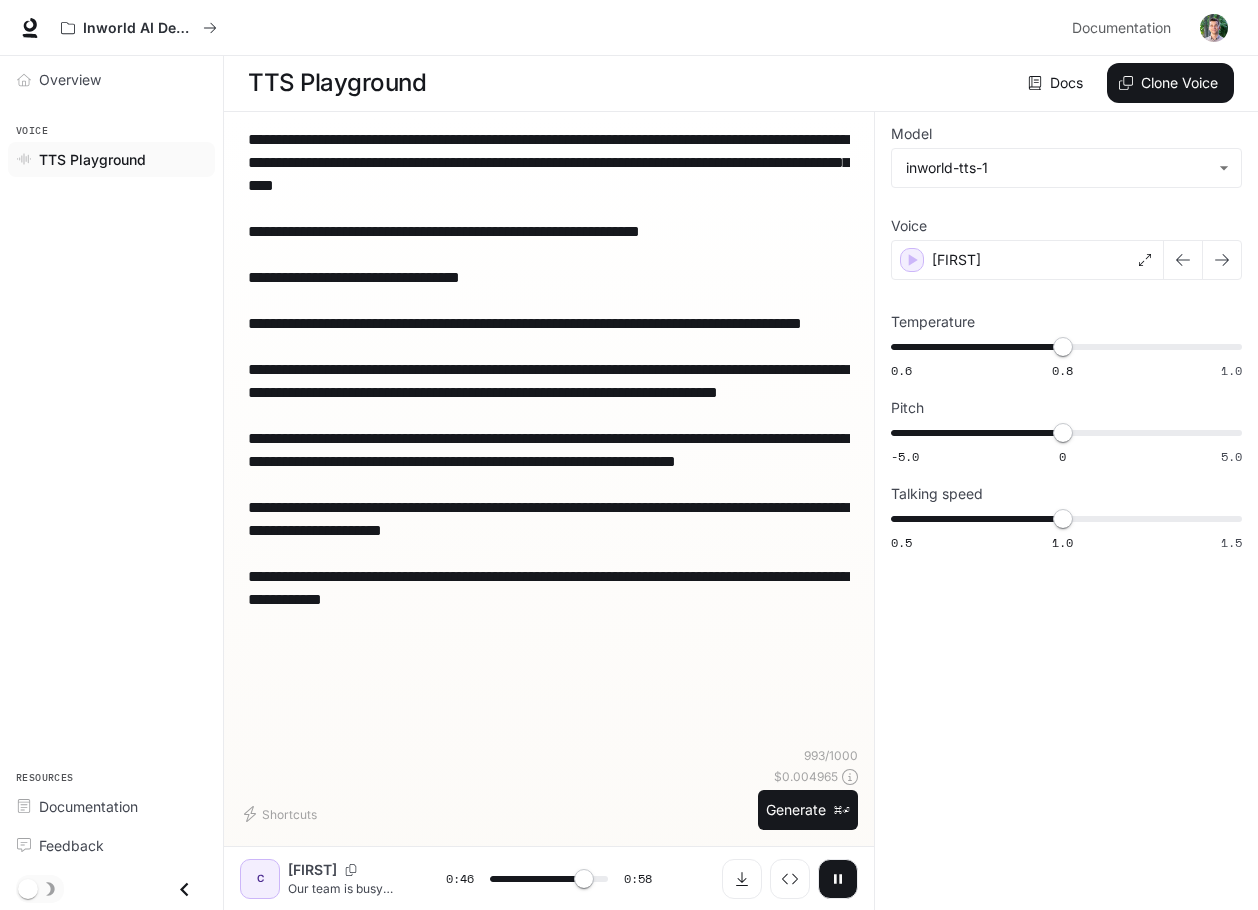 click on "**********" at bounding box center [549, 437] 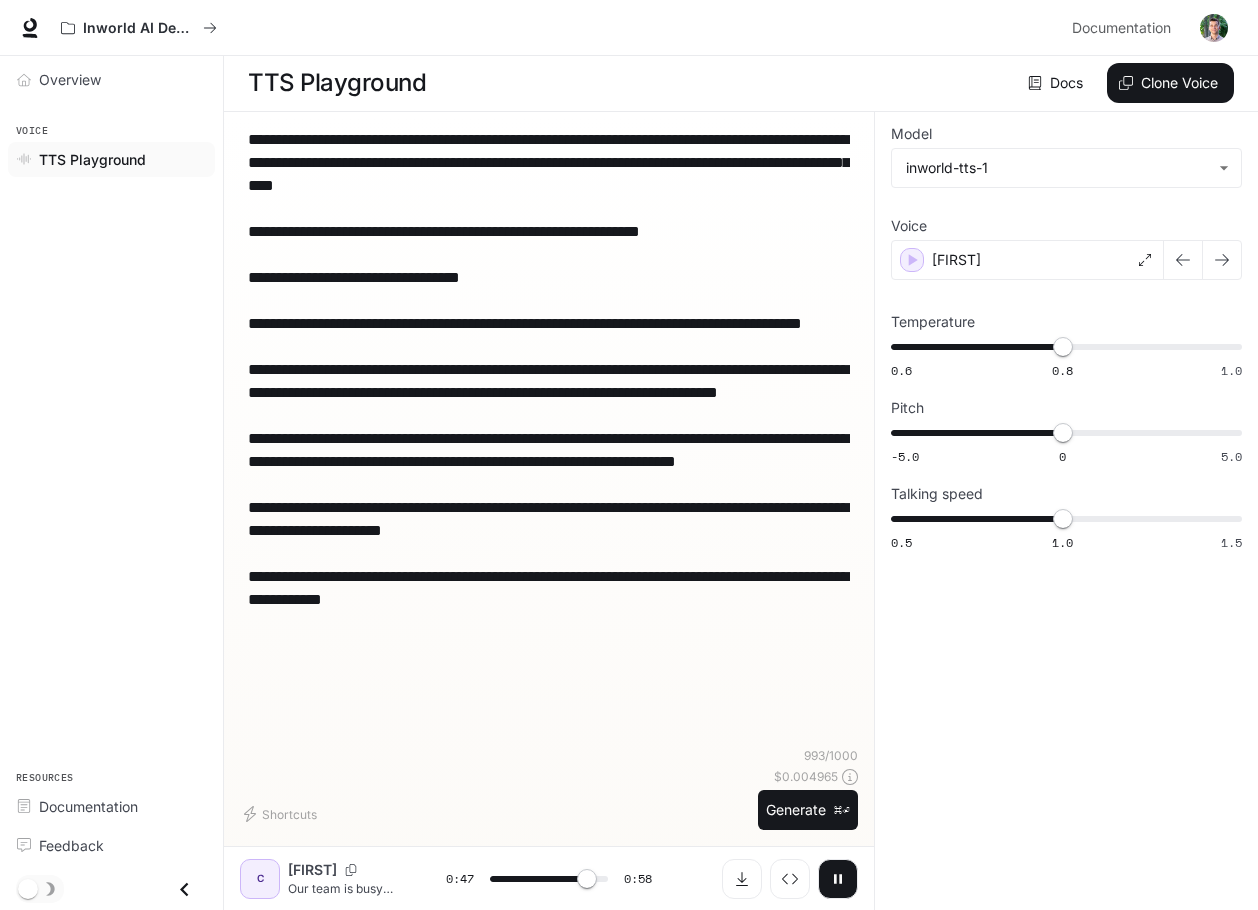 drag, startPoint x: 313, startPoint y: 646, endPoint x: 517, endPoint y: 667, distance: 205.07803 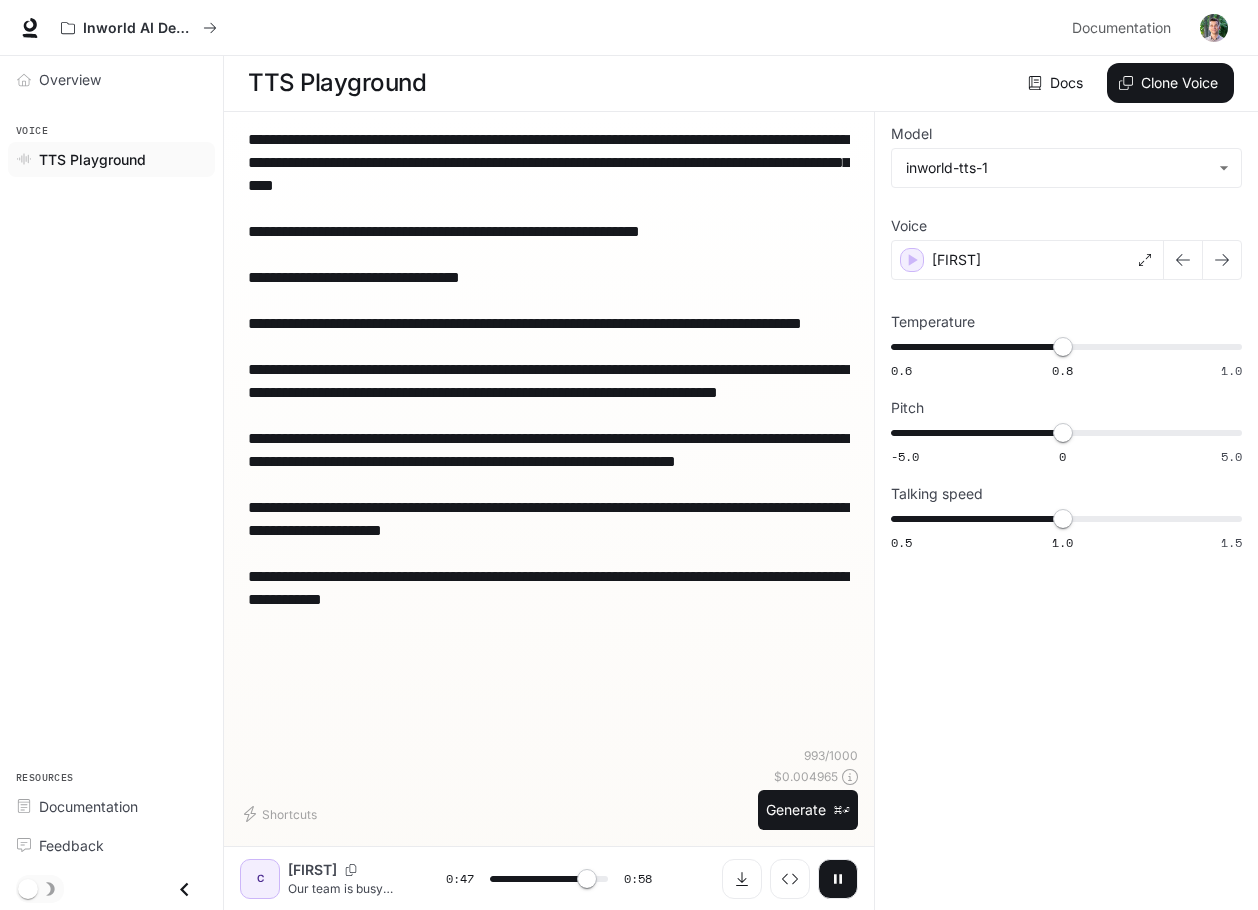 click on "**********" at bounding box center [549, 415] 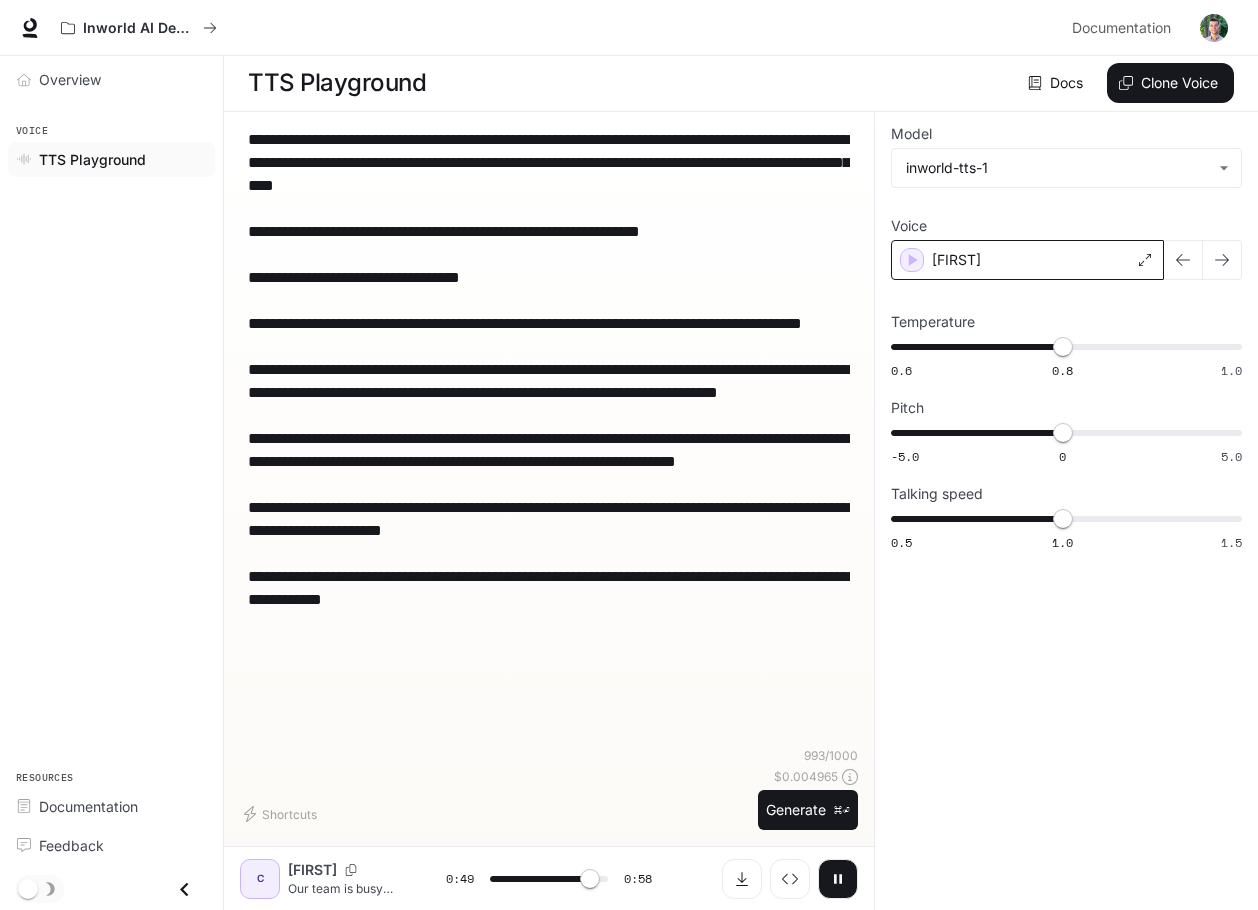 click on "[FIRST]" at bounding box center (1027, 260) 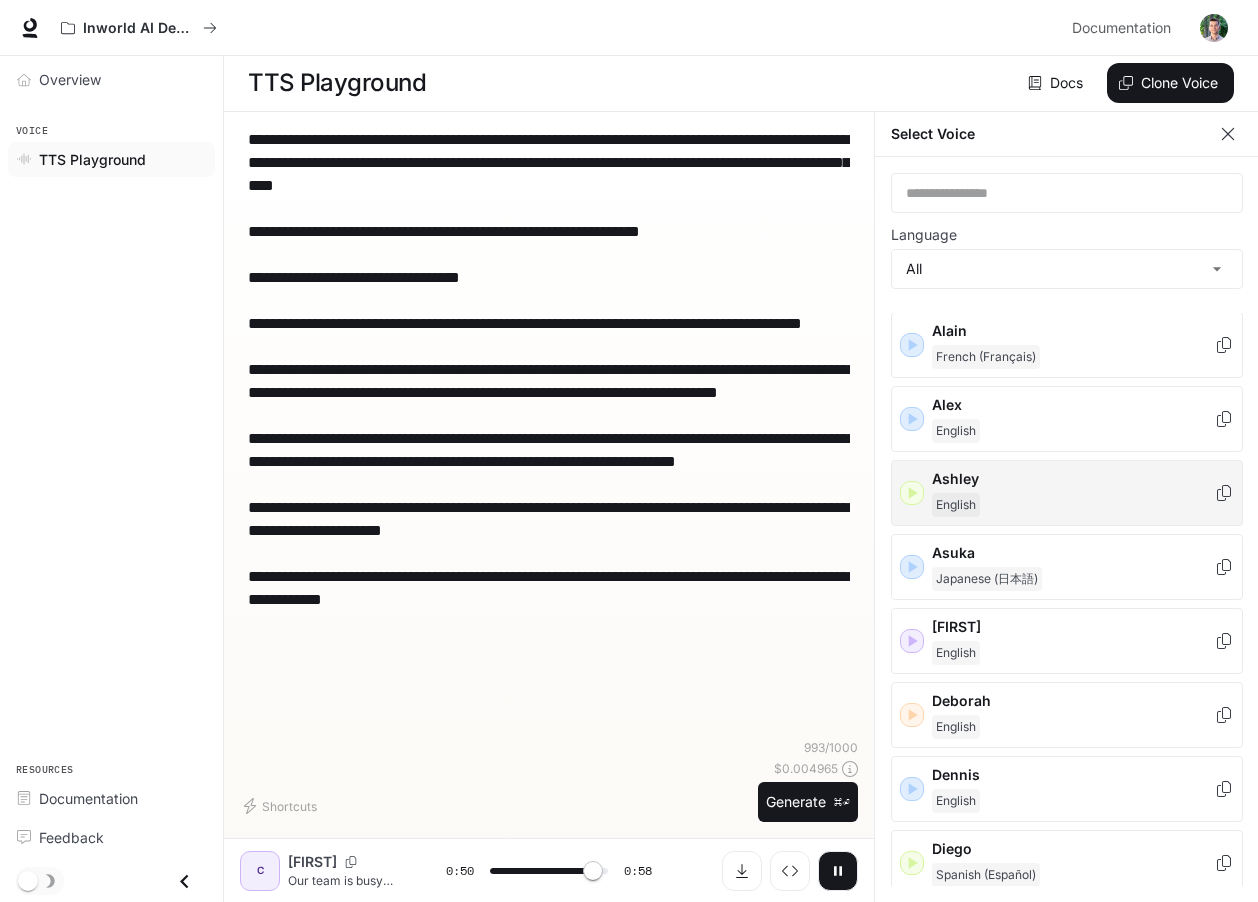 scroll, scrollTop: 193, scrollLeft: 0, axis: vertical 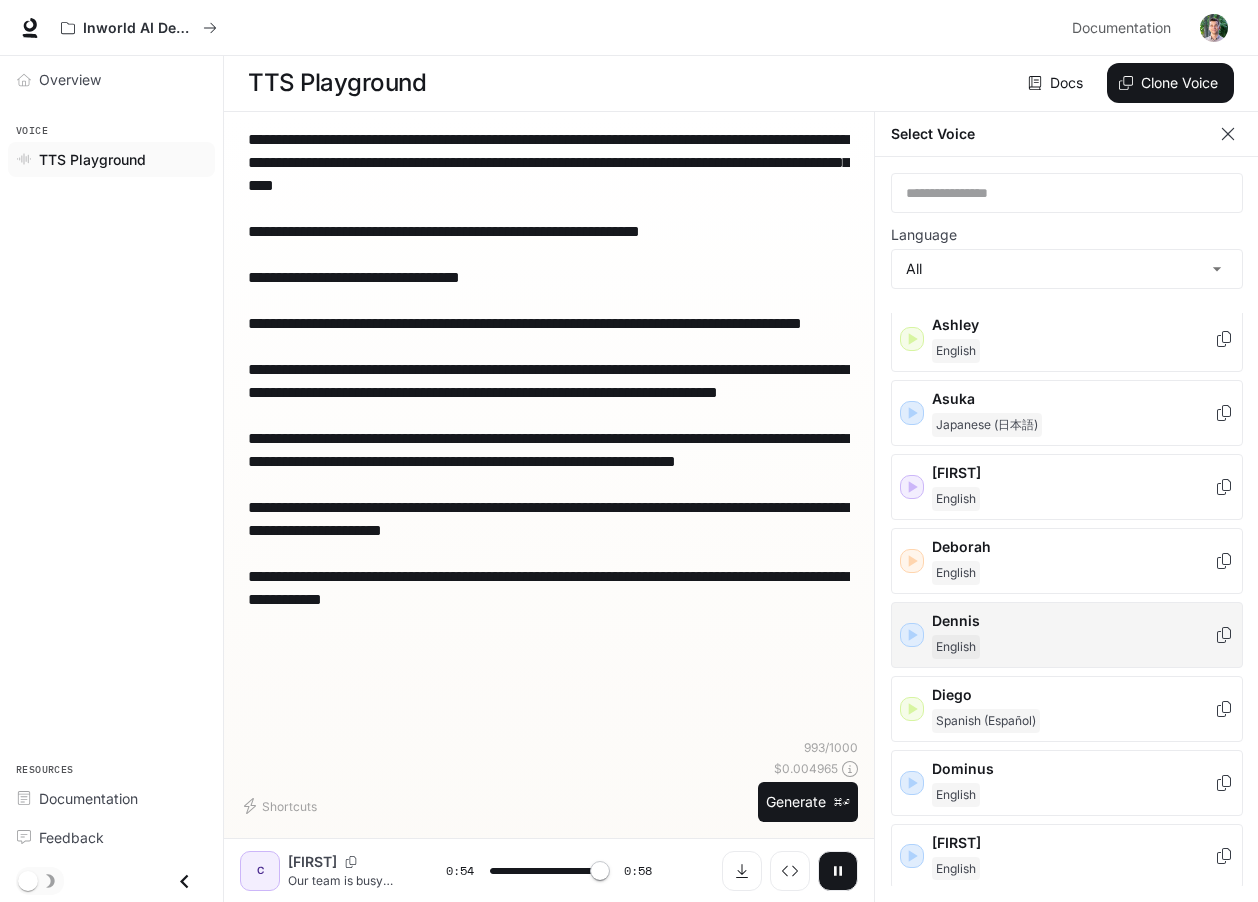 click on "[FIRST] [LAST]" at bounding box center [1073, 191] 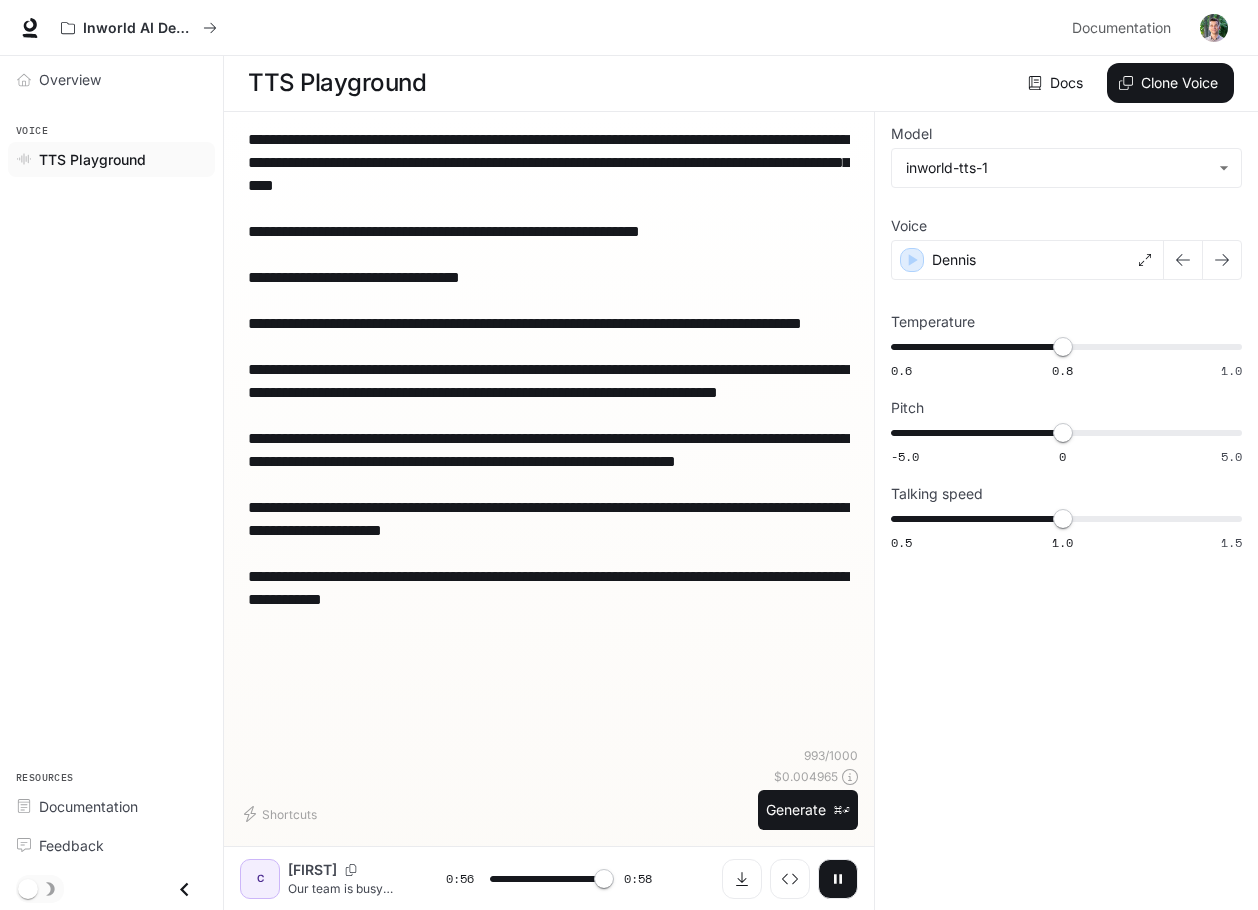 click at bounding box center [838, 879] 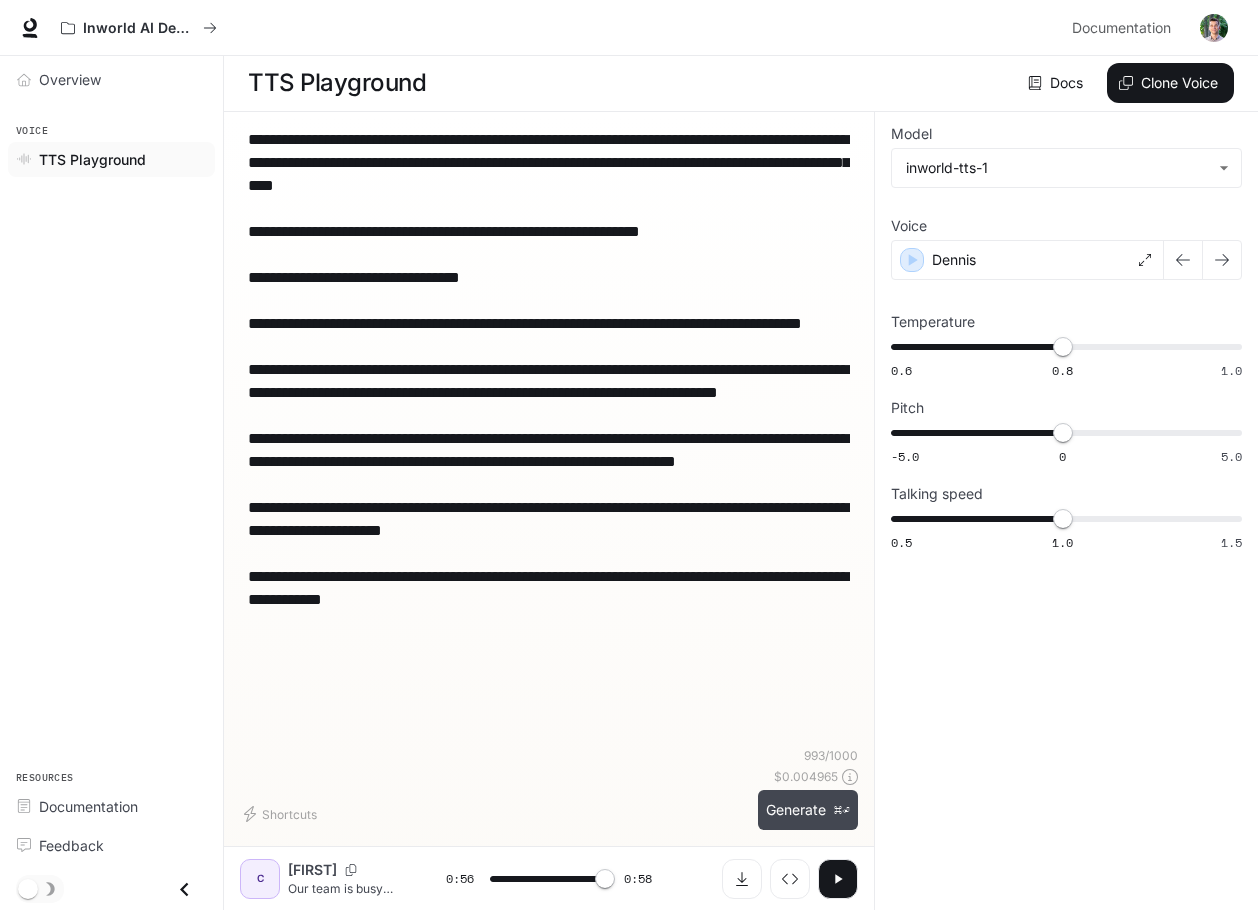 click on "Generate ⌘⏎" at bounding box center [808, 810] 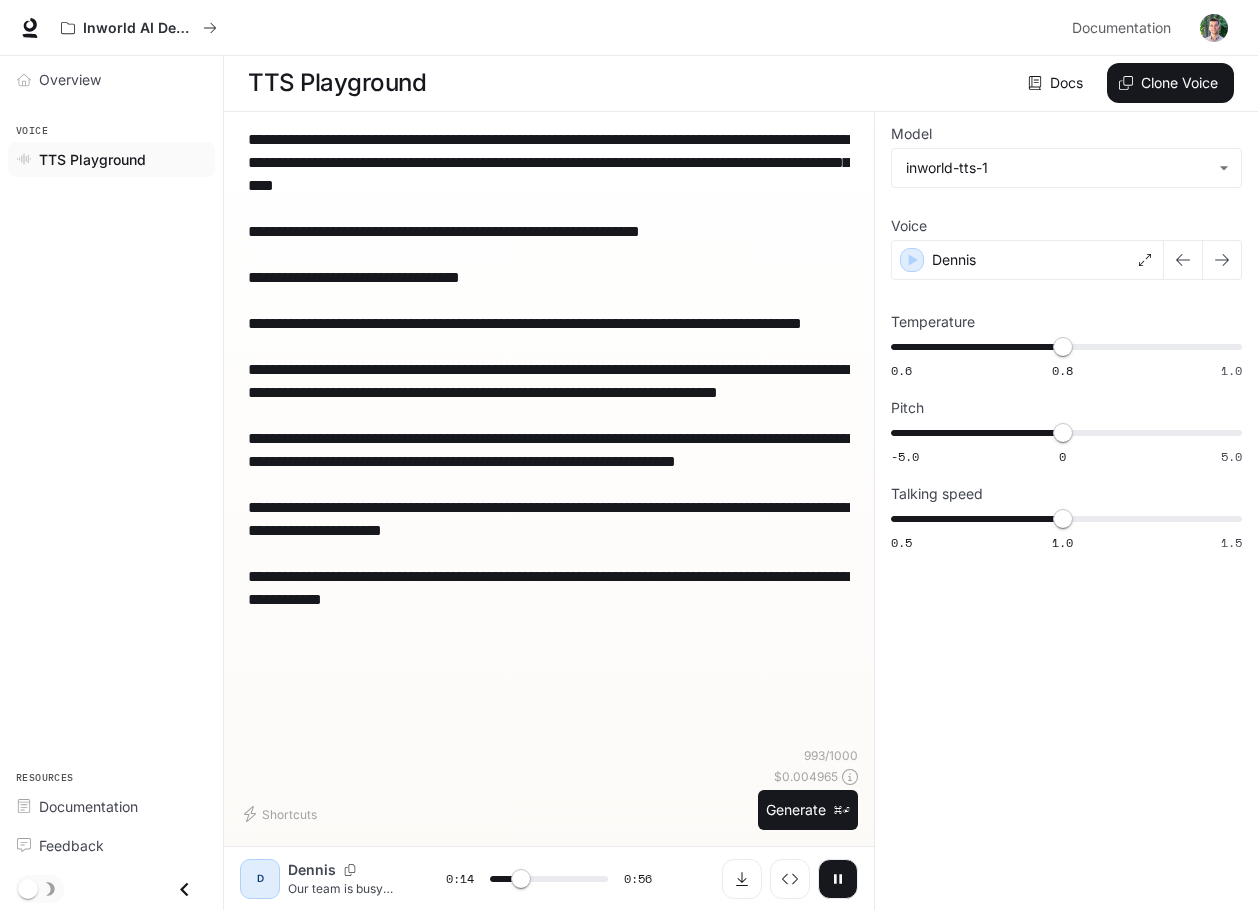 click at bounding box center (838, 878) 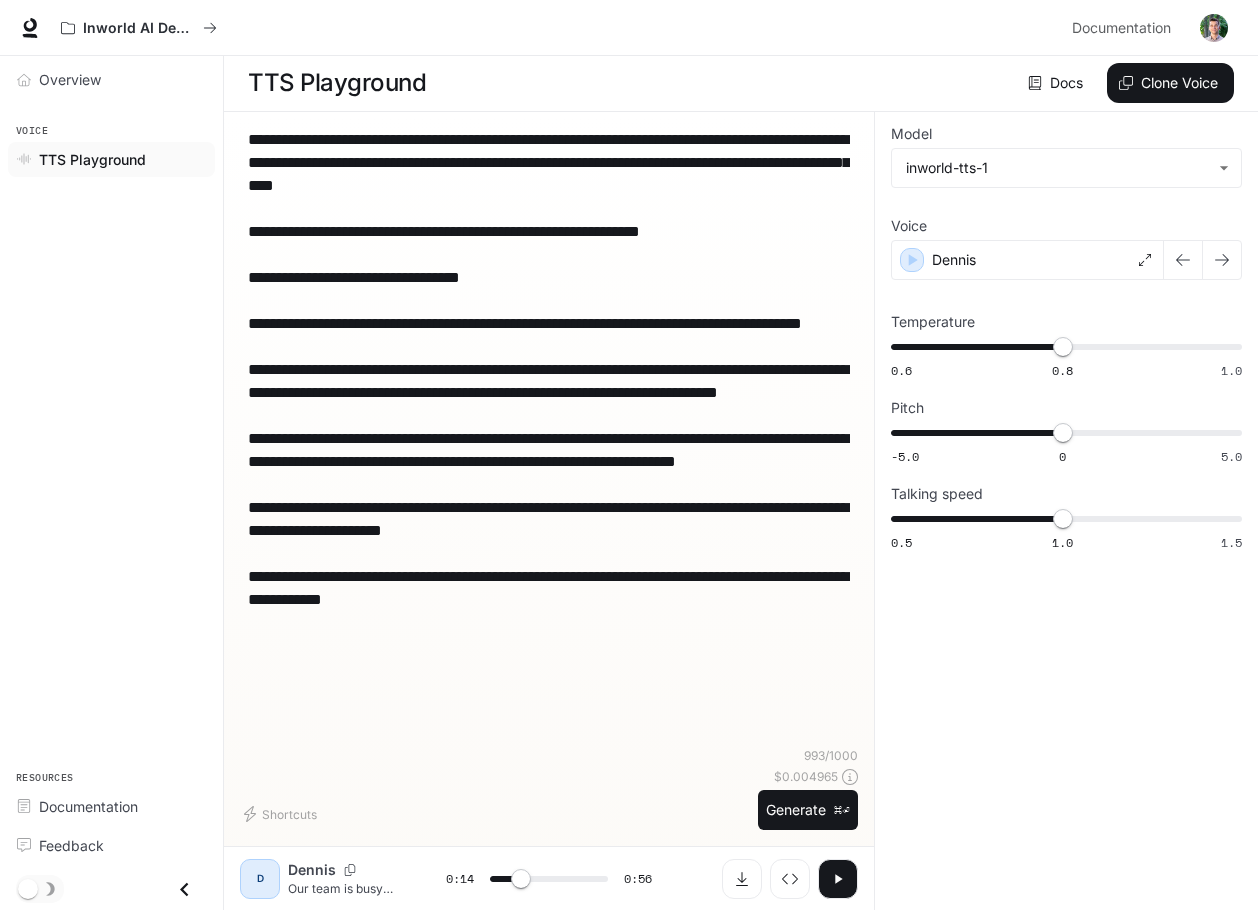 click at bounding box center (838, 879) 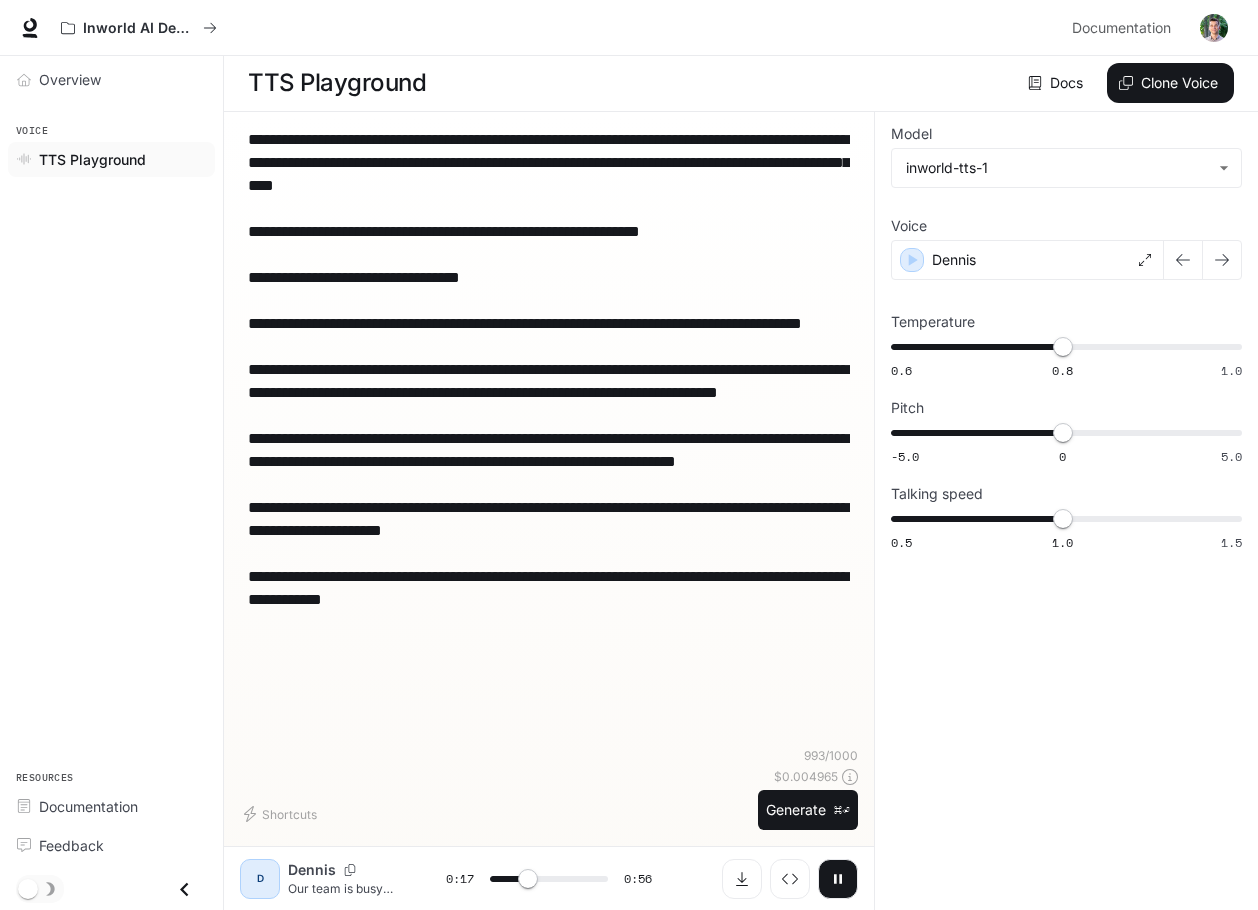 type 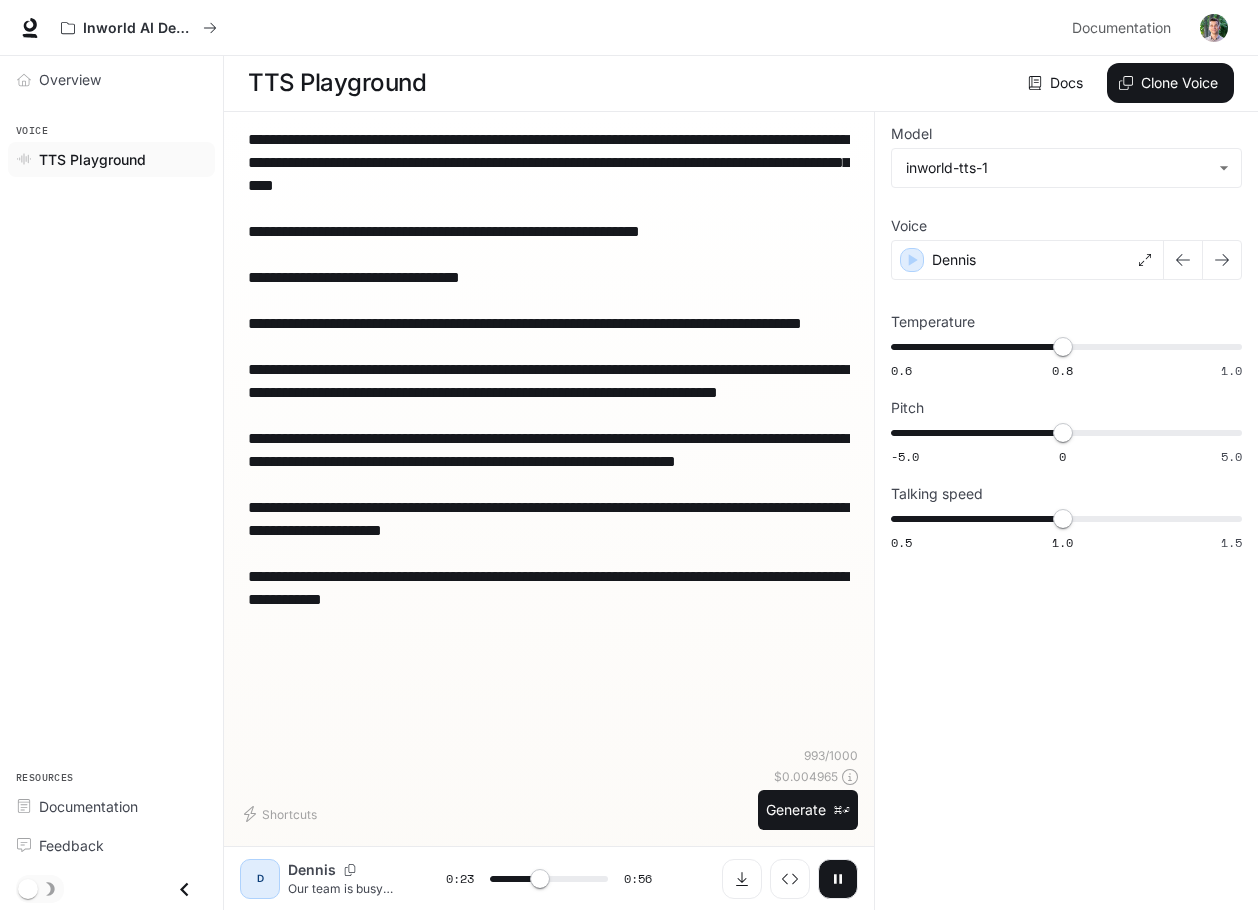 click on "**********" at bounding box center [549, 415] 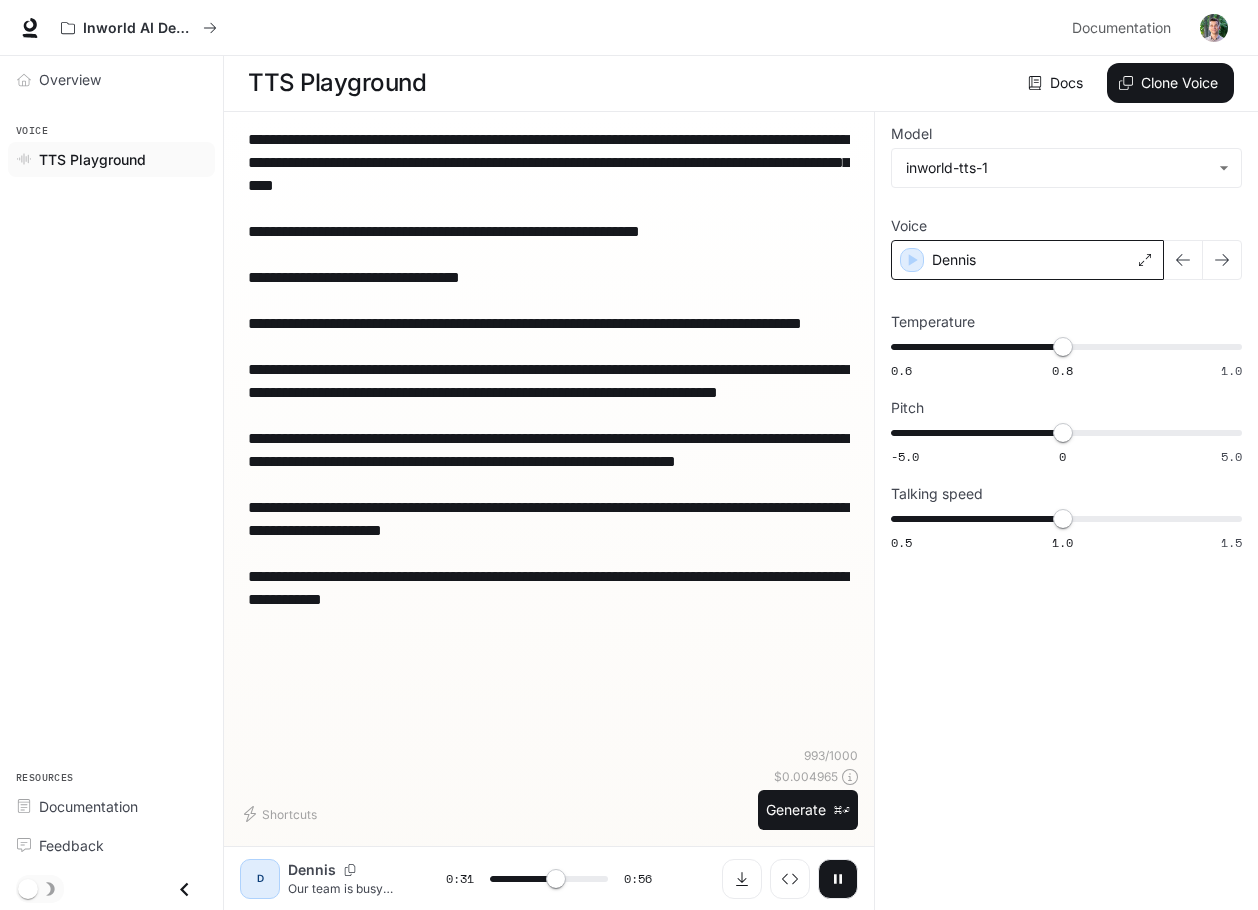 click on "Dennis" at bounding box center [1027, 260] 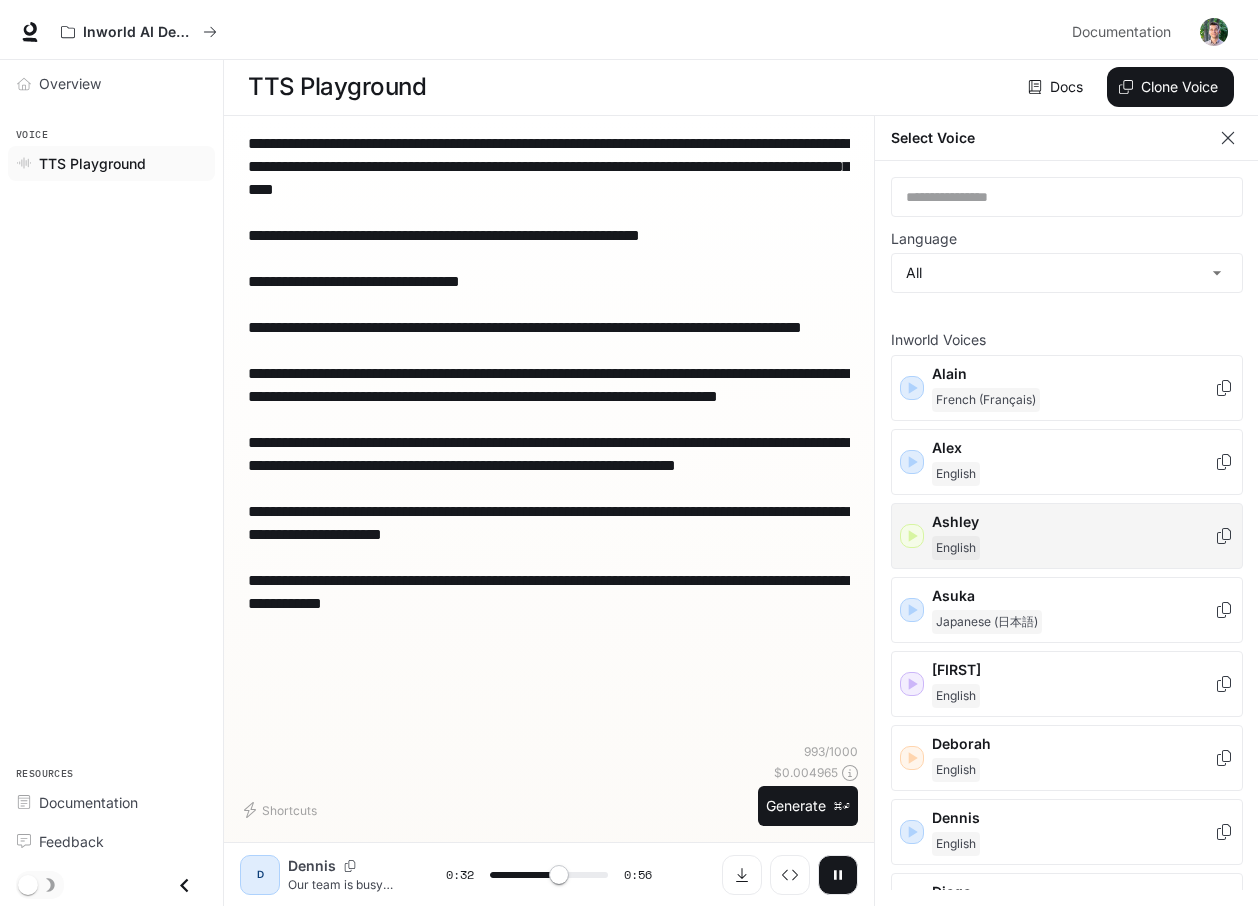 scroll, scrollTop: 0, scrollLeft: 0, axis: both 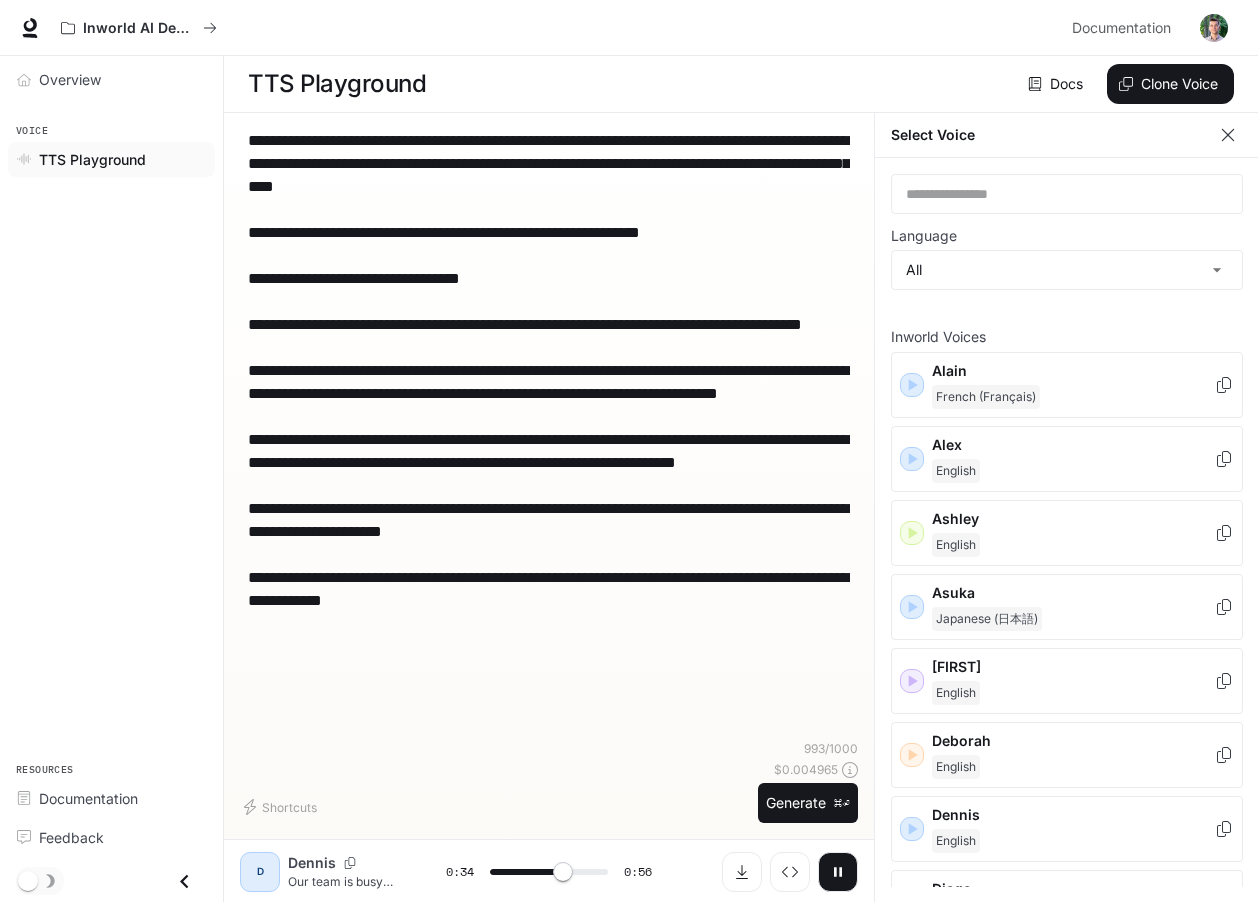 click at bounding box center [1228, 135] 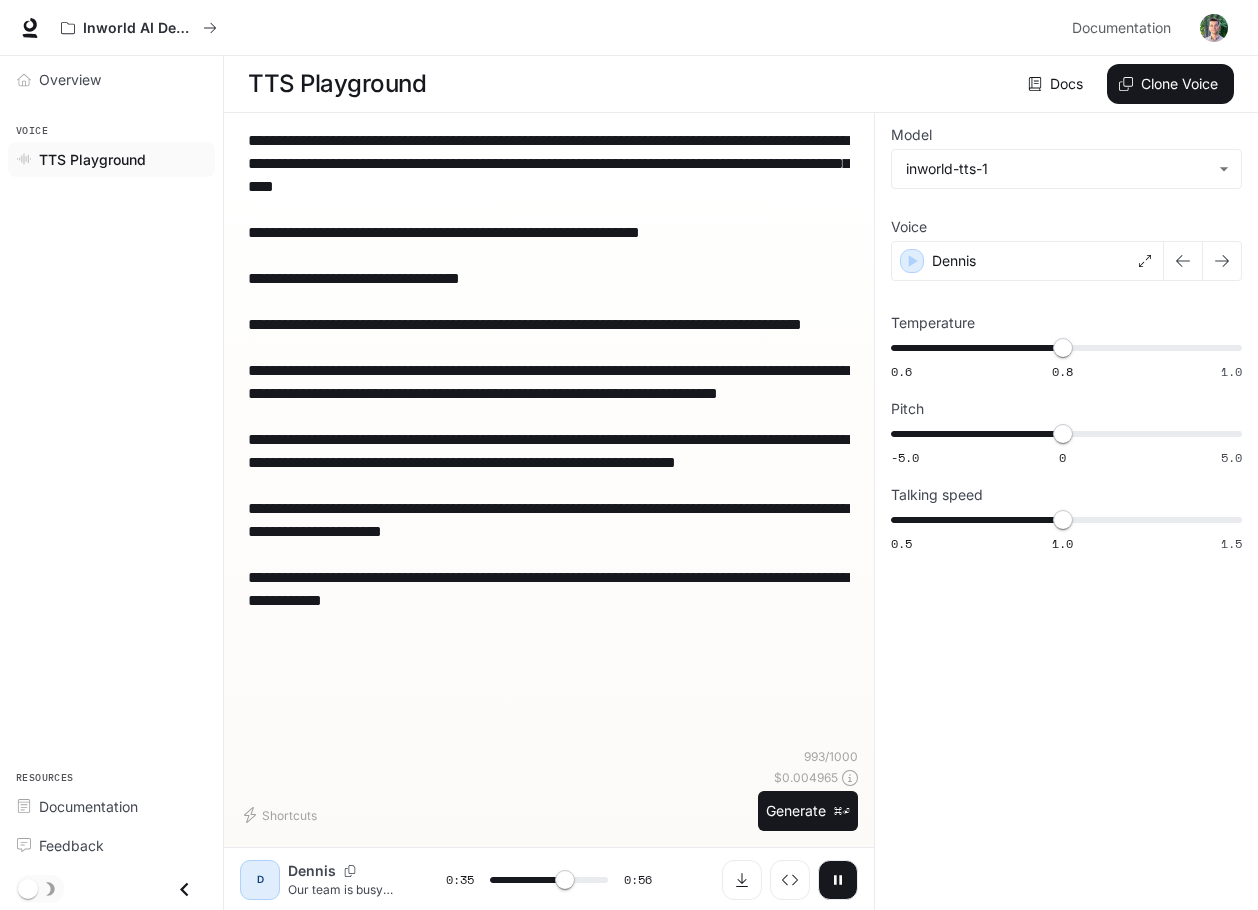 click on "**********" at bounding box center [1066, 512] 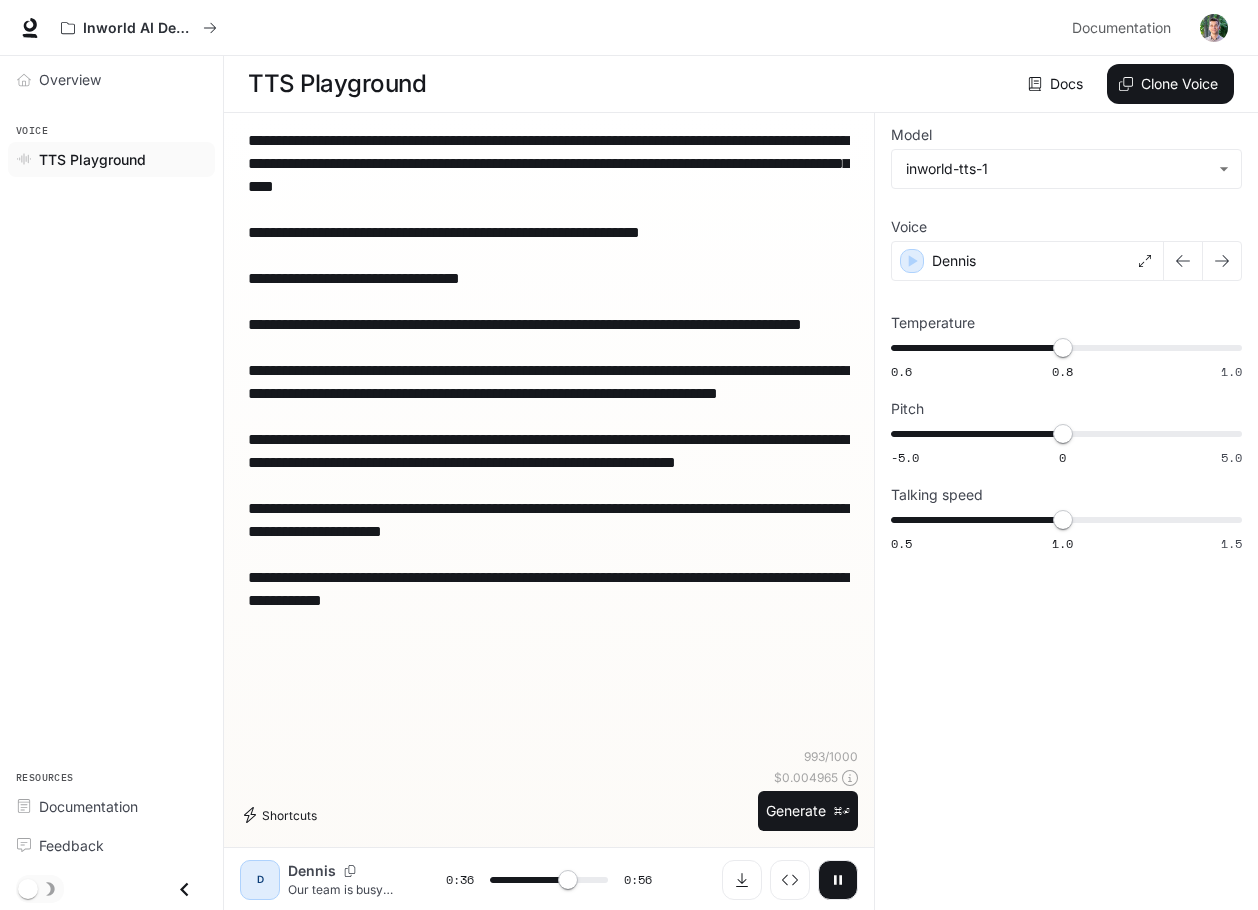 click on "Shortcuts" at bounding box center (282, 815) 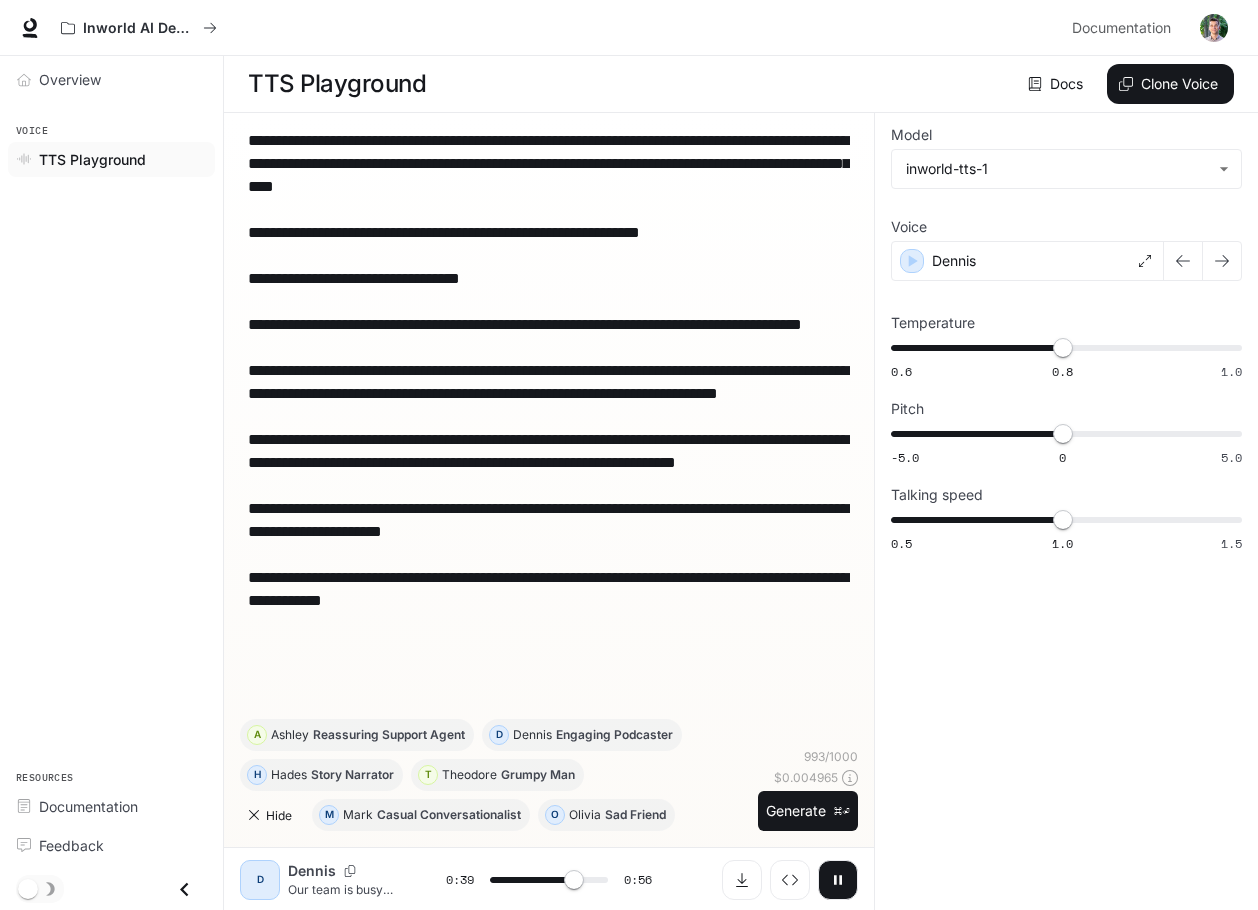 click on "Hide" at bounding box center [272, 815] 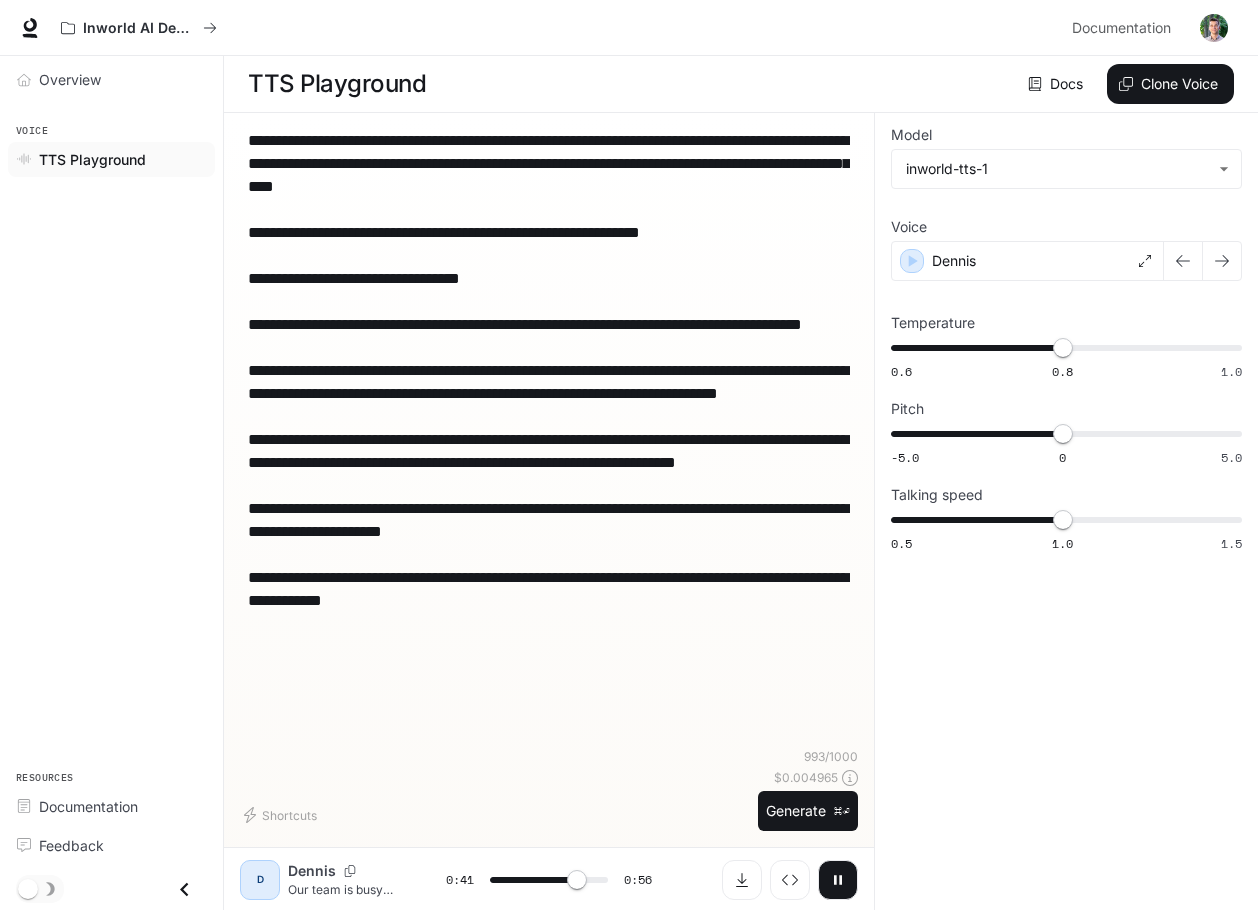 click on "**********" at bounding box center (549, 416) 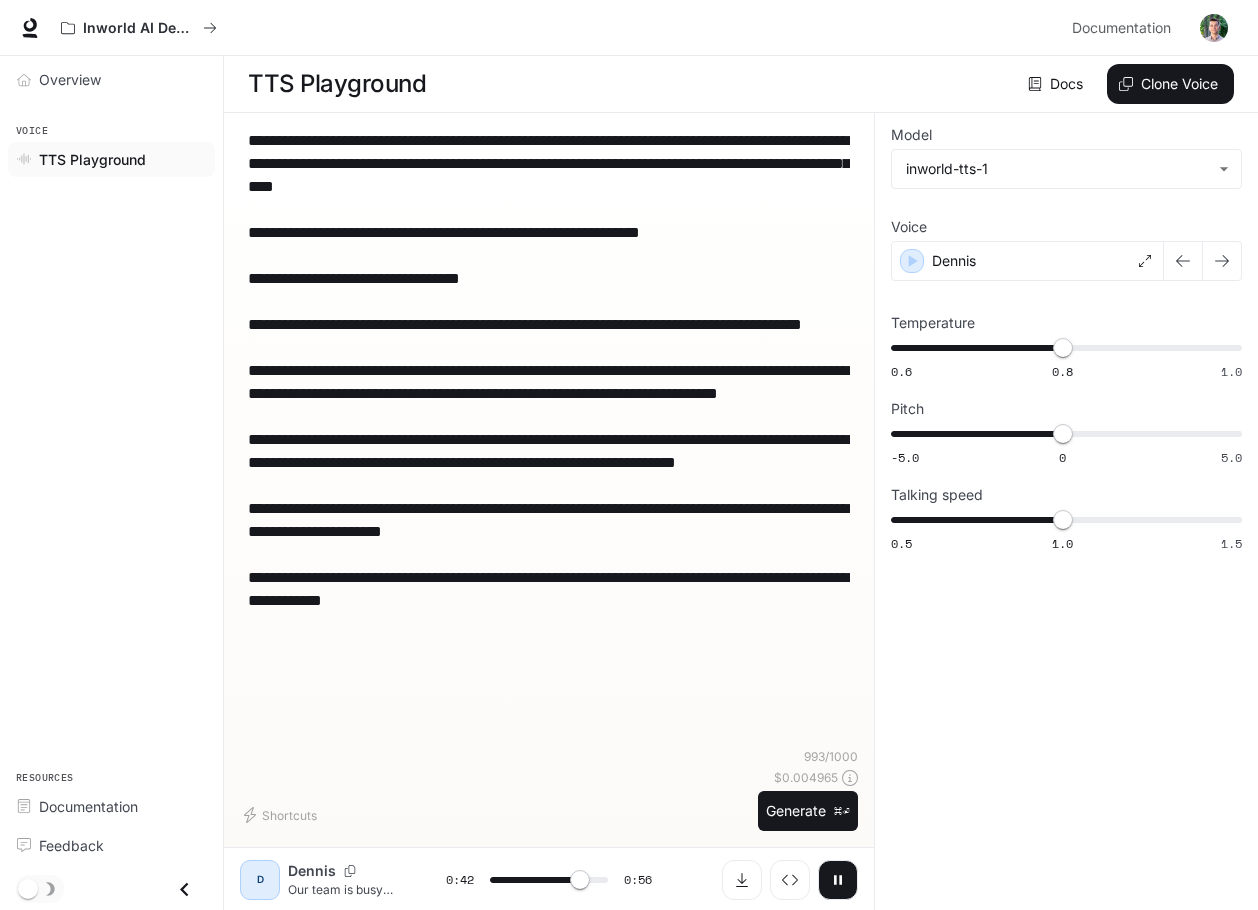 drag, startPoint x: 278, startPoint y: 506, endPoint x: 401, endPoint y: 511, distance: 123.101585 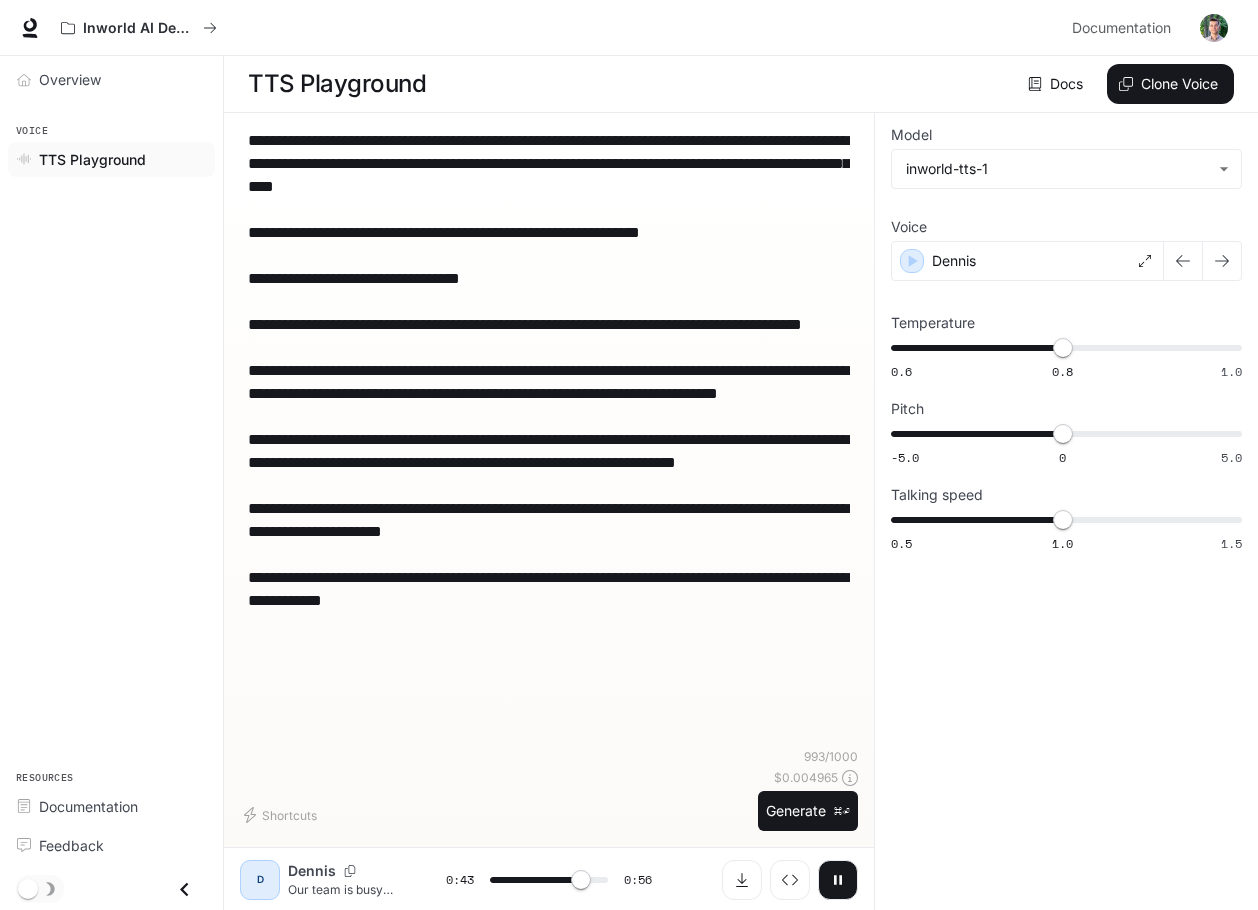 drag, startPoint x: 453, startPoint y: 513, endPoint x: 706, endPoint y: 516, distance: 253.01779 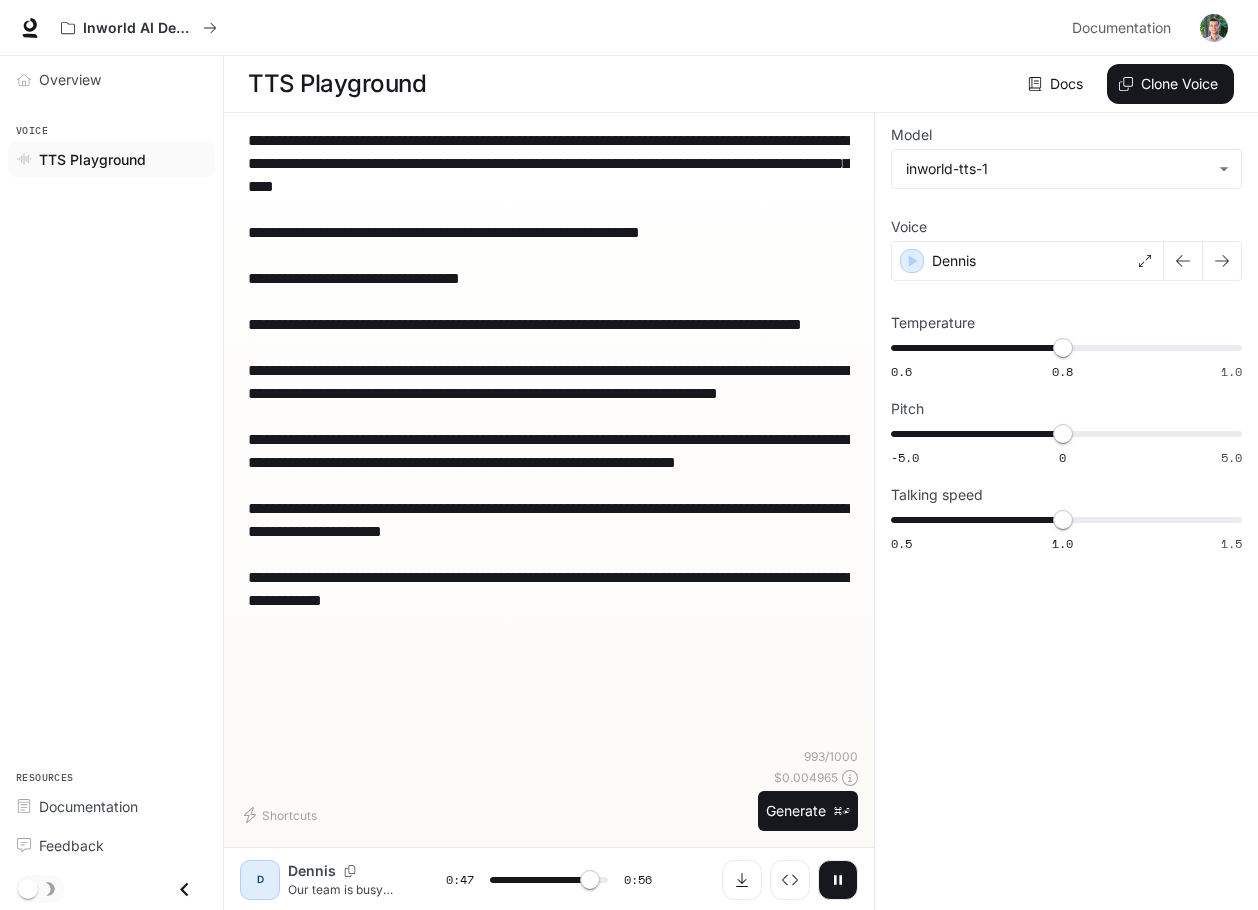 click at bounding box center [549, 880] 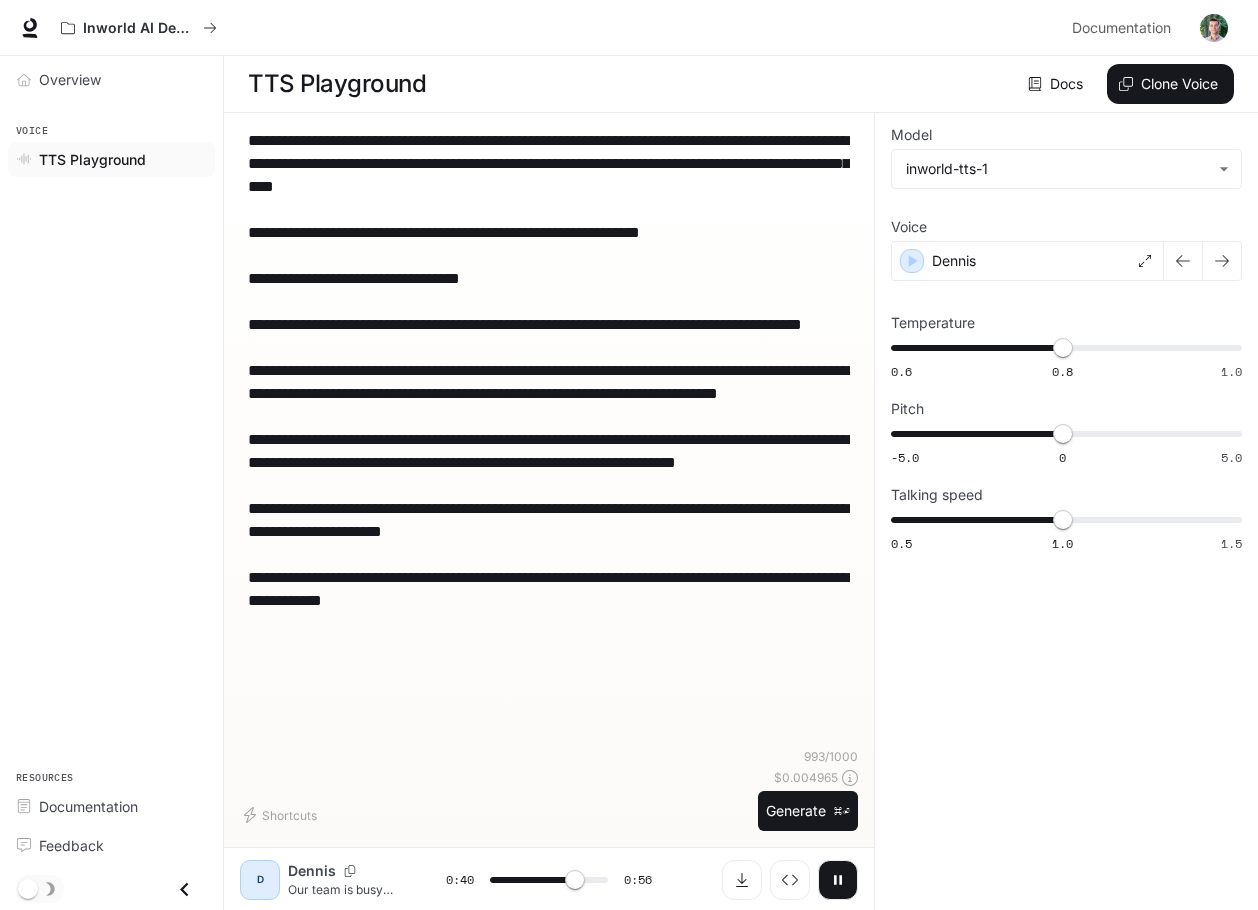 drag, startPoint x: 480, startPoint y: 519, endPoint x: 624, endPoint y: 516, distance: 144.03125 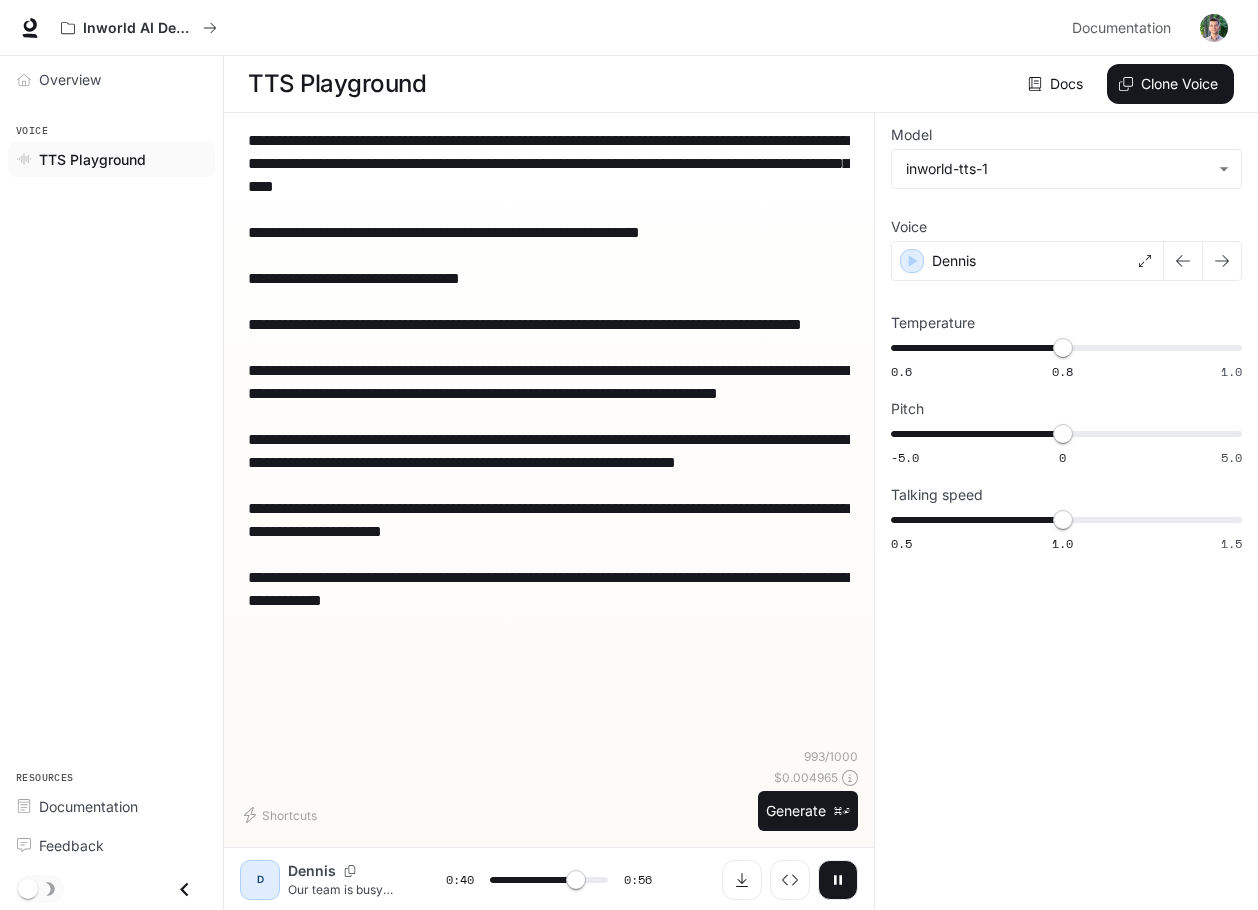 click on "**********" at bounding box center (549, 416) 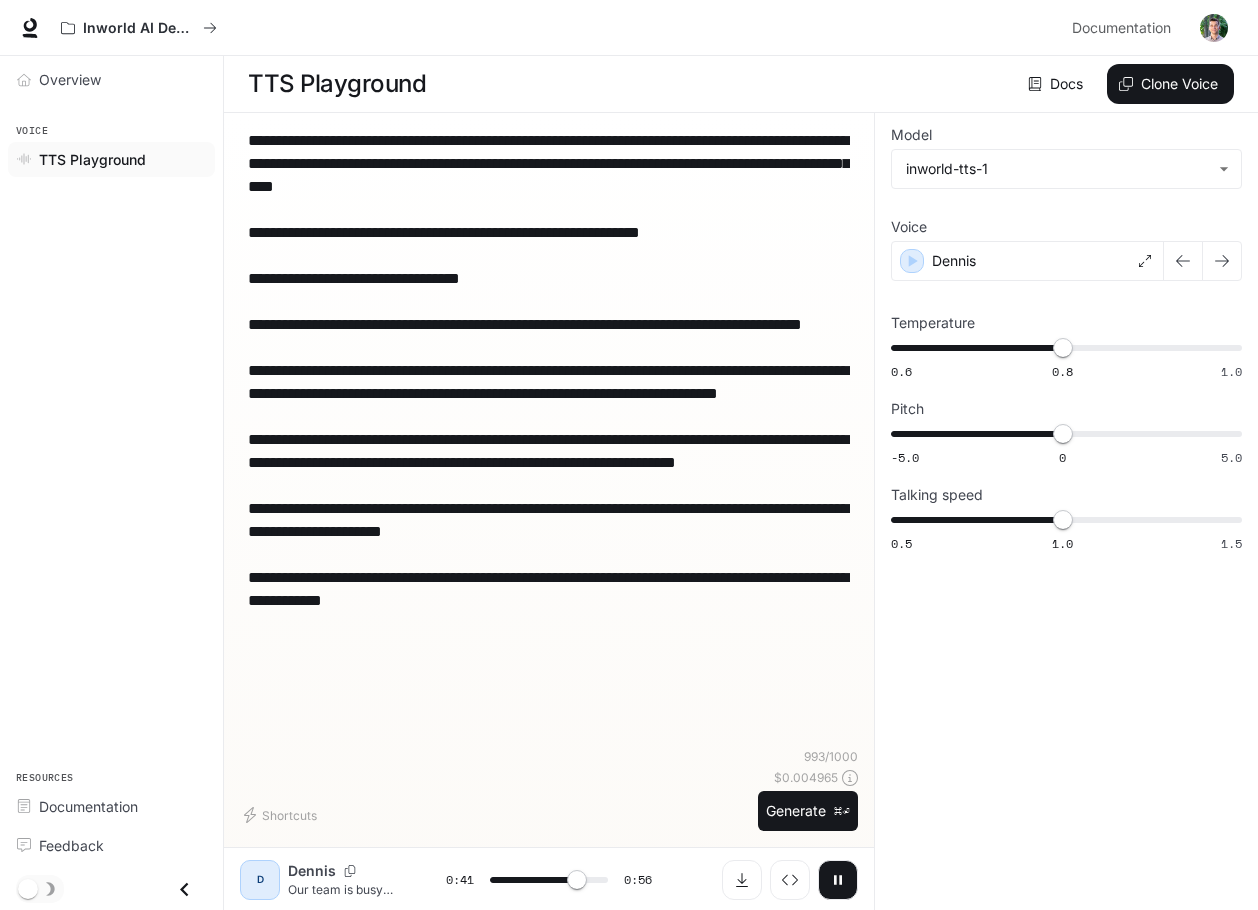 click on "**********" at bounding box center (549, 416) 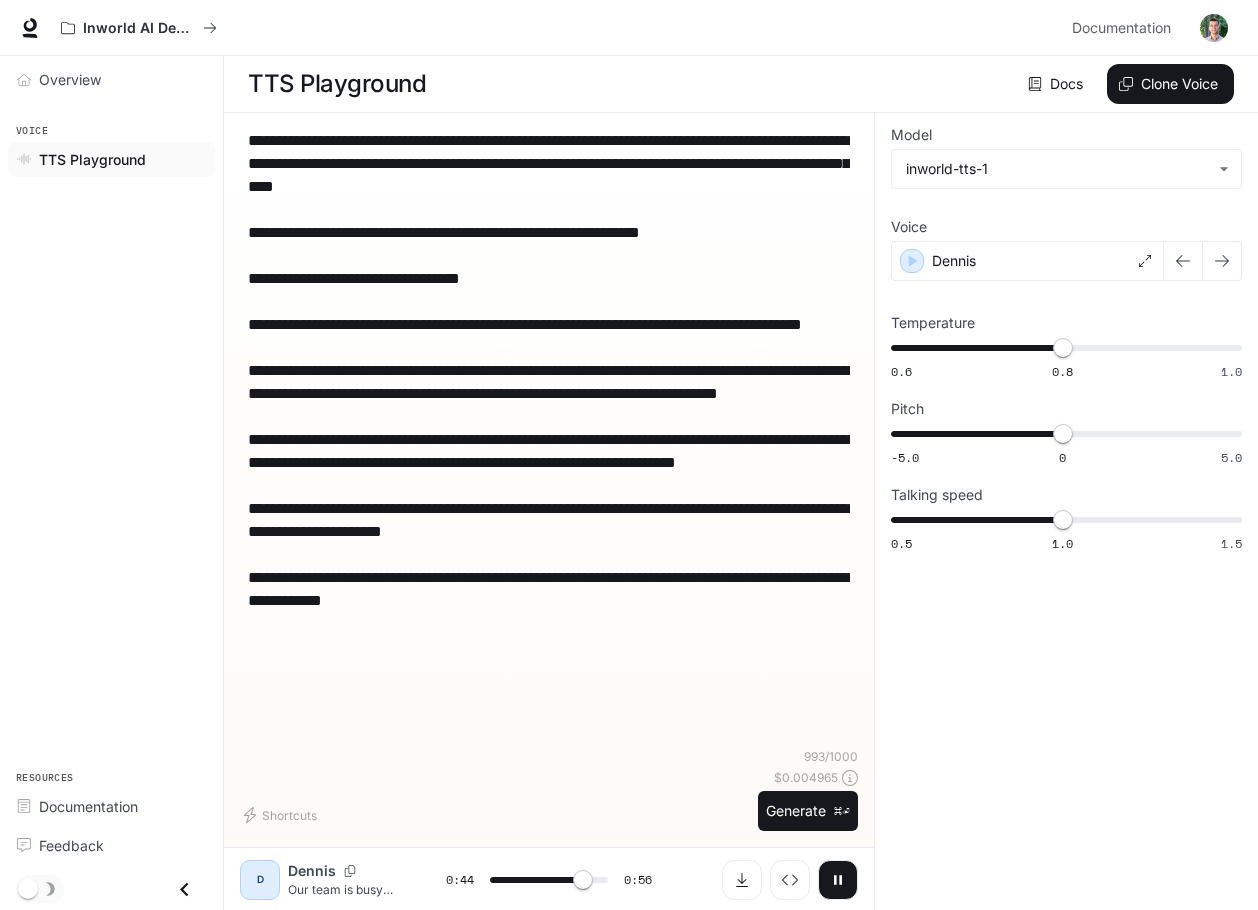 click on "**********" at bounding box center (1066, 512) 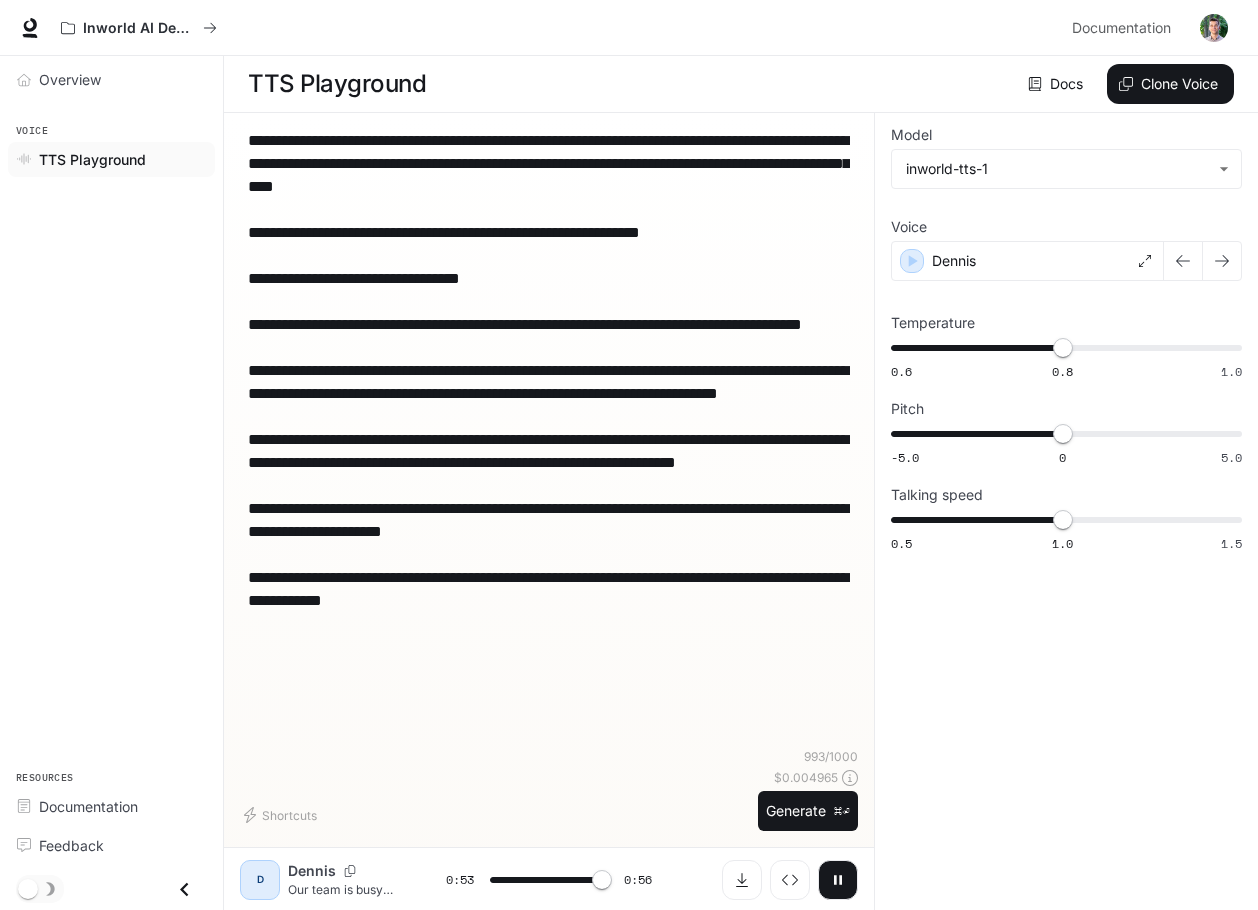 click on "**********" at bounding box center [549, 416] 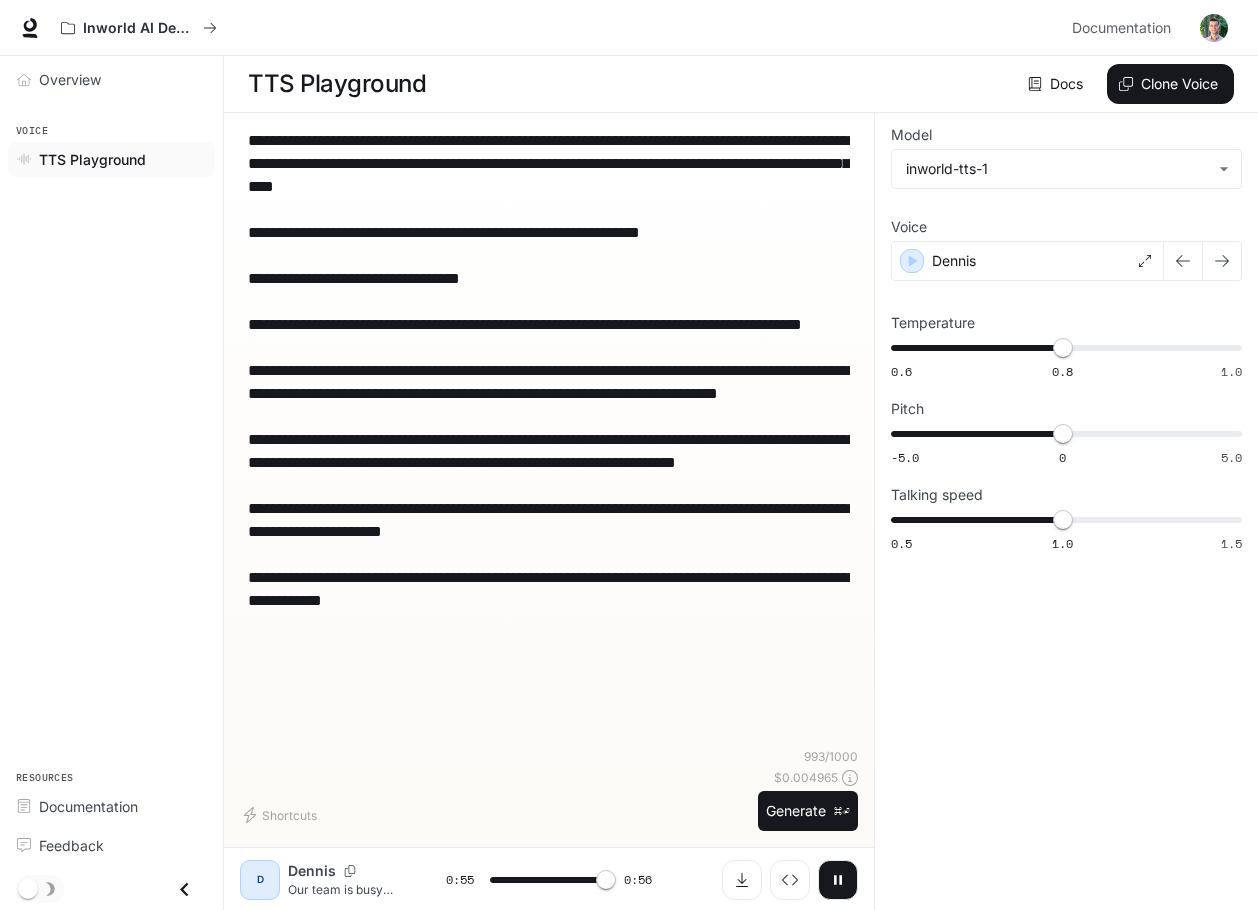 click on "Shortcuts 993  /  1000 $ 0.004965 Generate ⌘⏎" at bounding box center (549, 789) 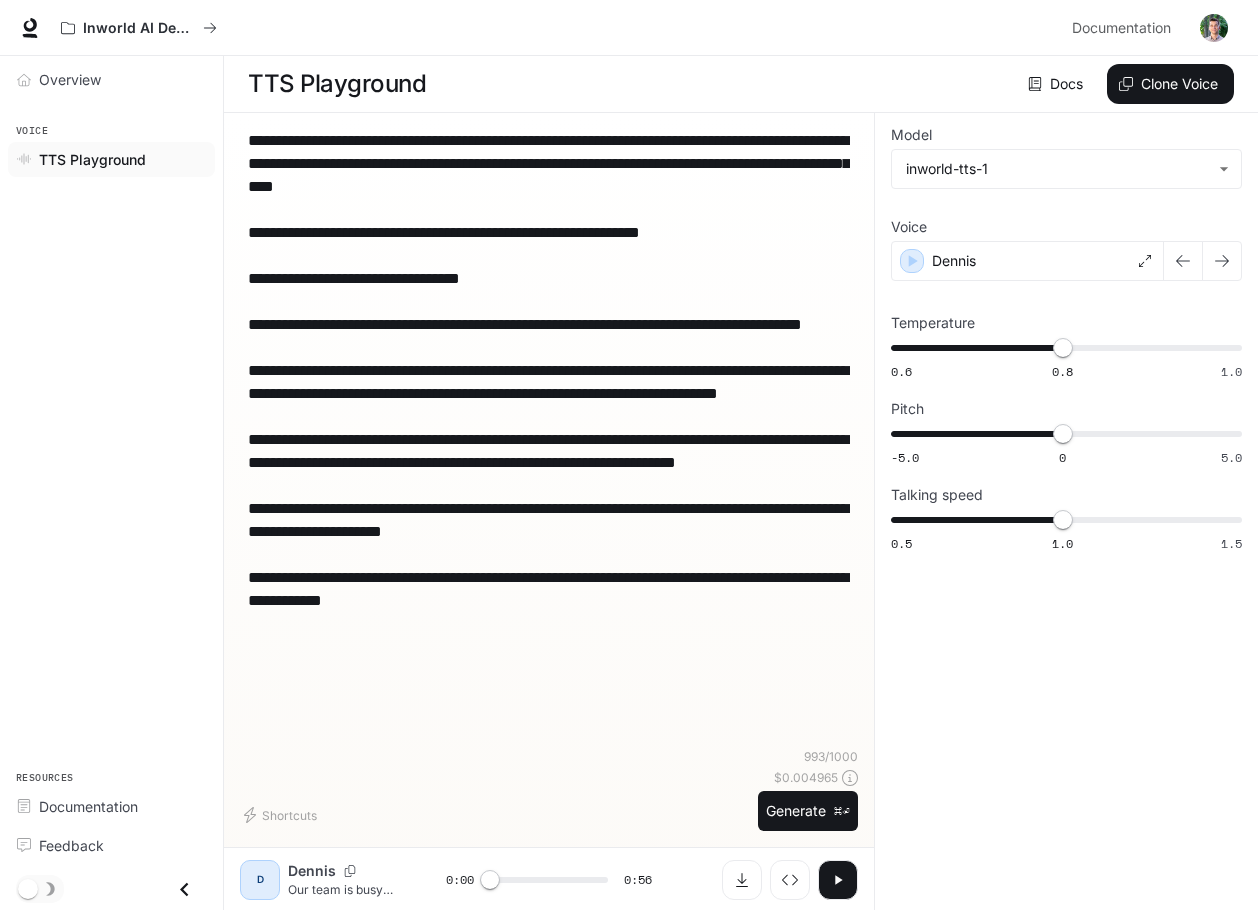 click on "**********" at bounding box center [549, 416] 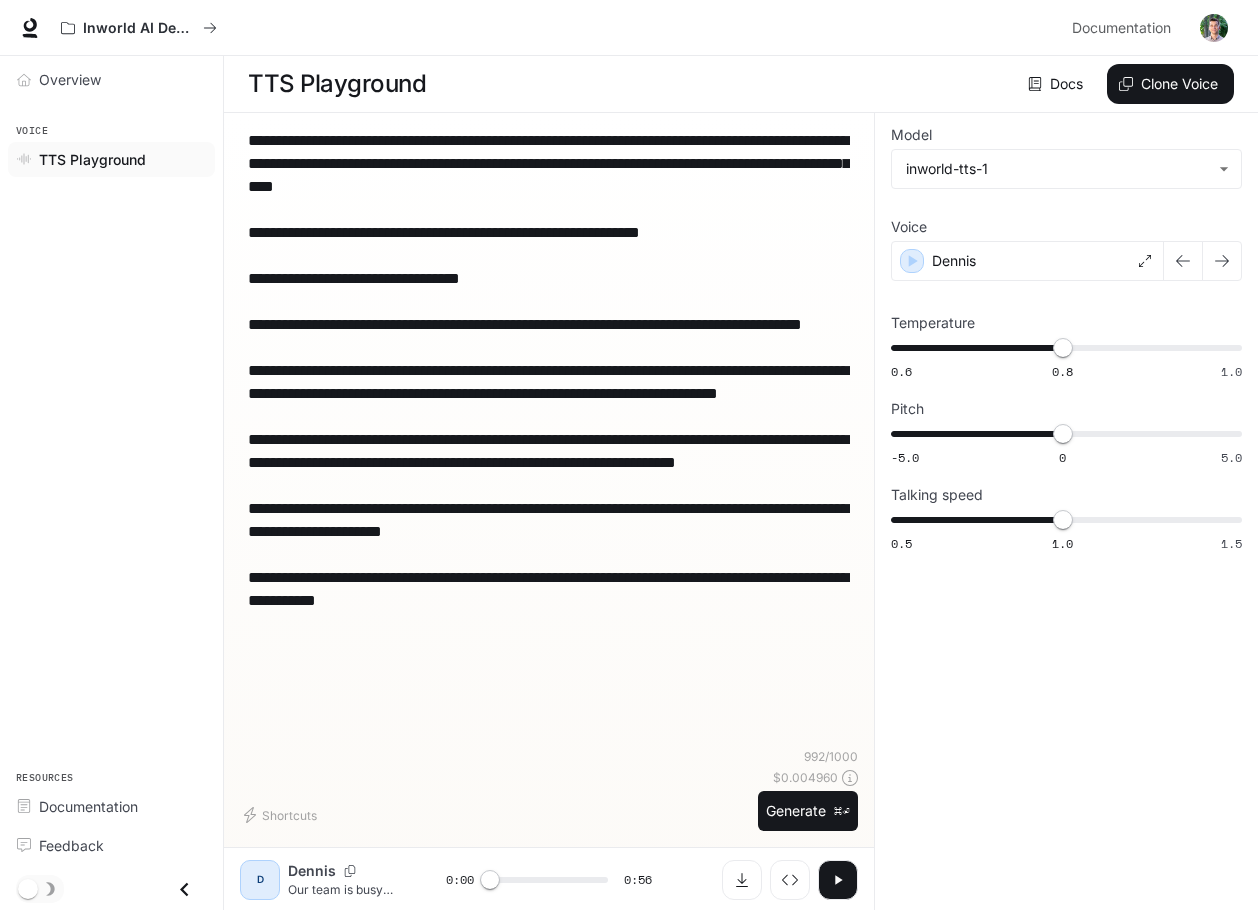 click on "**********" at bounding box center [549, 405] 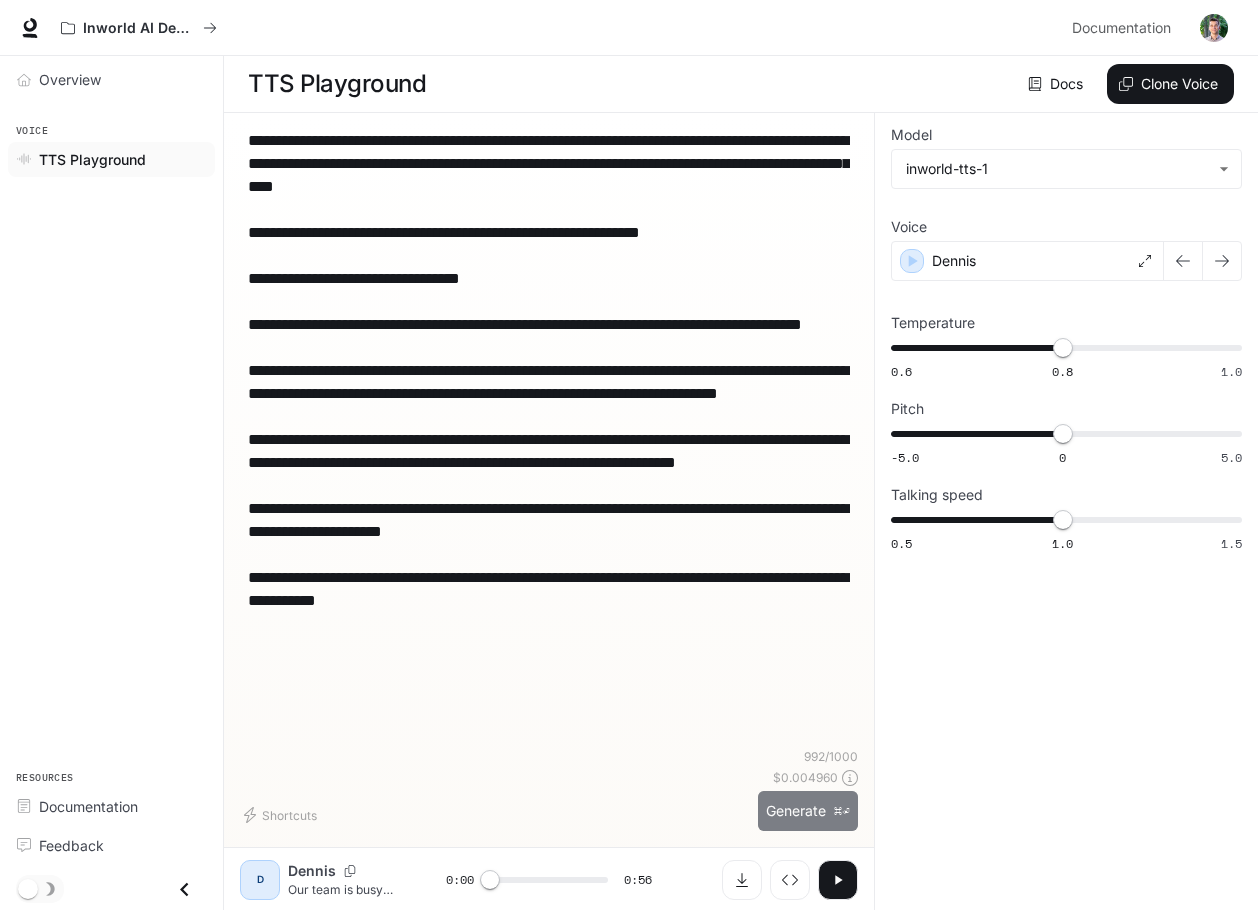 click on "Generate ⌘⏎" at bounding box center (808, 811) 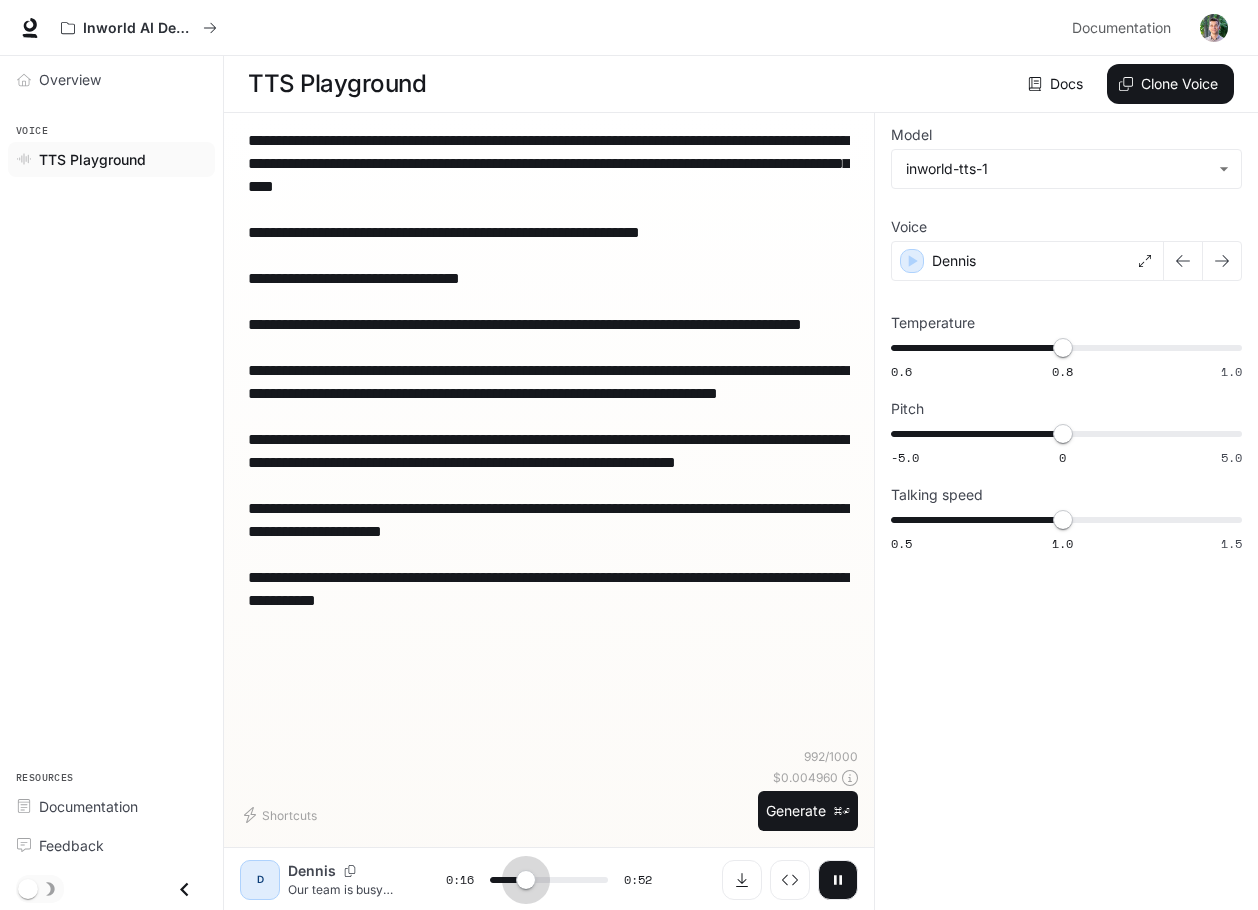 click at bounding box center [549, 880] 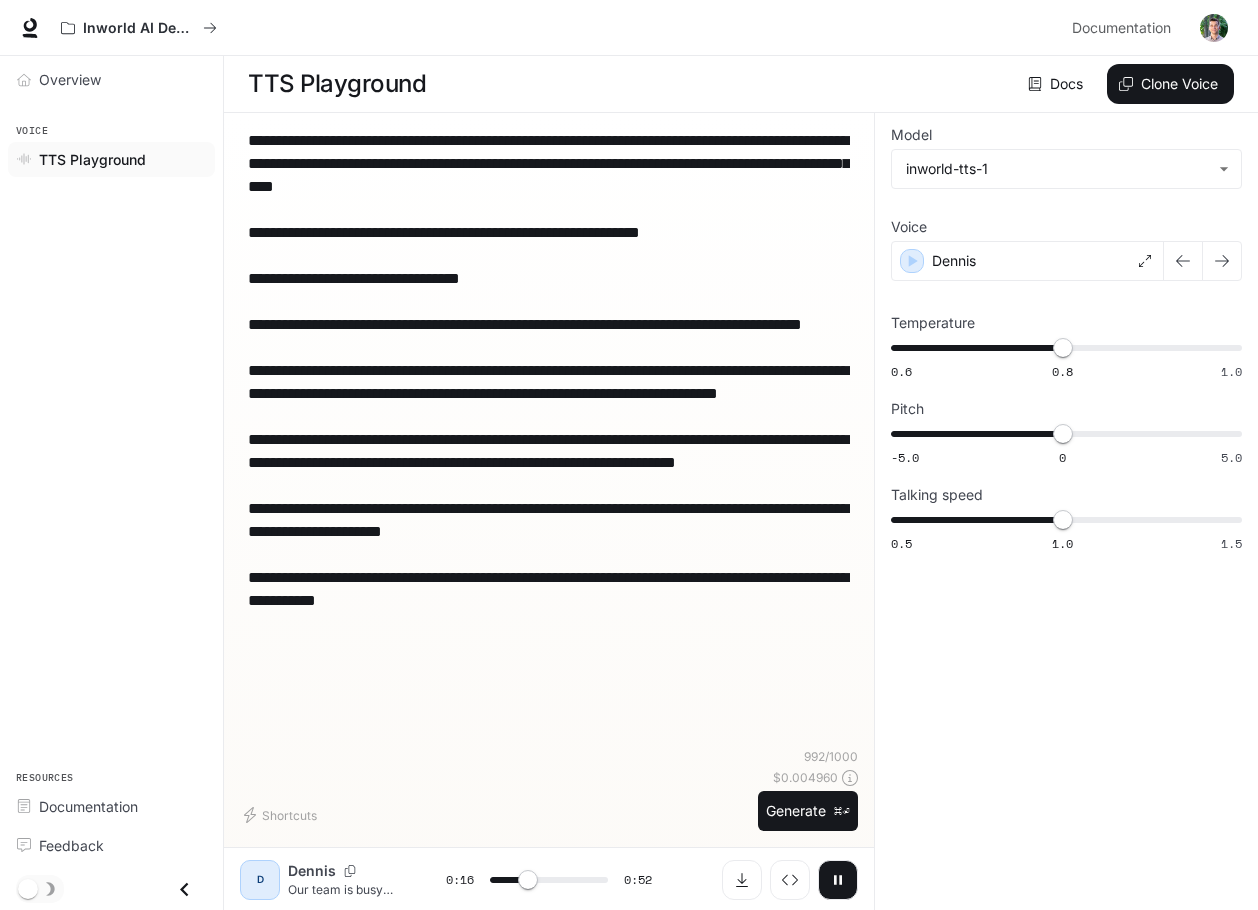 click at bounding box center (528, 880) 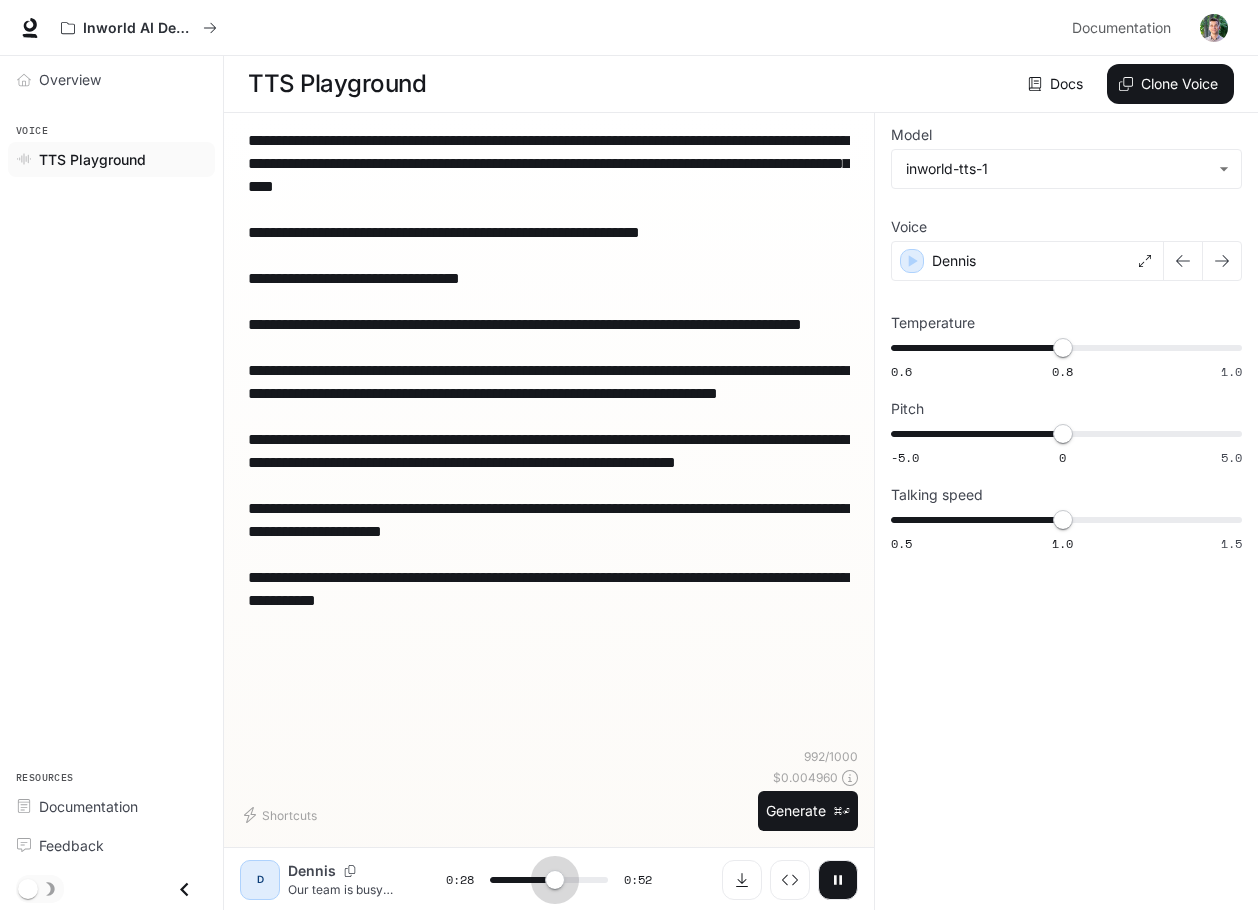 drag, startPoint x: 545, startPoint y: 872, endPoint x: 555, endPoint y: 873, distance: 10.049875 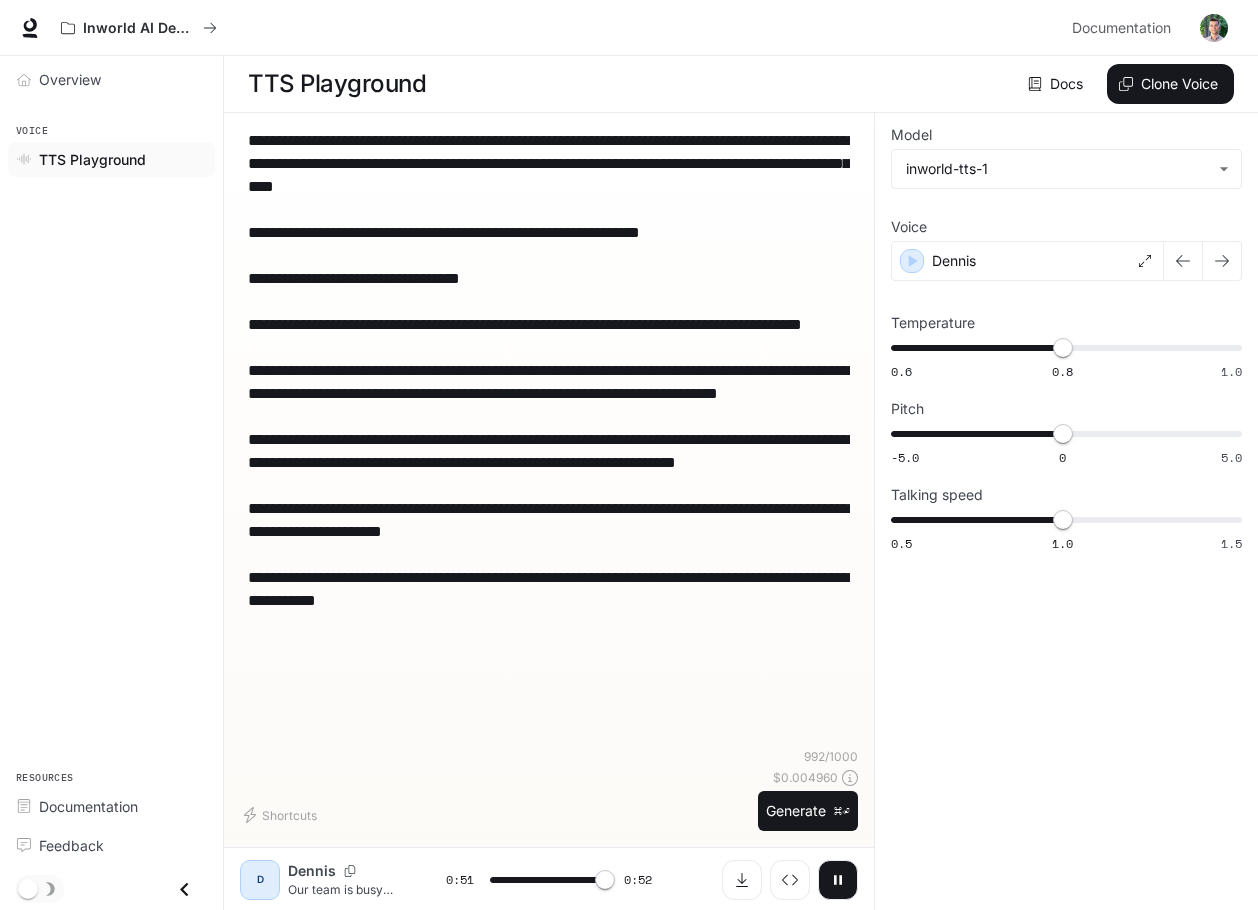 click at bounding box center (549, 880) 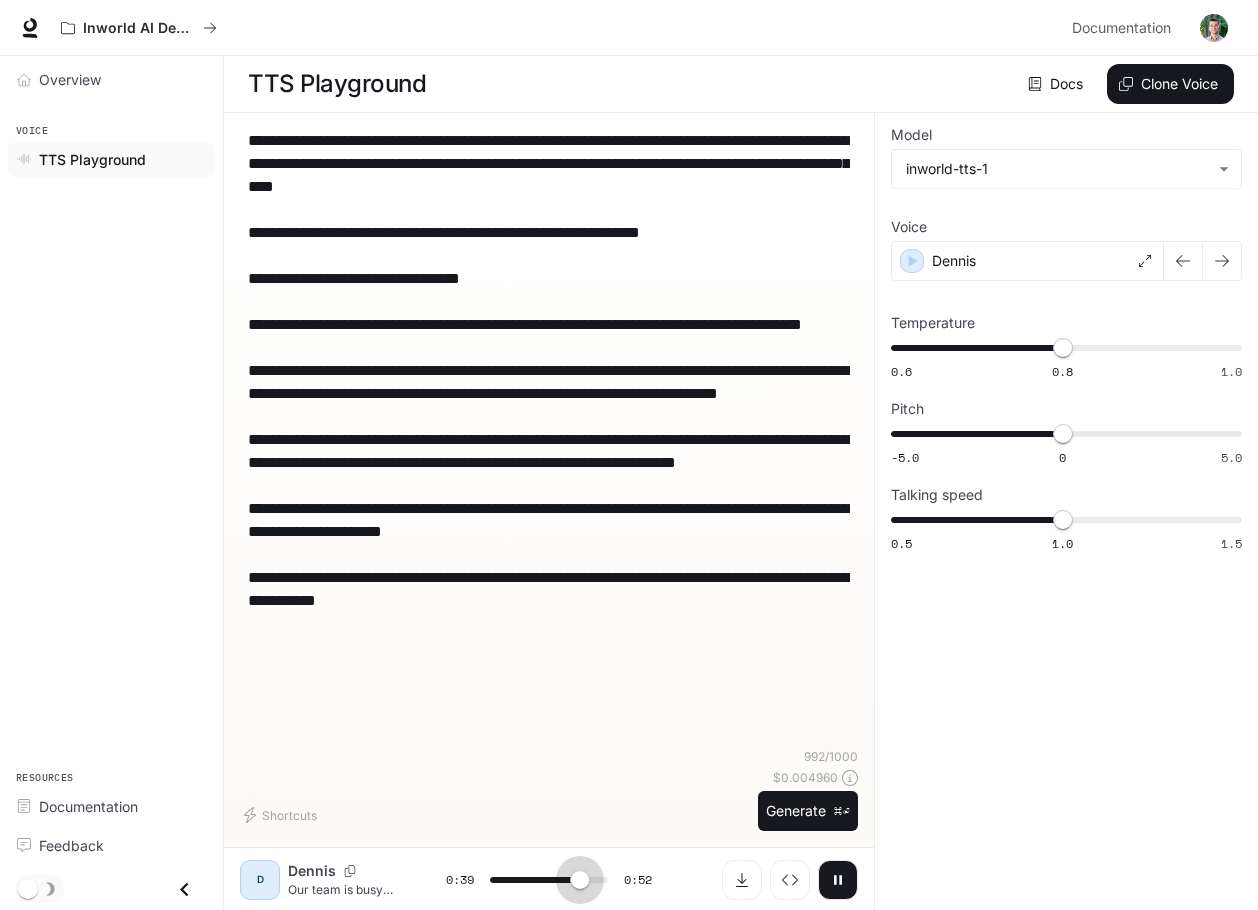click at bounding box center [580, 880] 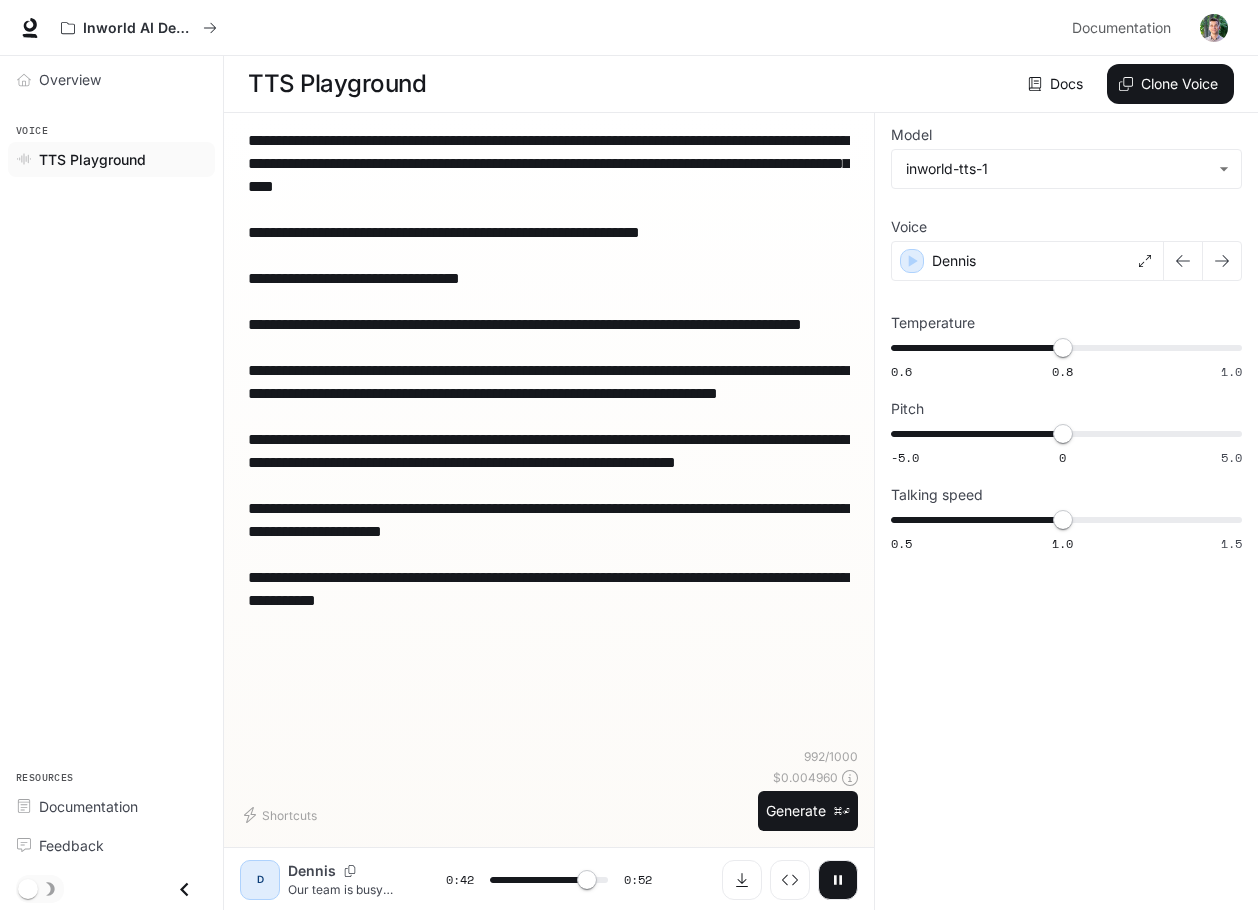 click at bounding box center (838, 880) 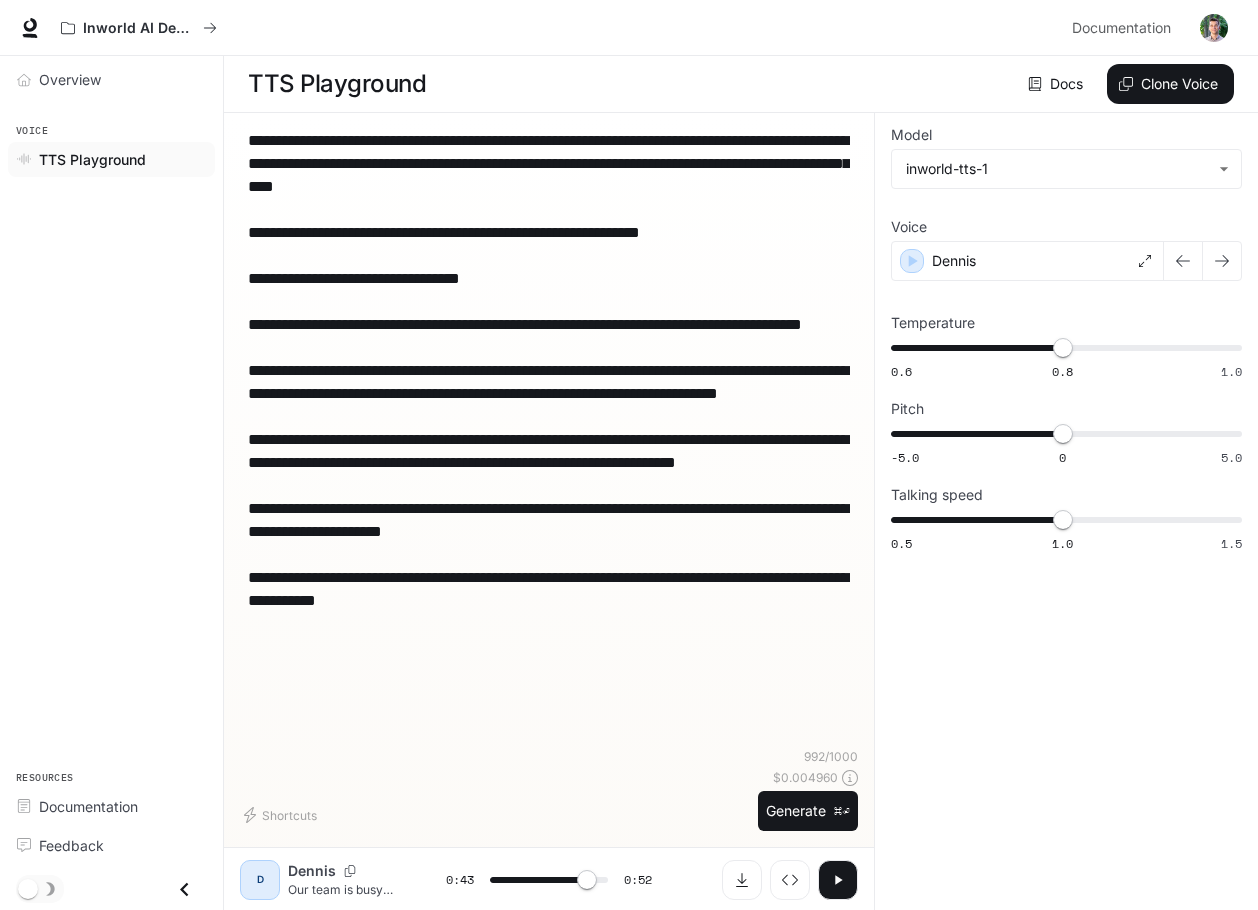 click on "**********" at bounding box center [549, 438] 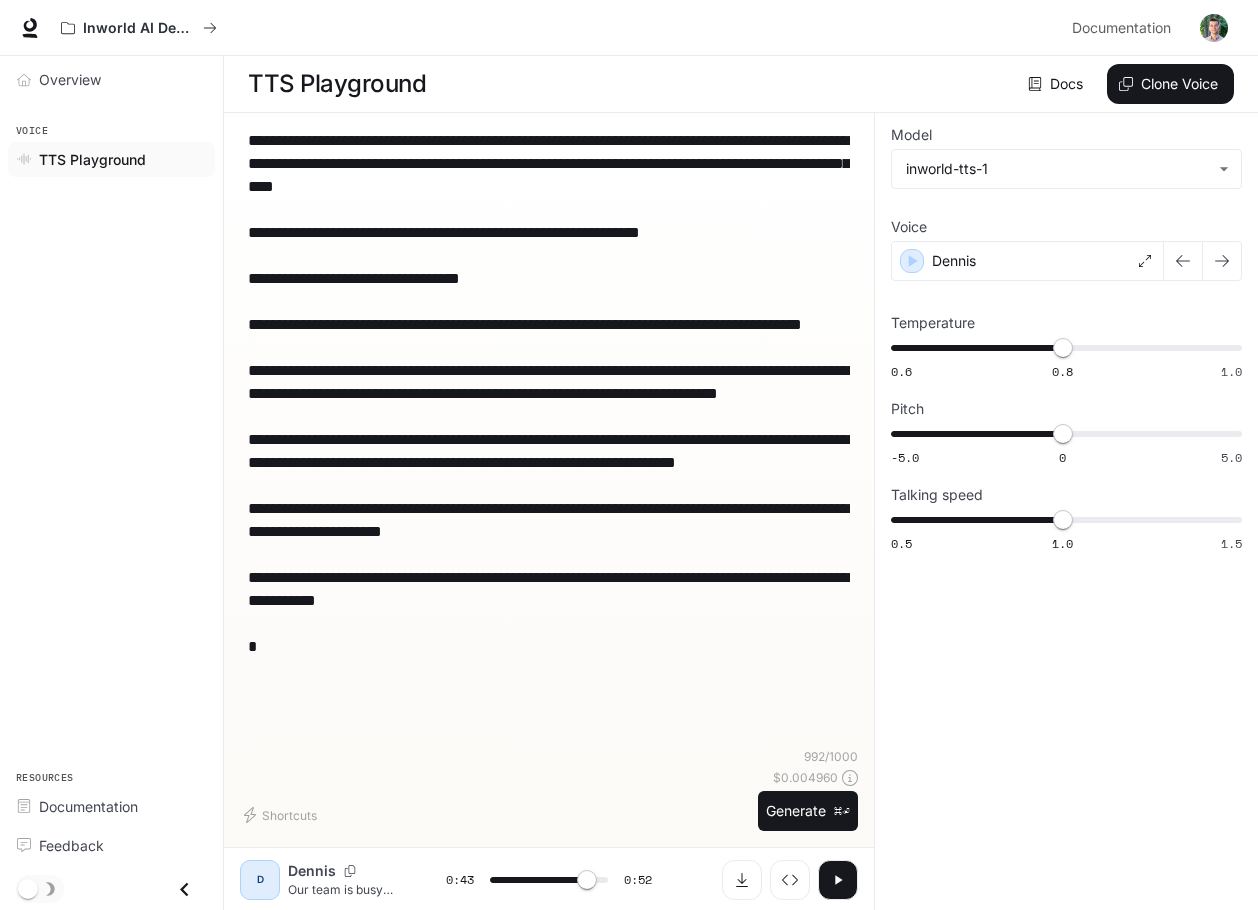 scroll, scrollTop: 0, scrollLeft: 0, axis: both 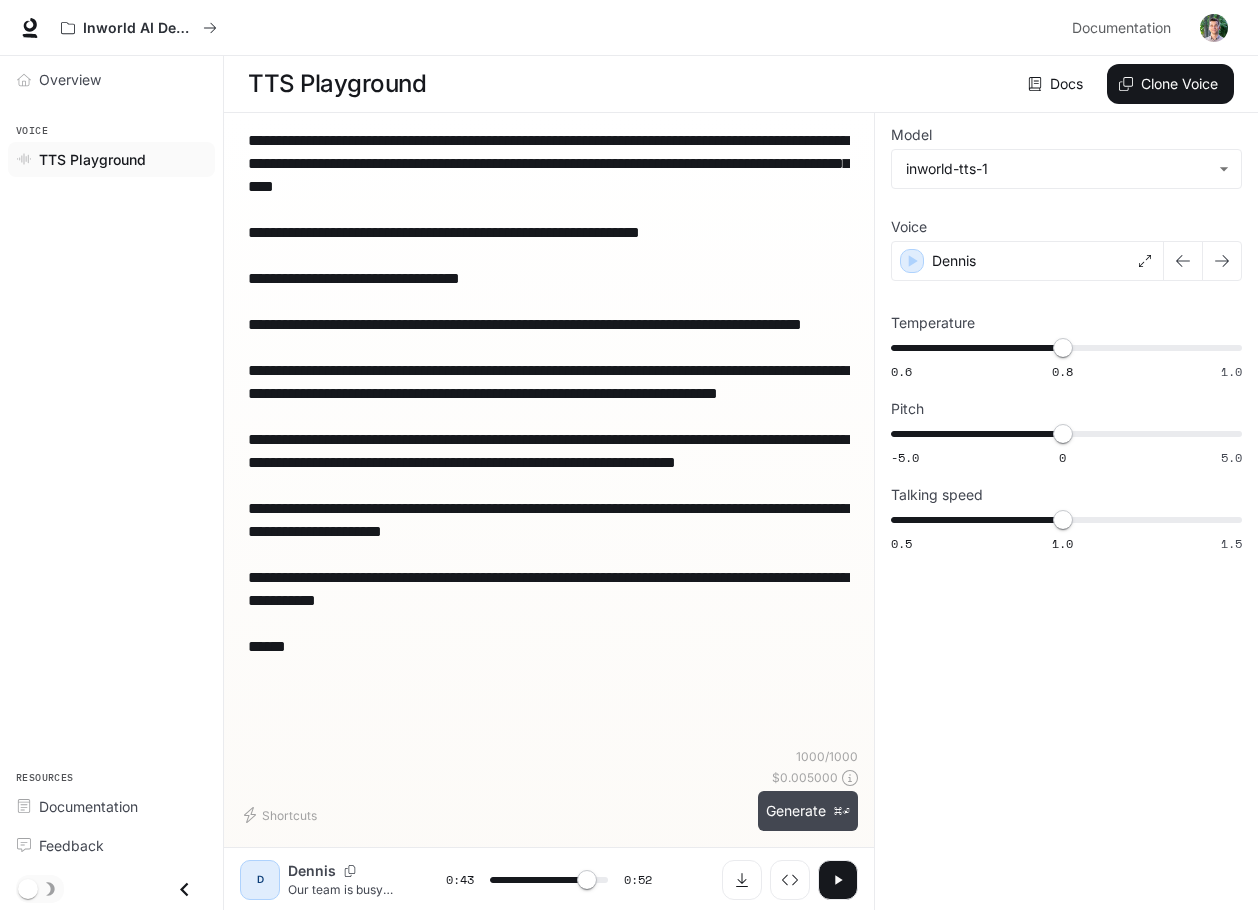 click on "Generate ⌘⏎" at bounding box center [808, 811] 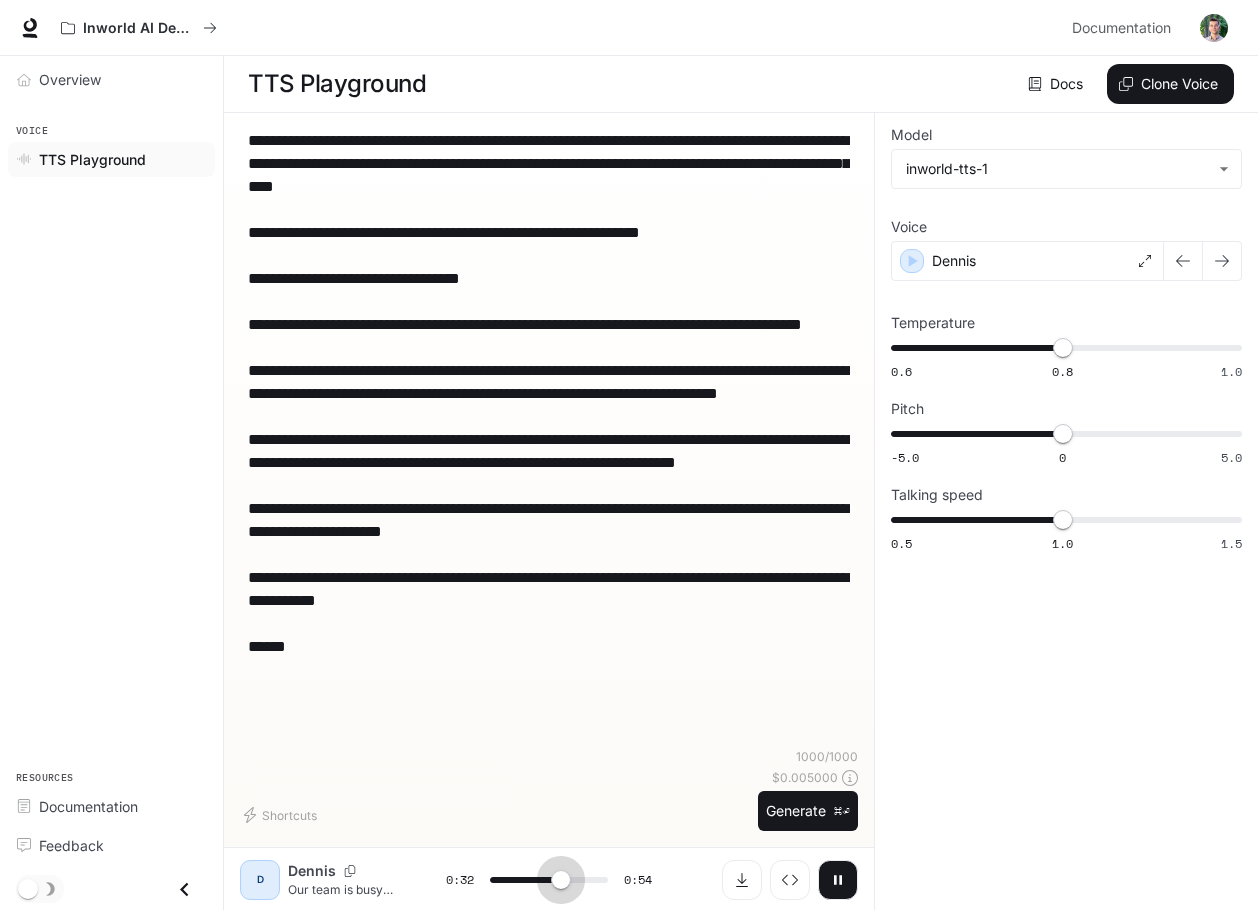 click at bounding box center [549, 880] 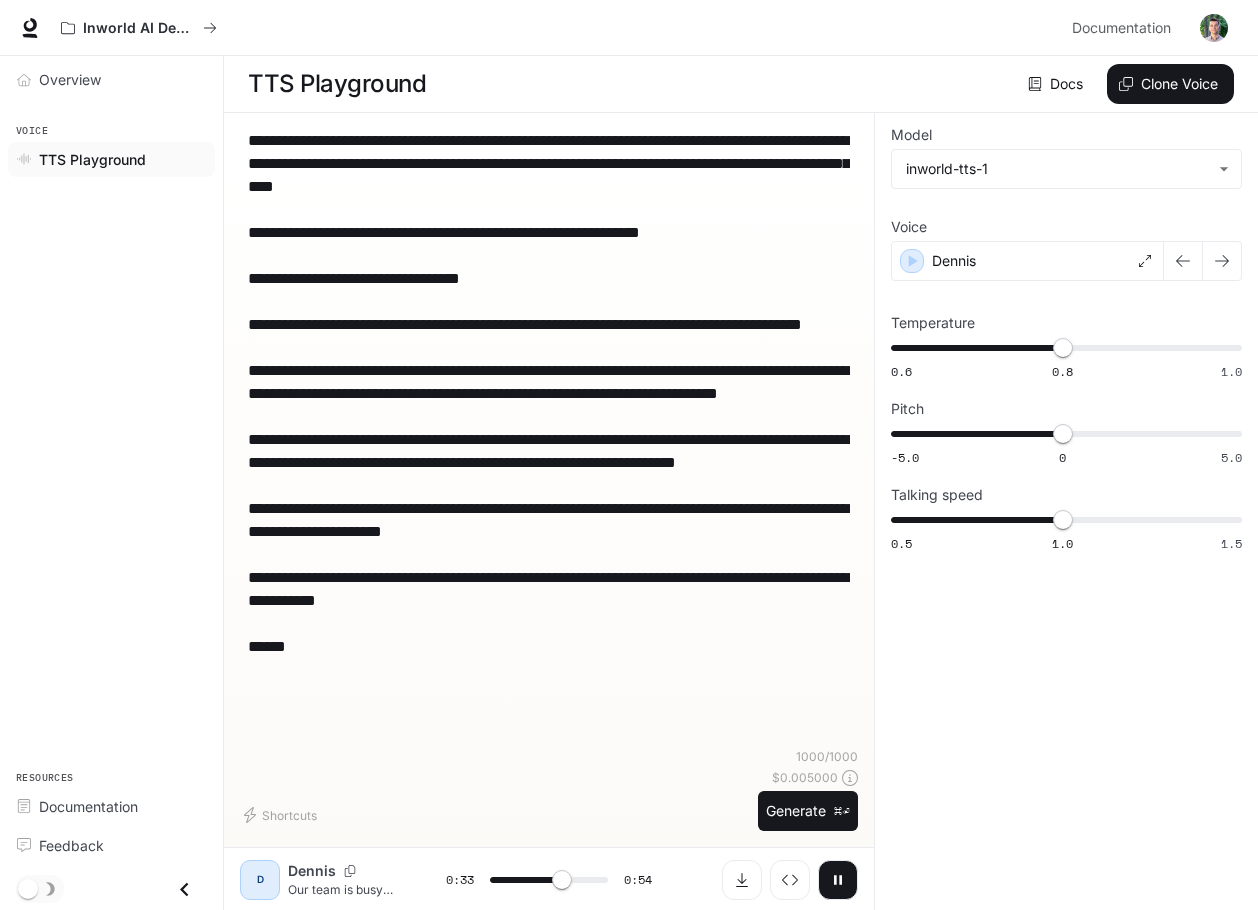click at bounding box center [562, 880] 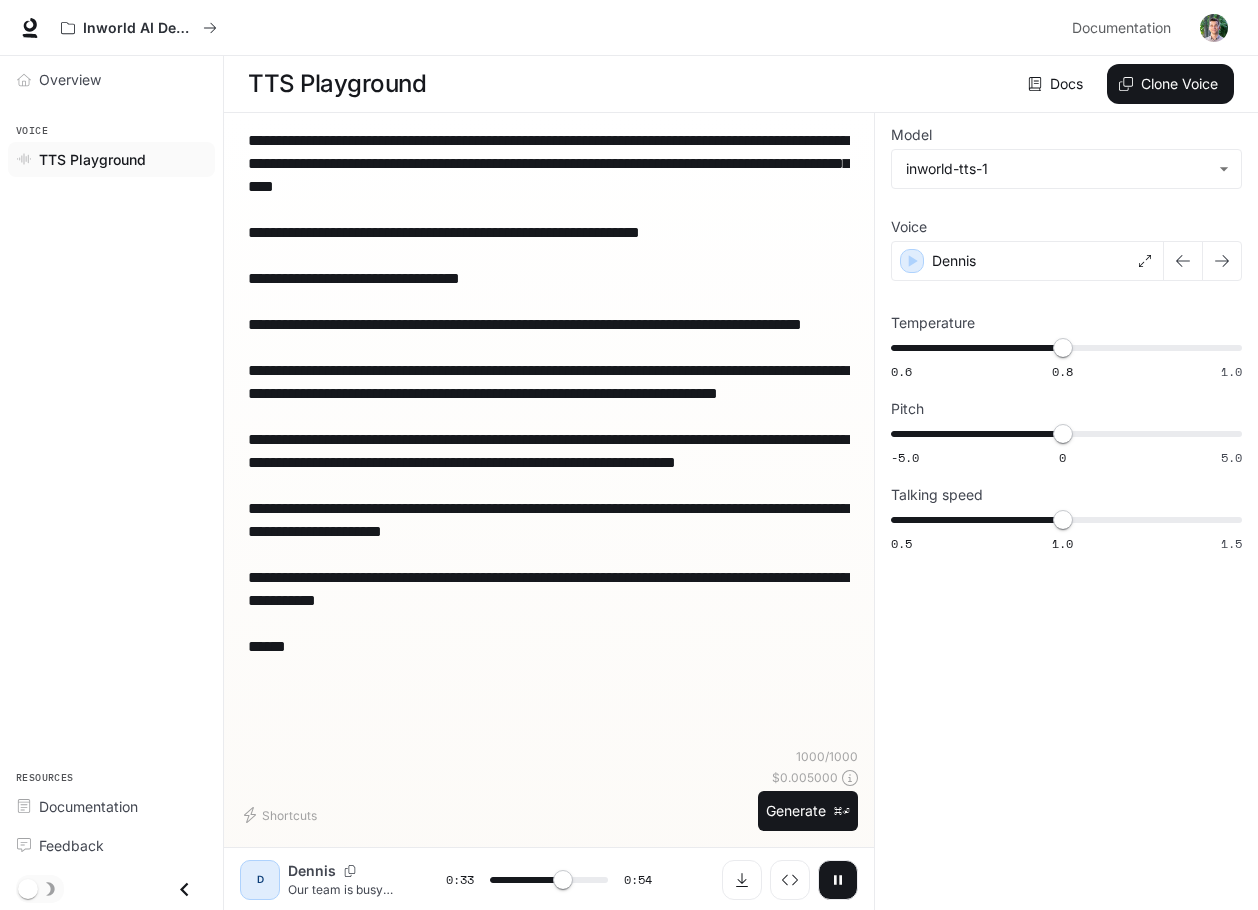 click on "**********" at bounding box center [549, 428] 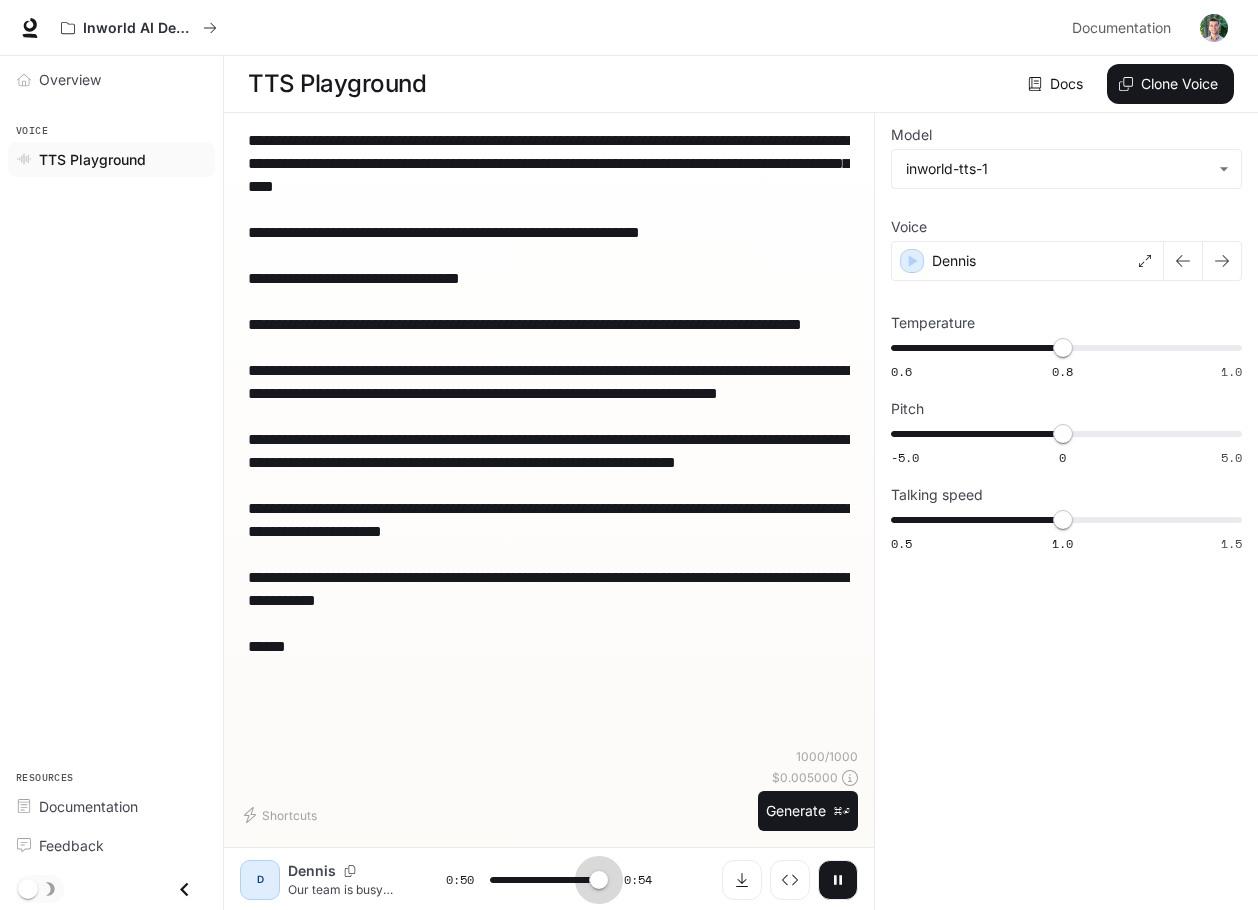 click at bounding box center [549, 880] 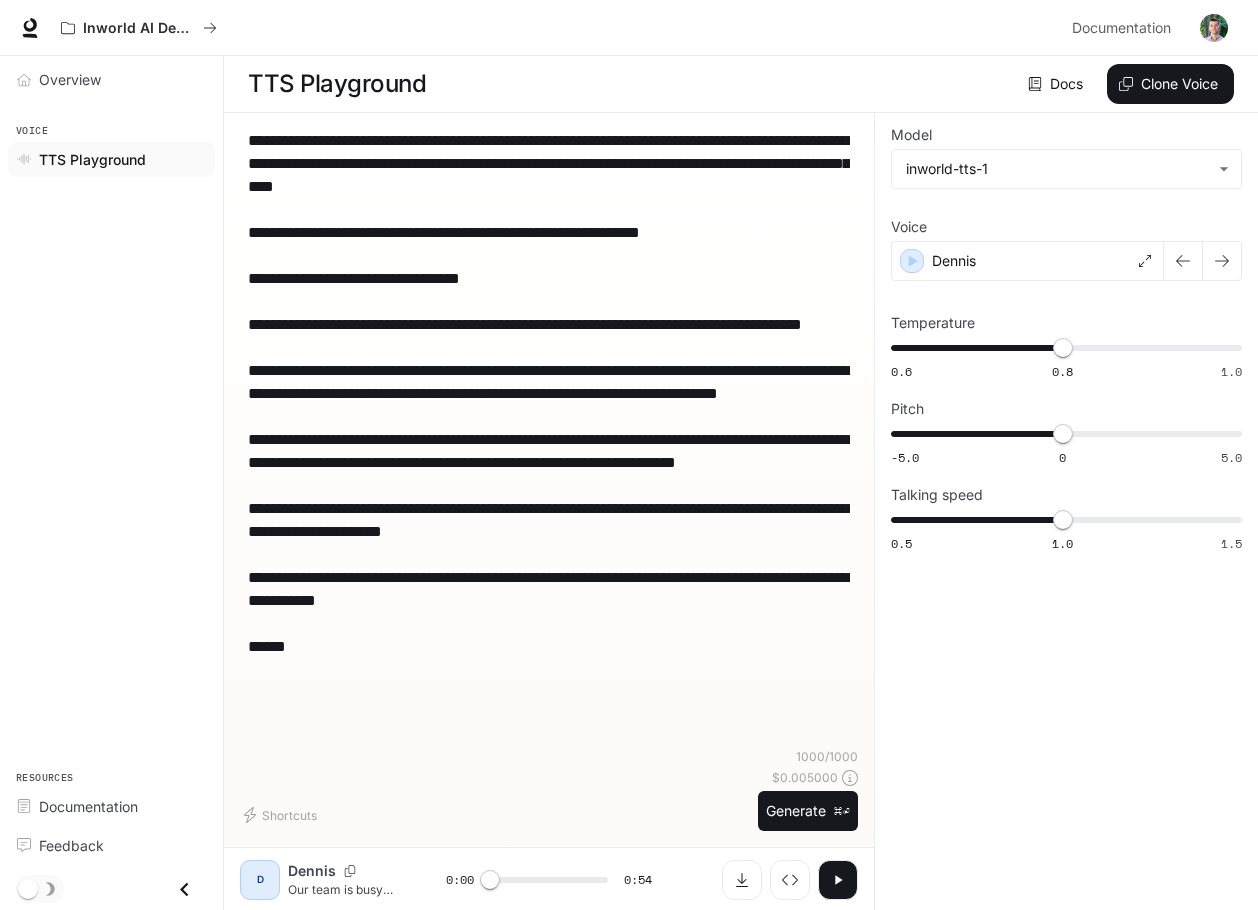 click on "**********" at bounding box center (549, 438) 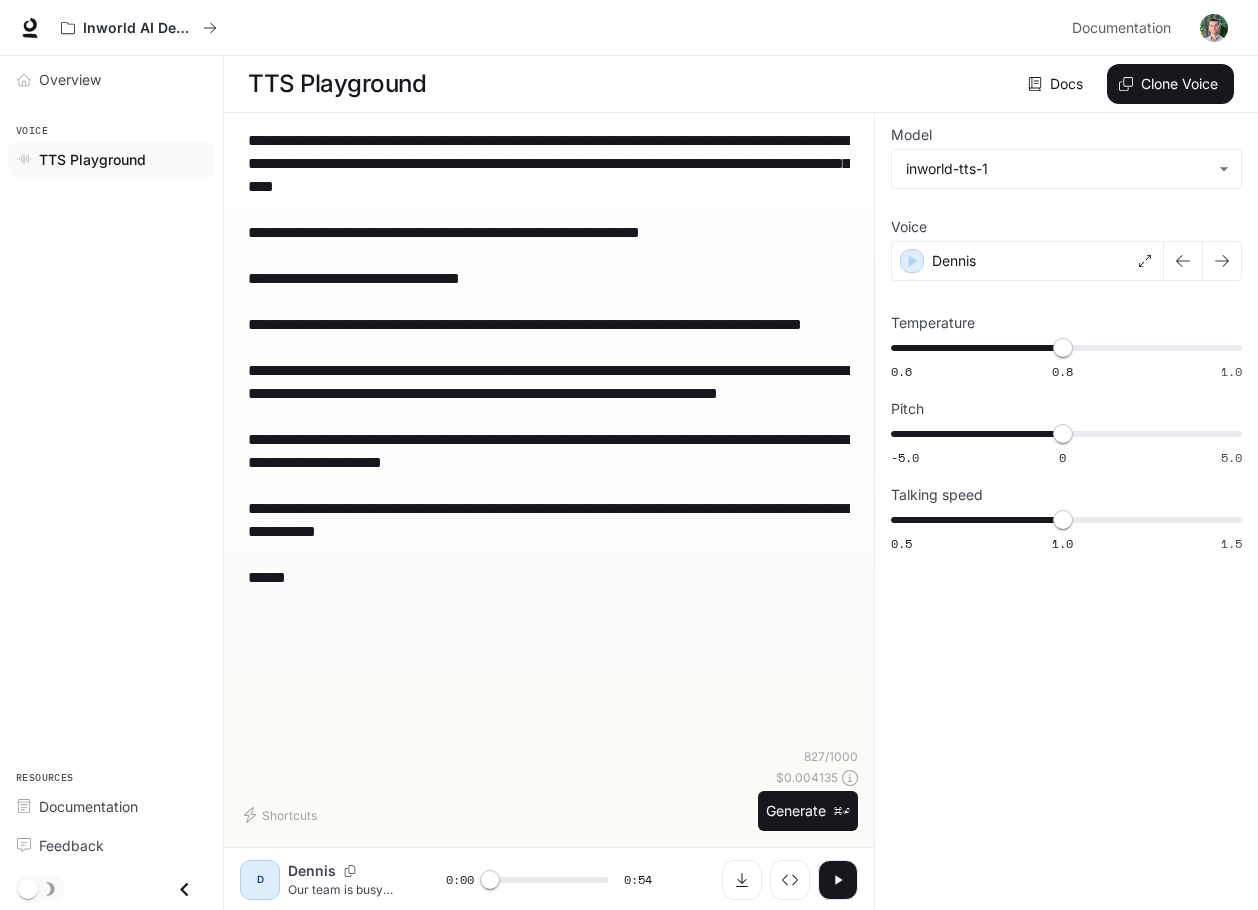 click on "**********" at bounding box center (549, 382) 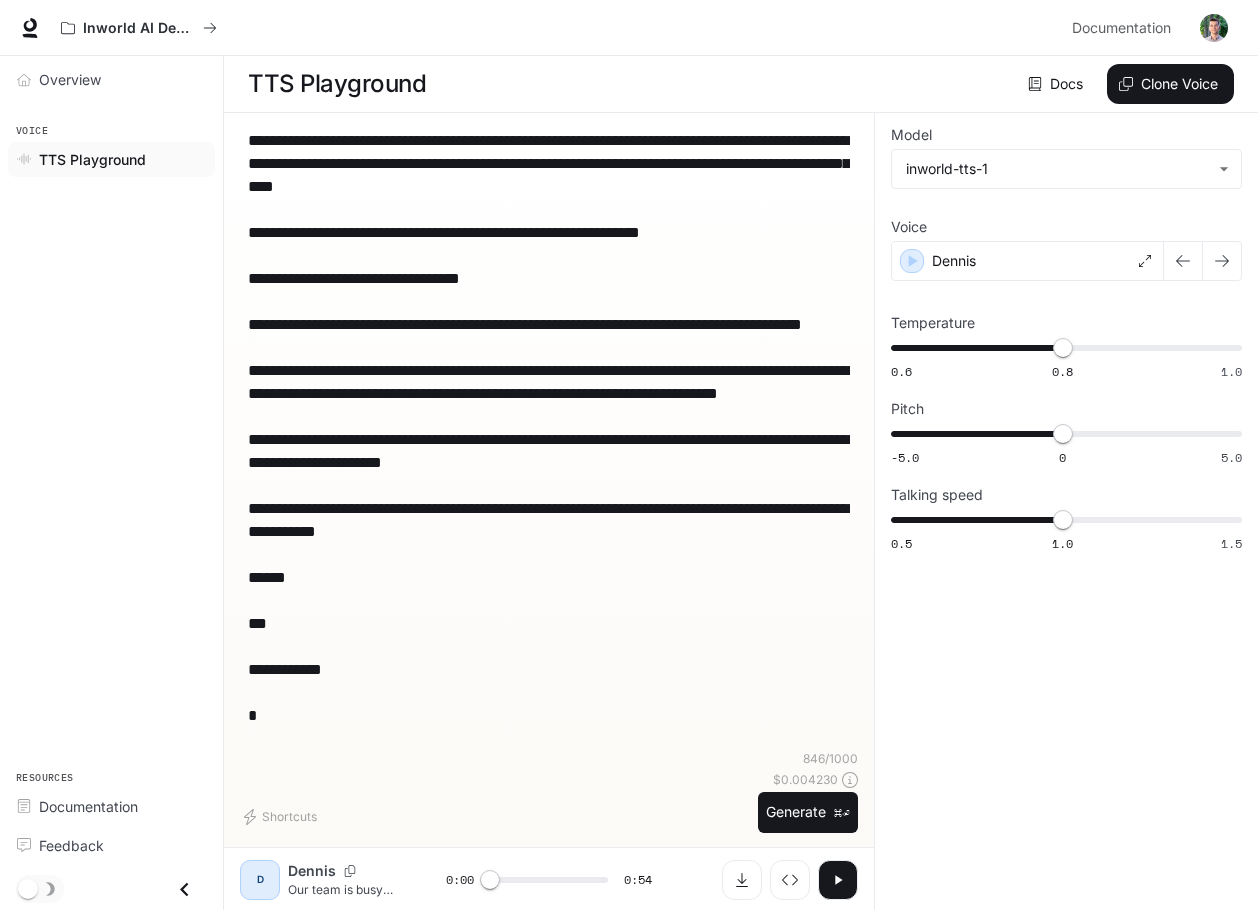 scroll, scrollTop: 0, scrollLeft: 0, axis: both 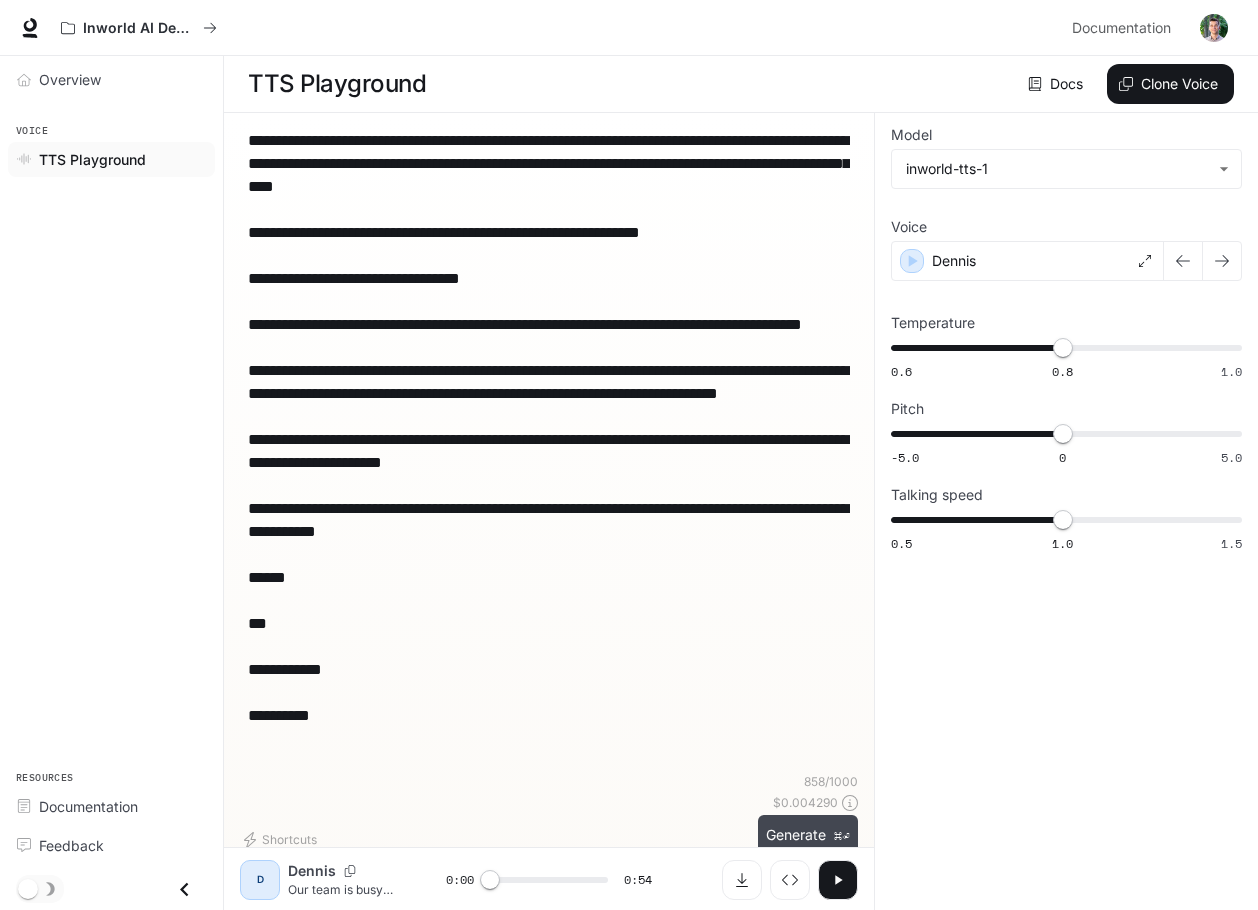 type on "**********" 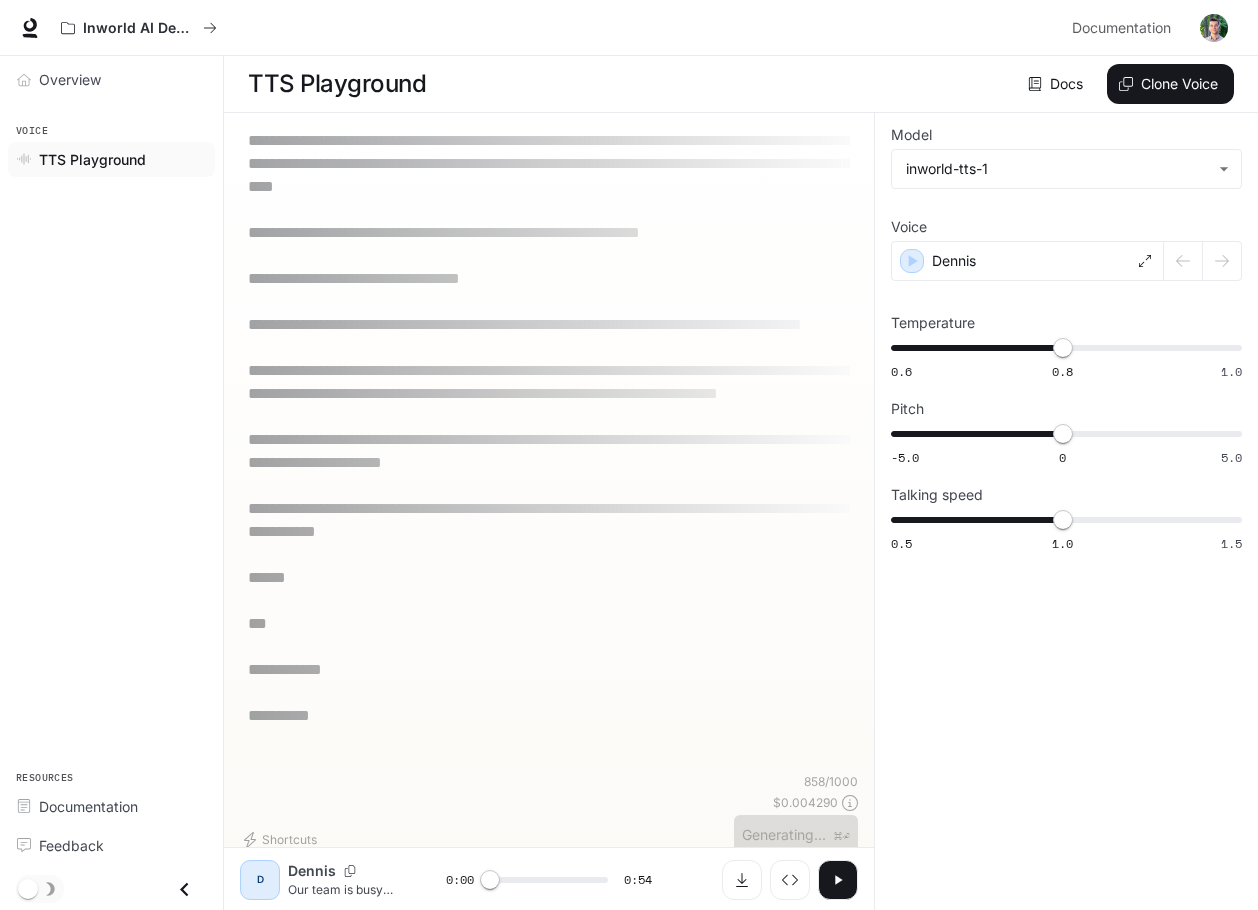 scroll, scrollTop: 1, scrollLeft: 0, axis: vertical 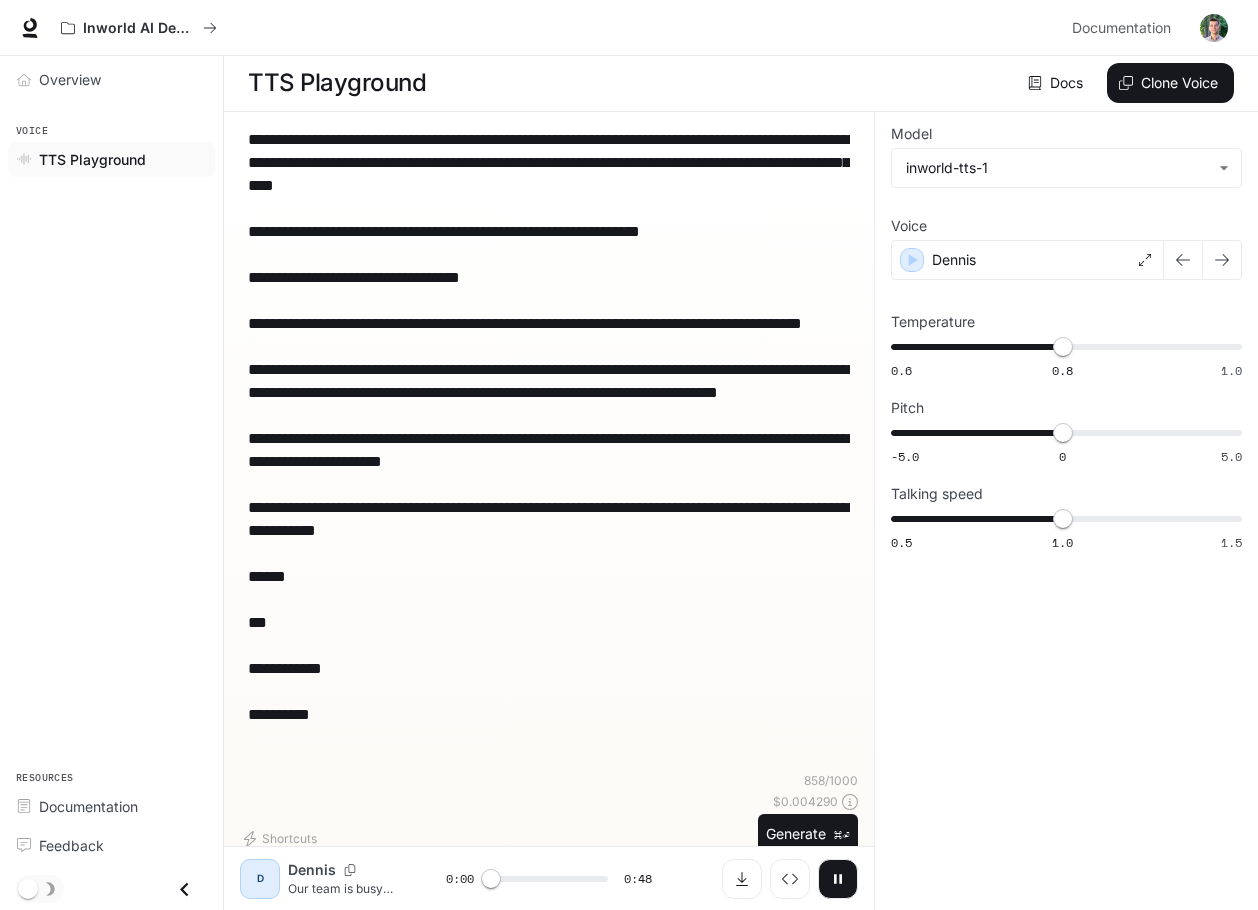 click at bounding box center [549, 879] 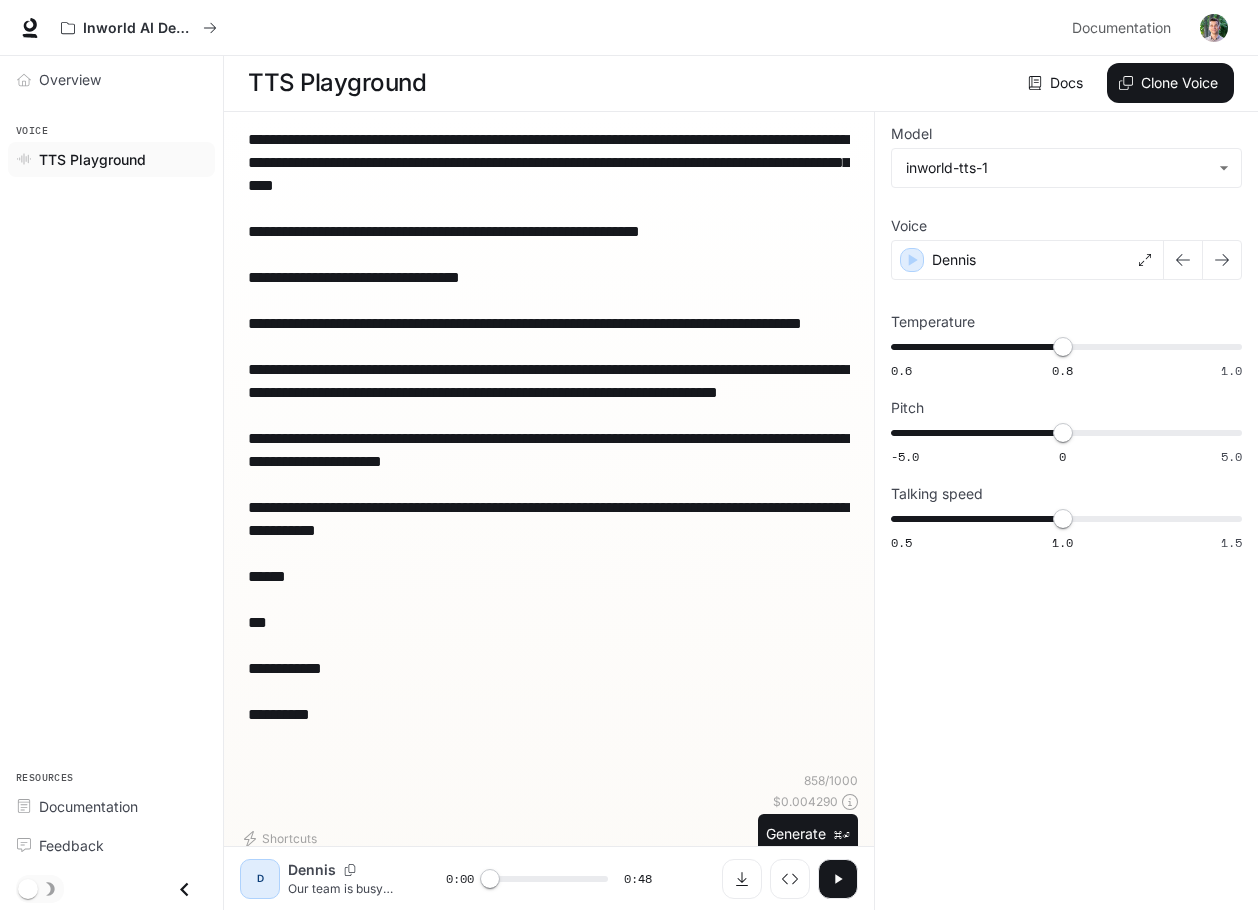 click on "Overview Voice TTS Playground Resources Documentation Feedback" at bounding box center (111, 483) 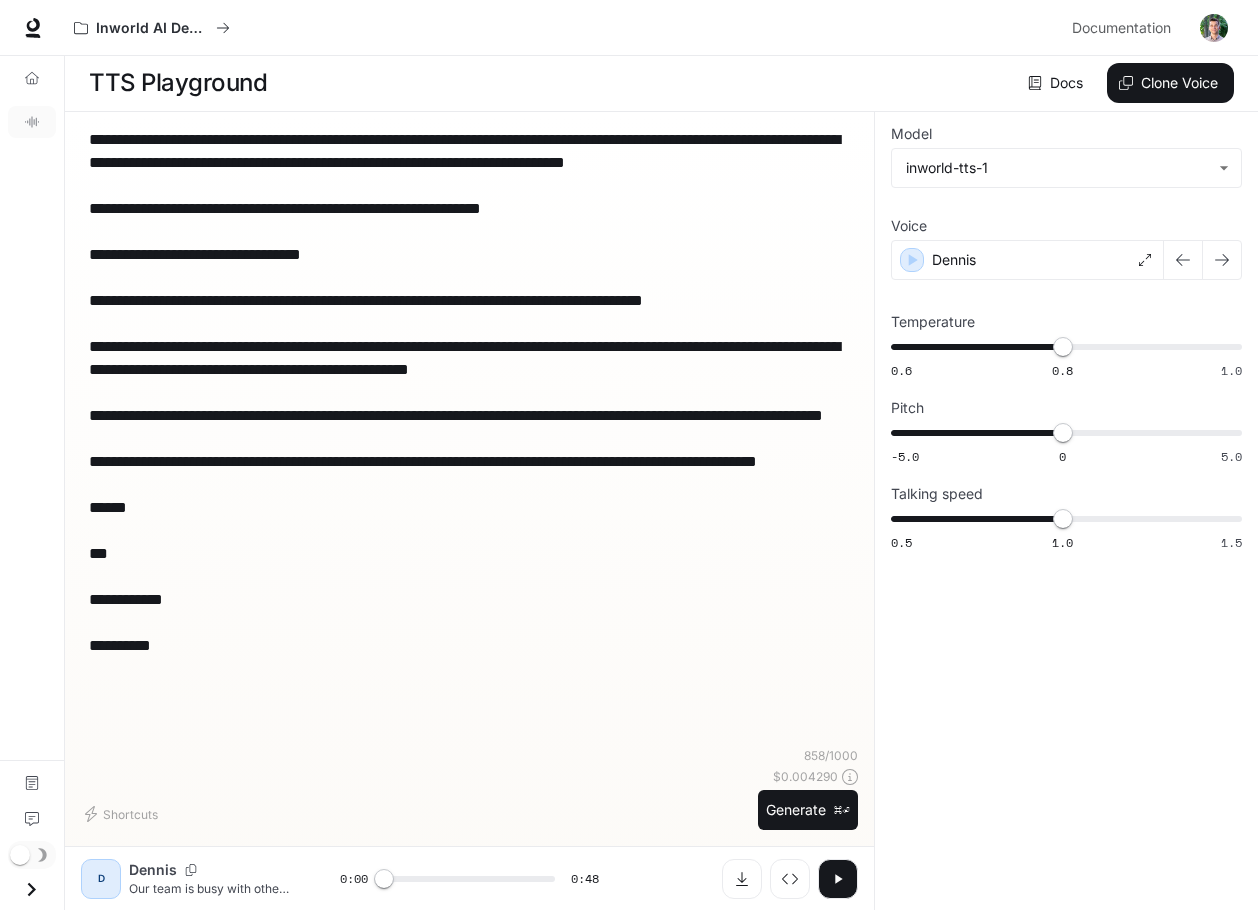 click on "Overview TTS Playground Documentation Feedback" at bounding box center (32, 483) 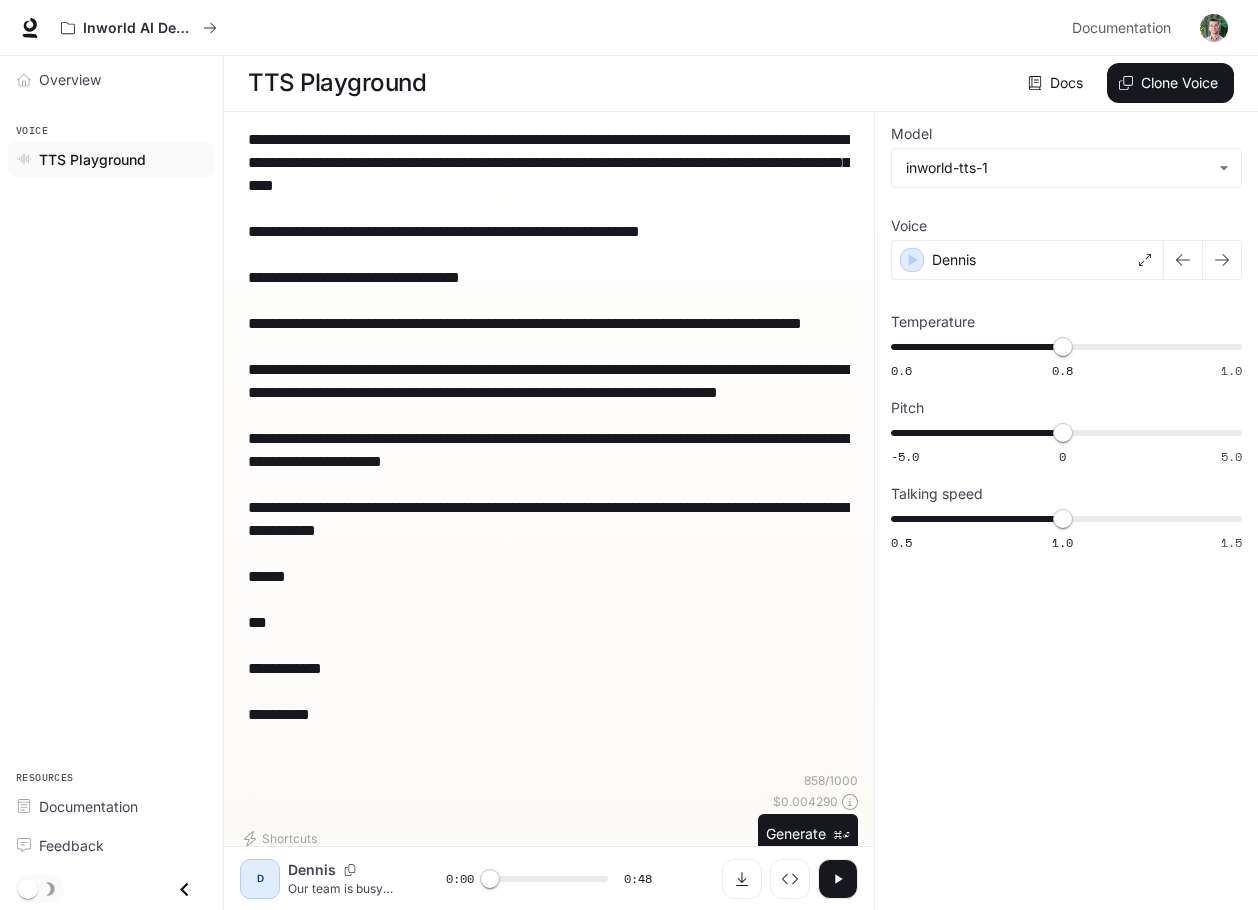 click at bounding box center [1214, 28] 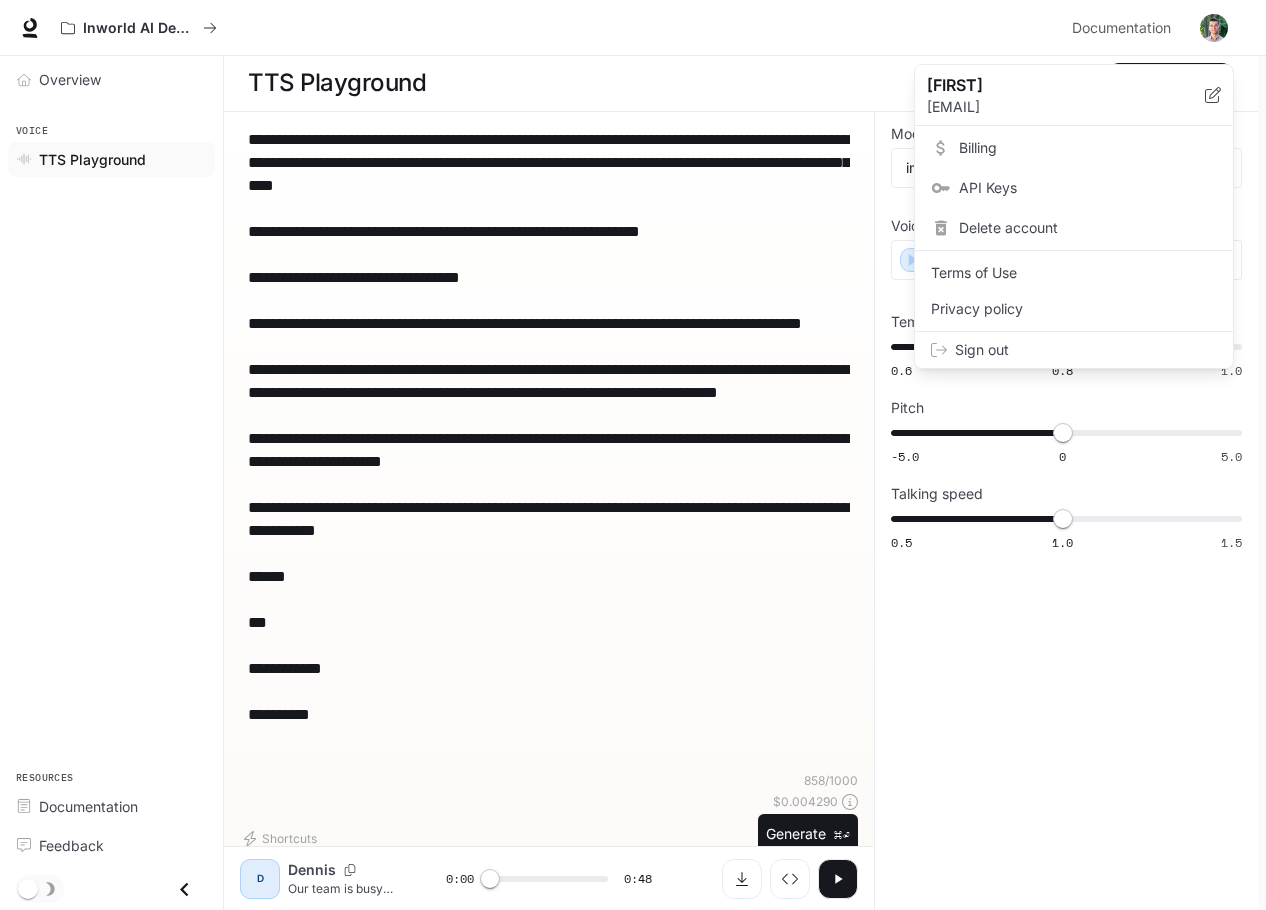 click at bounding box center [633, 455] 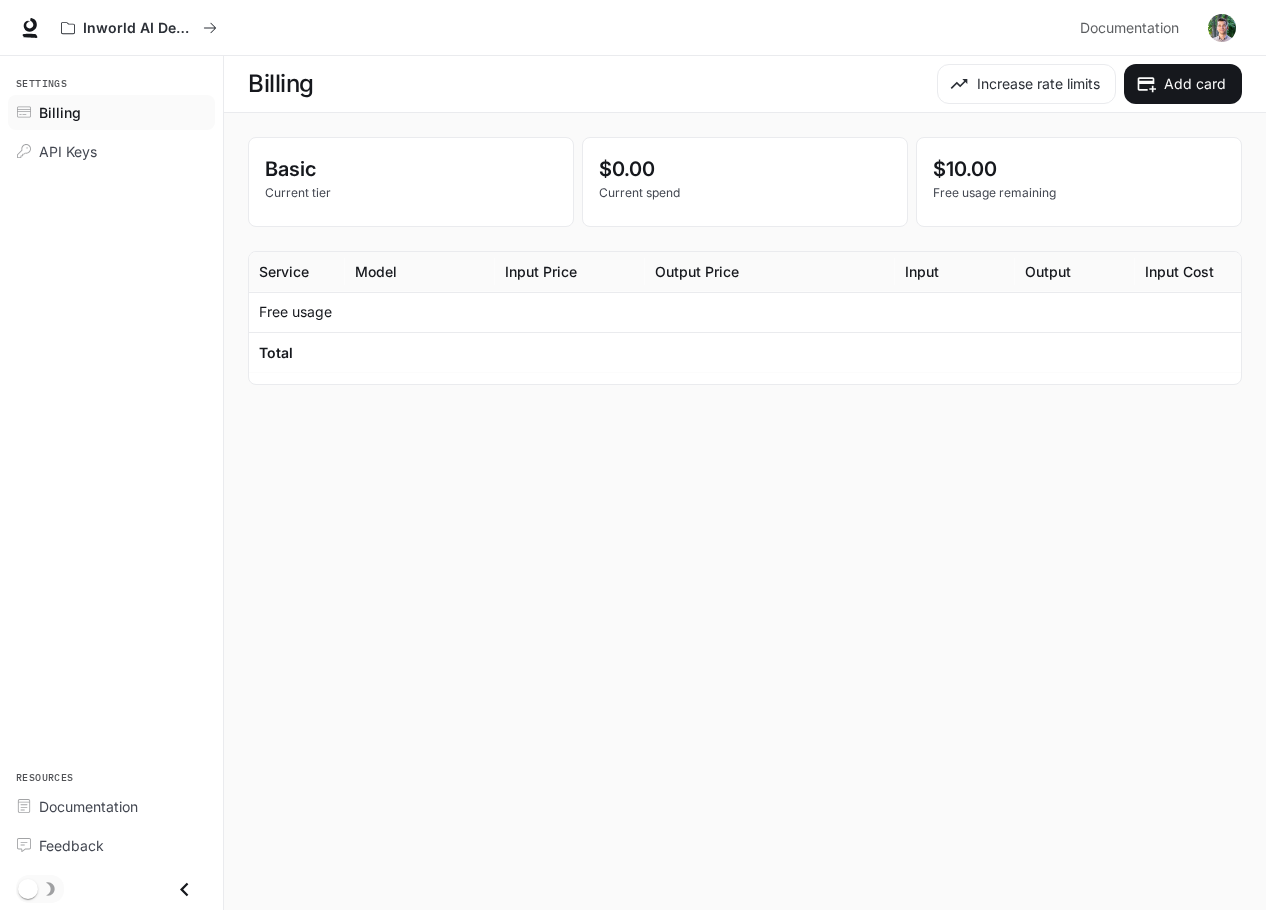 scroll, scrollTop: 0, scrollLeft: 0, axis: both 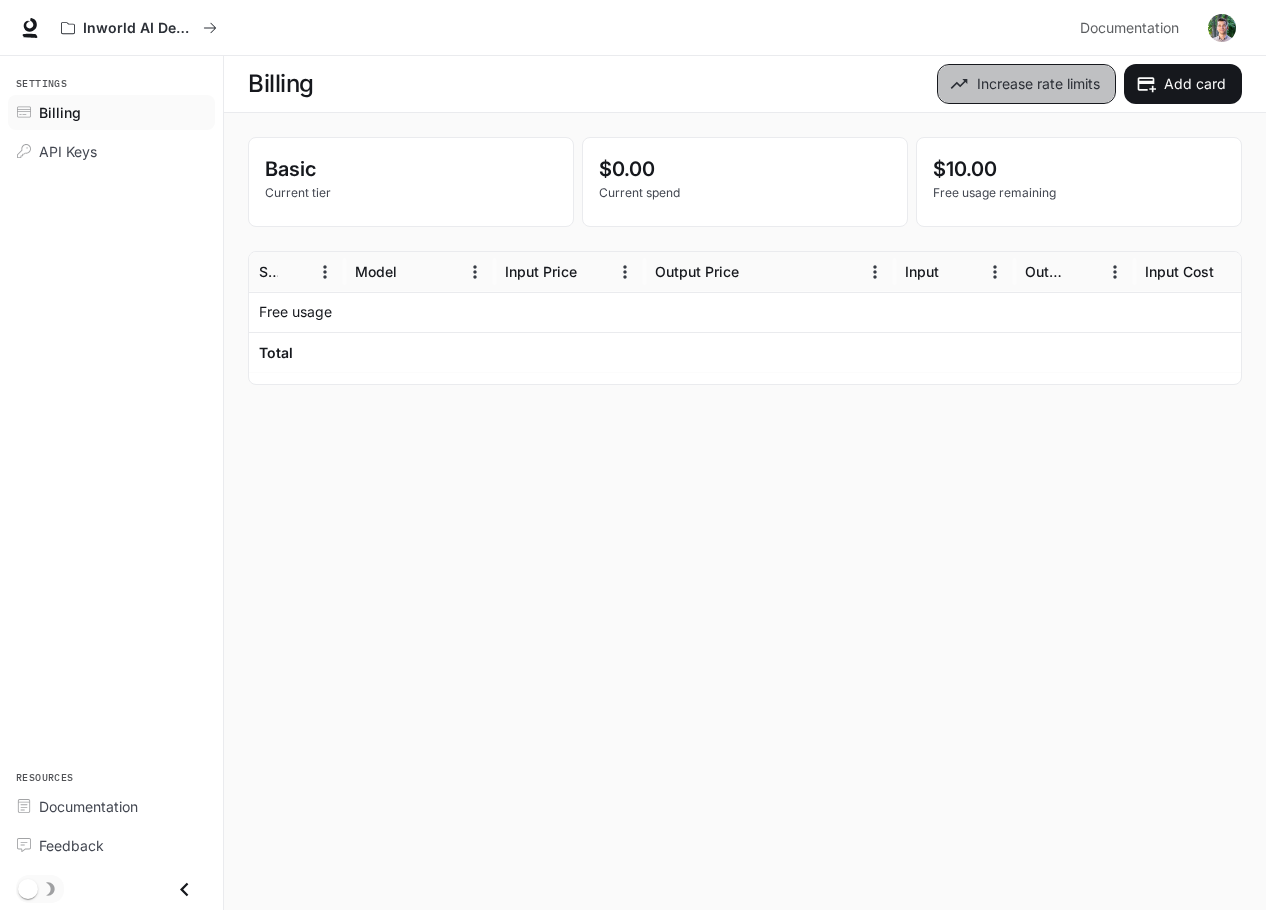 click on "Increase rate limits" at bounding box center [1026, 84] 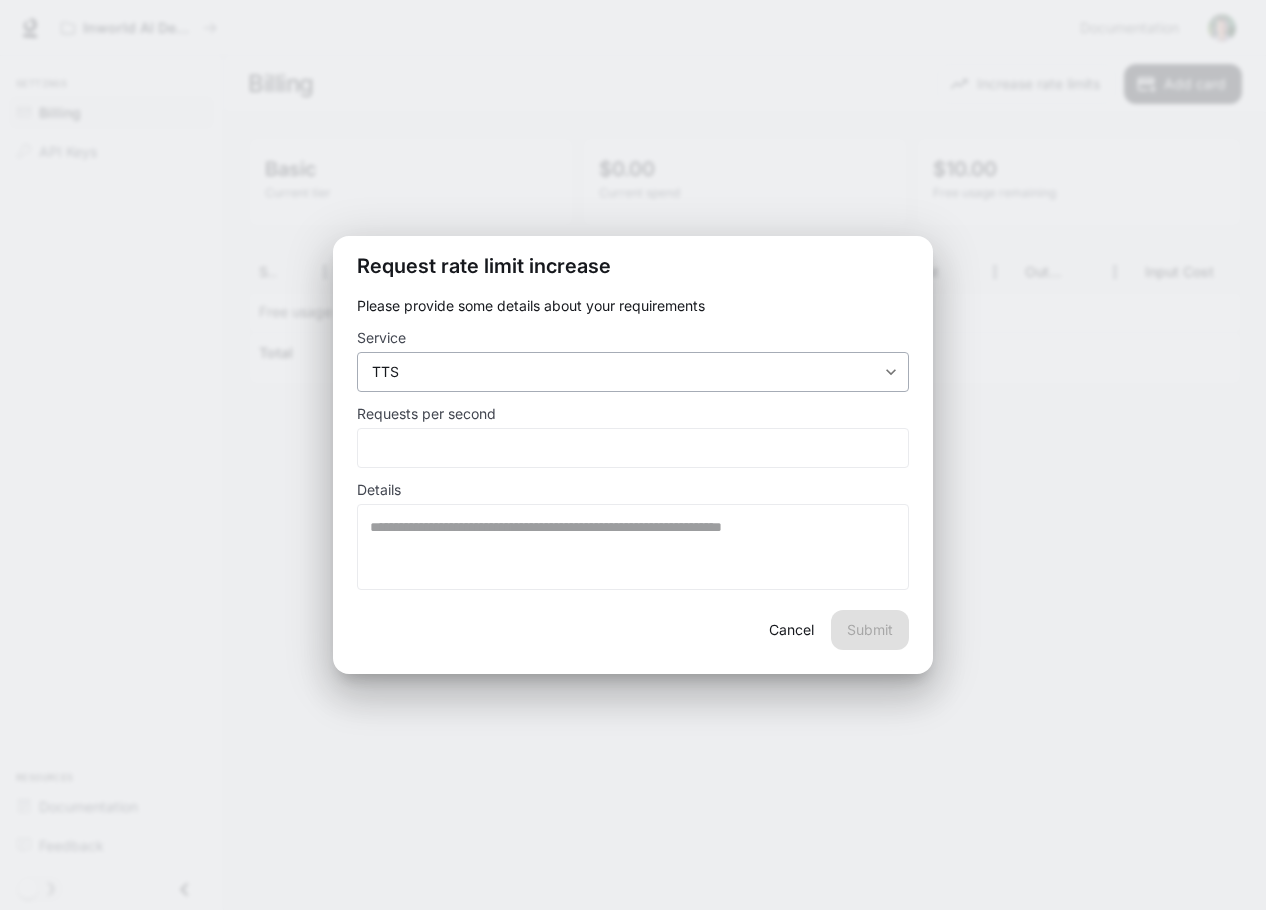 click on "Skip to main content Inworld AI Demos Documentation Documentation Portal Settings Billing API Keys Resources Documentation Feedback Billing Increase rate limits Add card Basic Current tier $0.00 Current spend $10.00 Free usage remaining Service Model Input Price Output Price Input Output Input Cost Output Cost Free usage Total Rows per page: 100 *** 1–2 of 2
Request rate limit increase Please provide some details about your requirements Service TTS *** ​ Requests per second * ​ Details * ​ Cancel Submit" at bounding box center [633, 455] 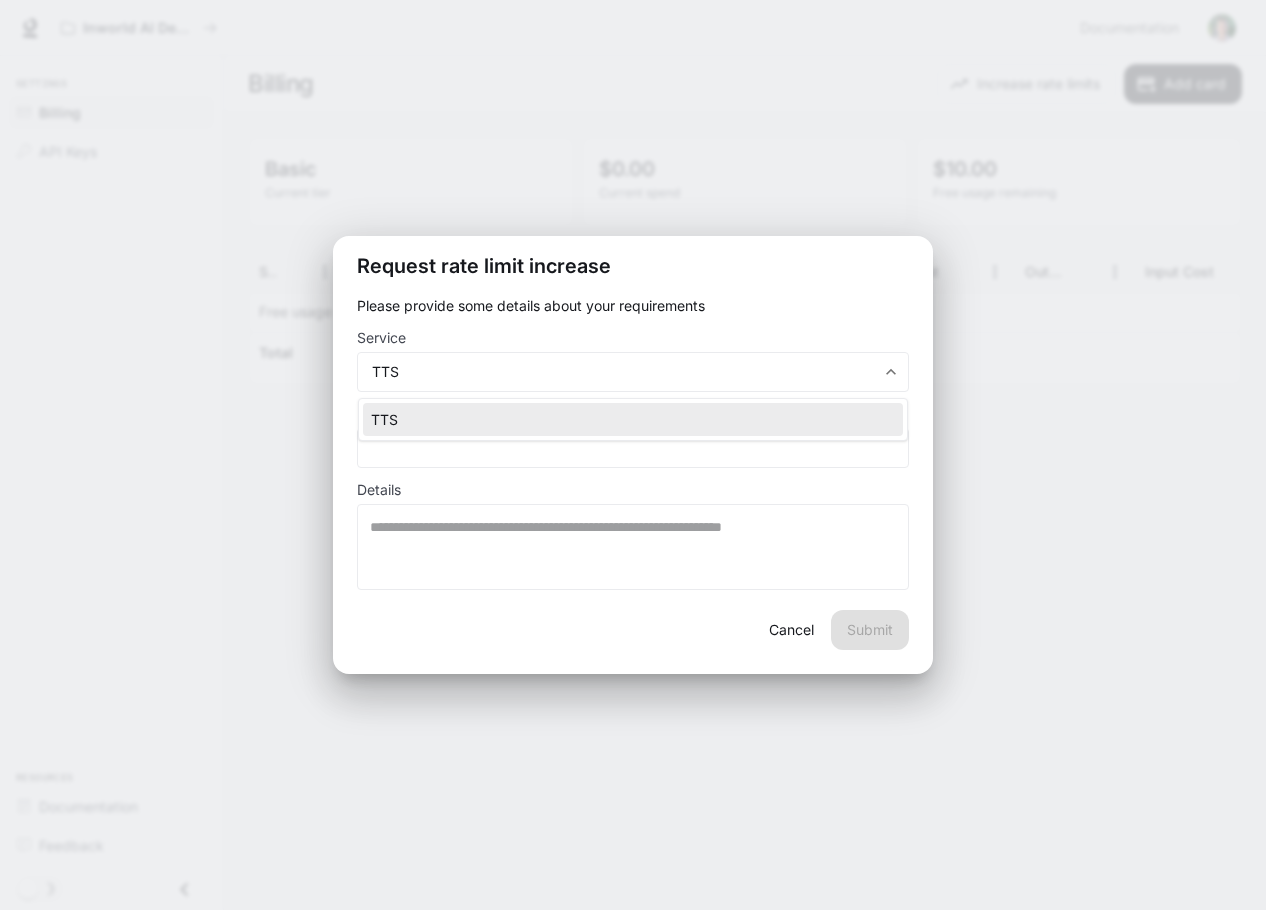 click at bounding box center (633, 455) 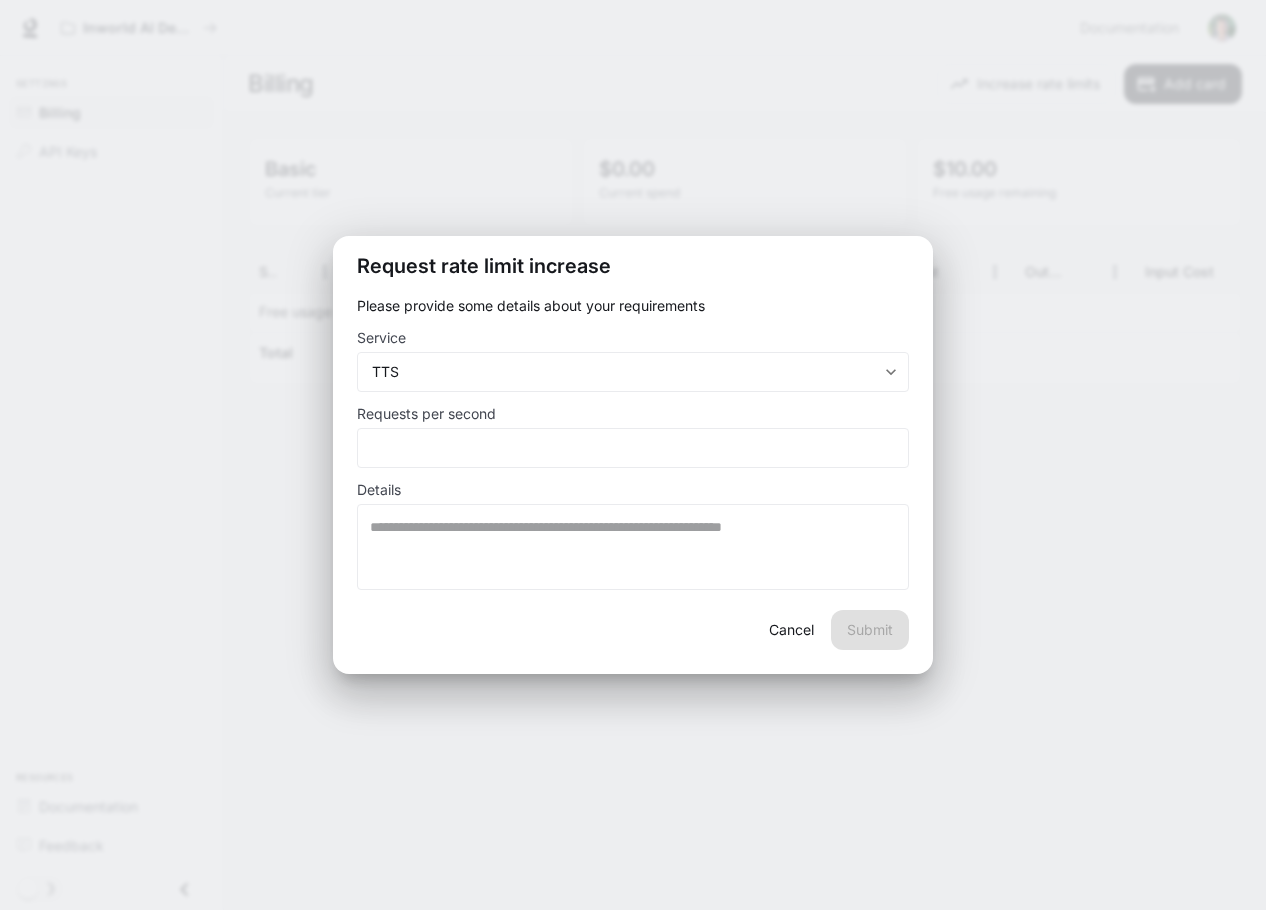 click on "Cancel" at bounding box center [791, 630] 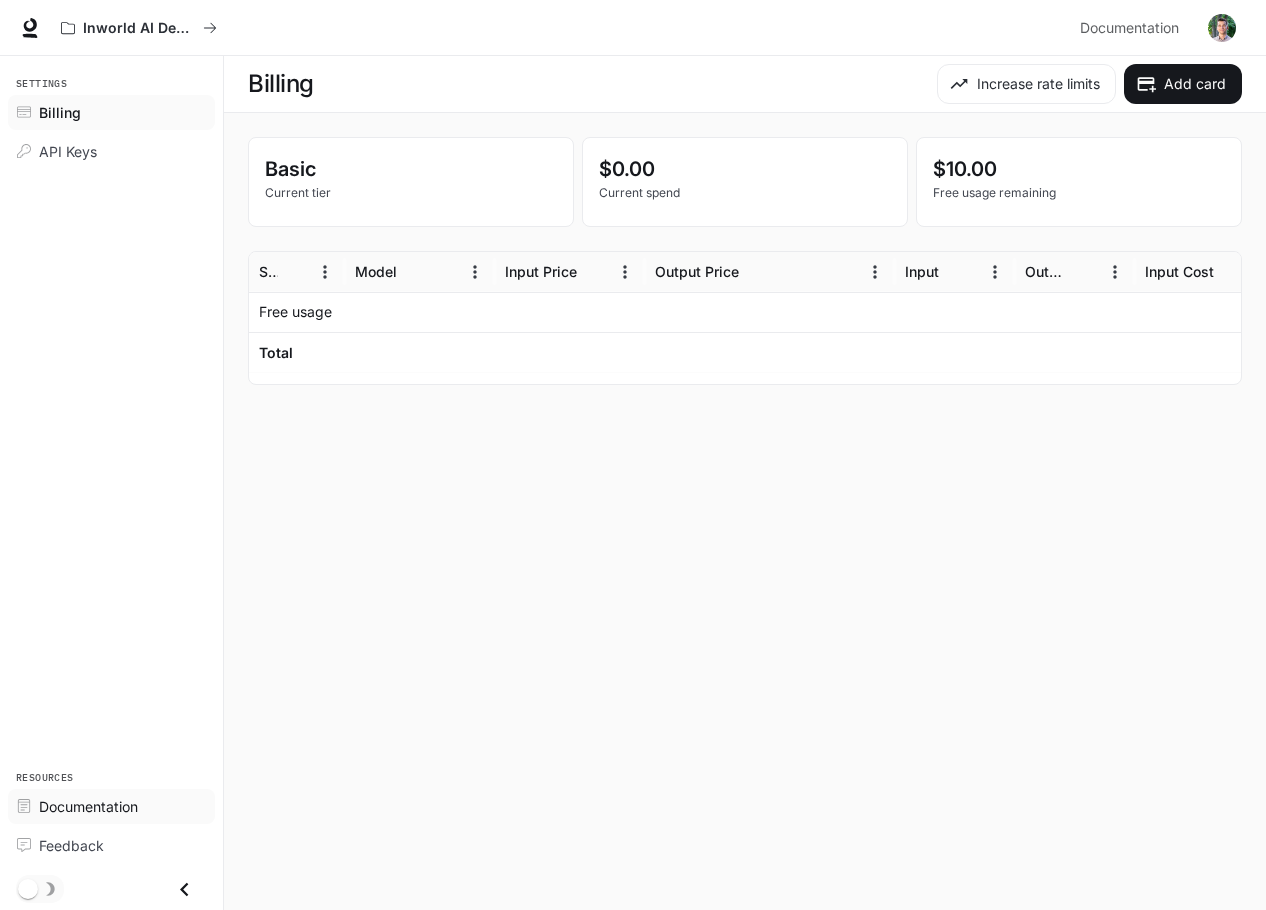 click on "Documentation" at bounding box center (88, 806) 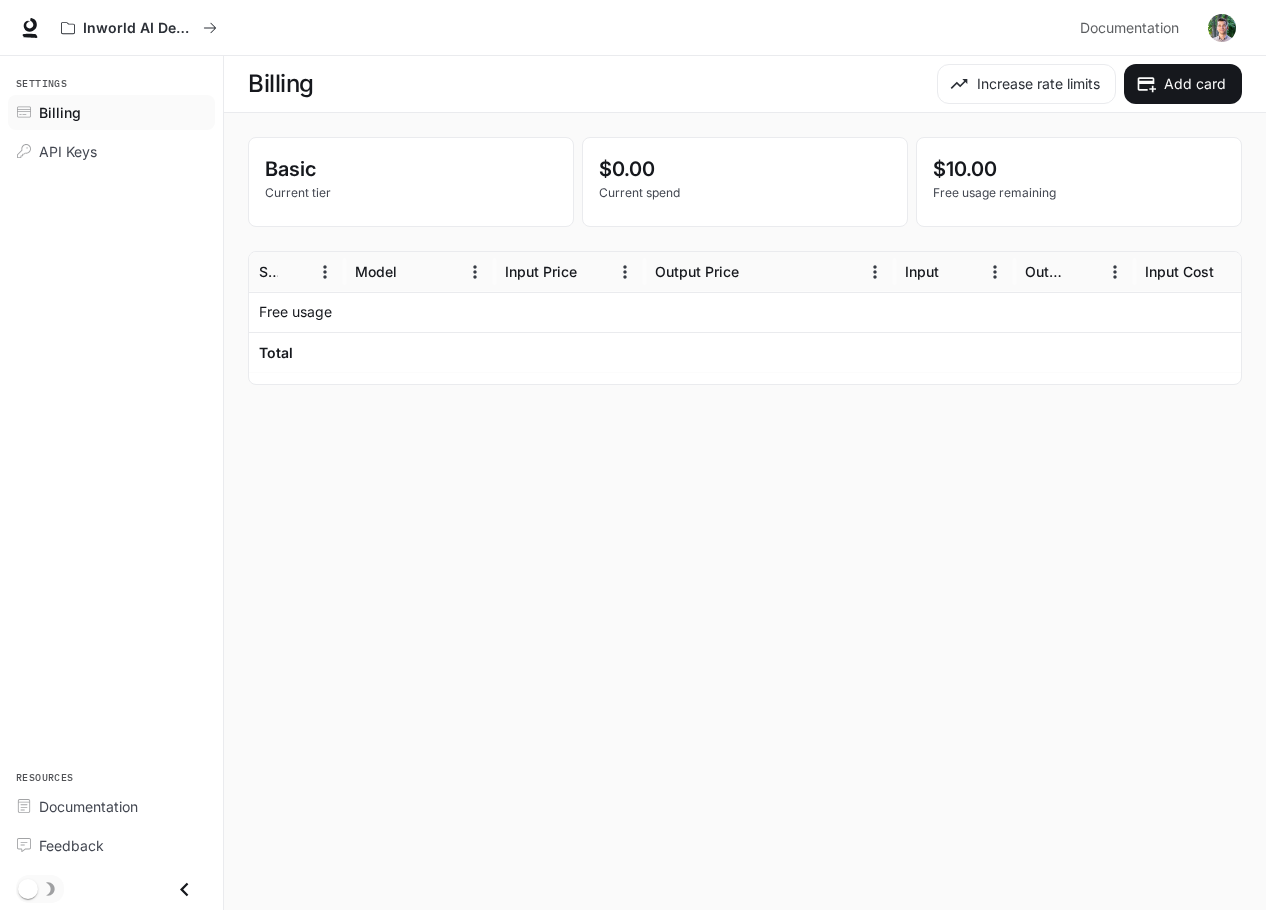 click on "Billing Increase rate limits Add card Basic Current tier $0.00 Current spend $10.00 Free usage remaining Service Model Input Price Output Price Input Output Input Cost Output Cost Free usage Total Rows per page: 100 *** 1–2 of 2" at bounding box center [745, 483] 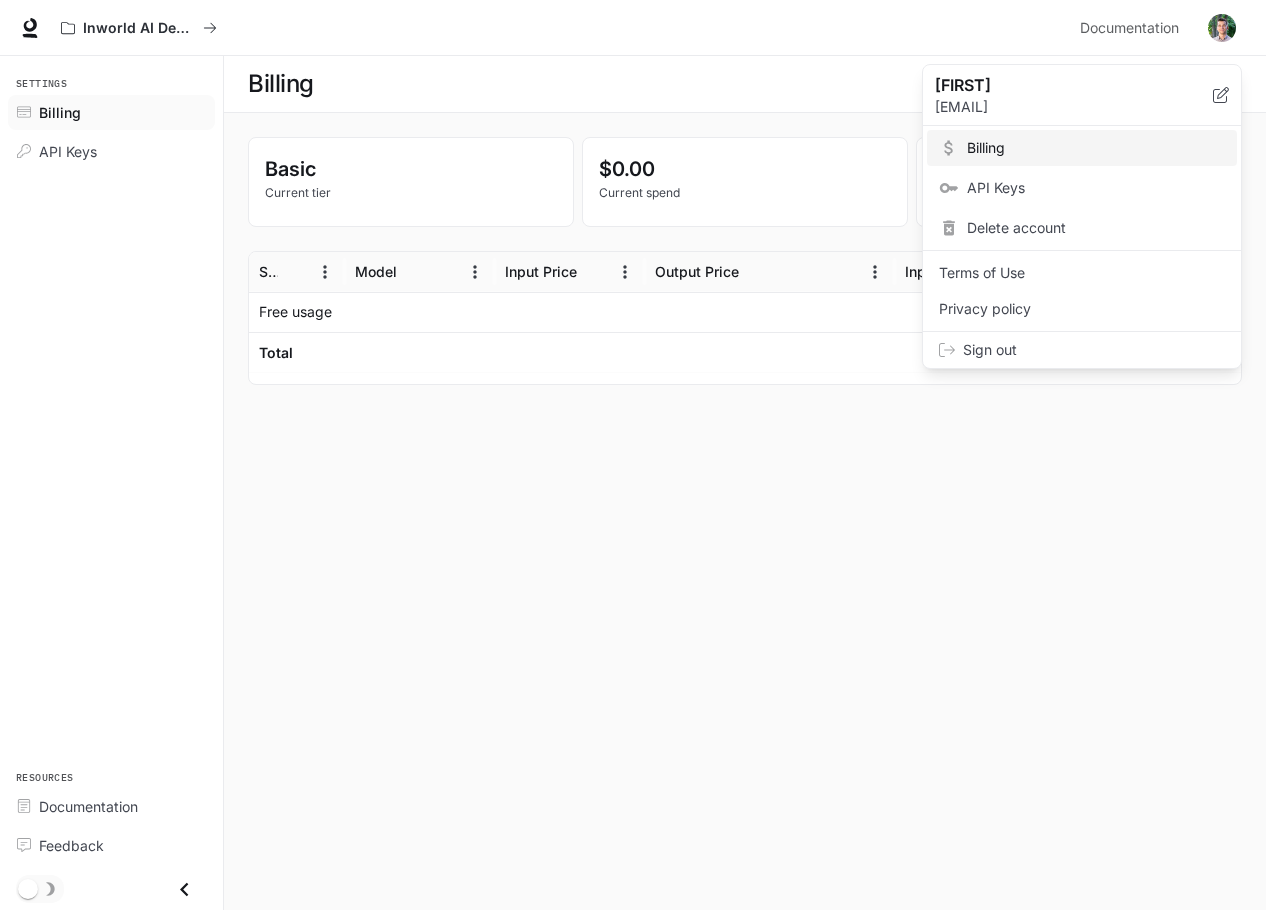click on "[EMAIL]" at bounding box center [1074, 107] 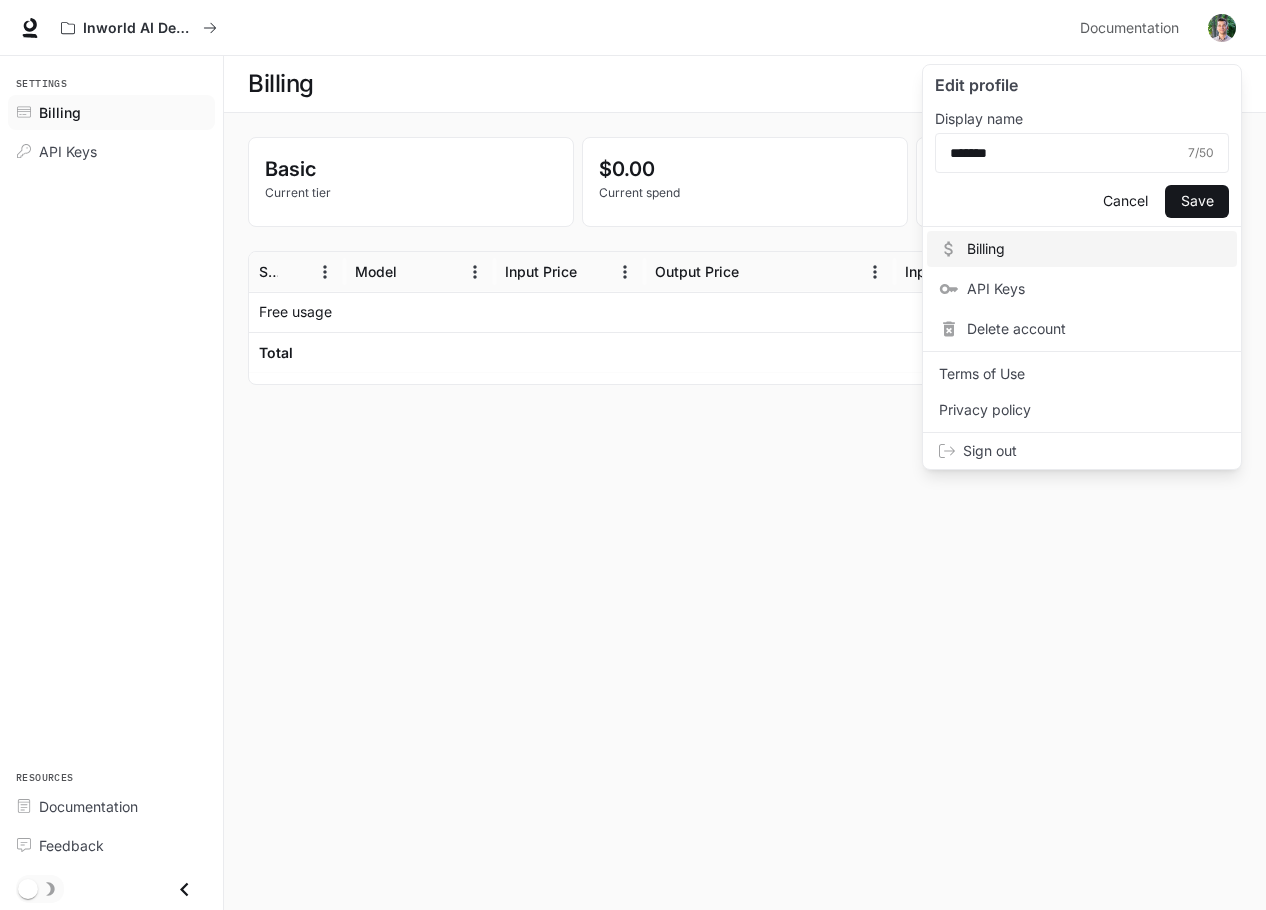 click on "Sign out" at bounding box center [1094, 451] 